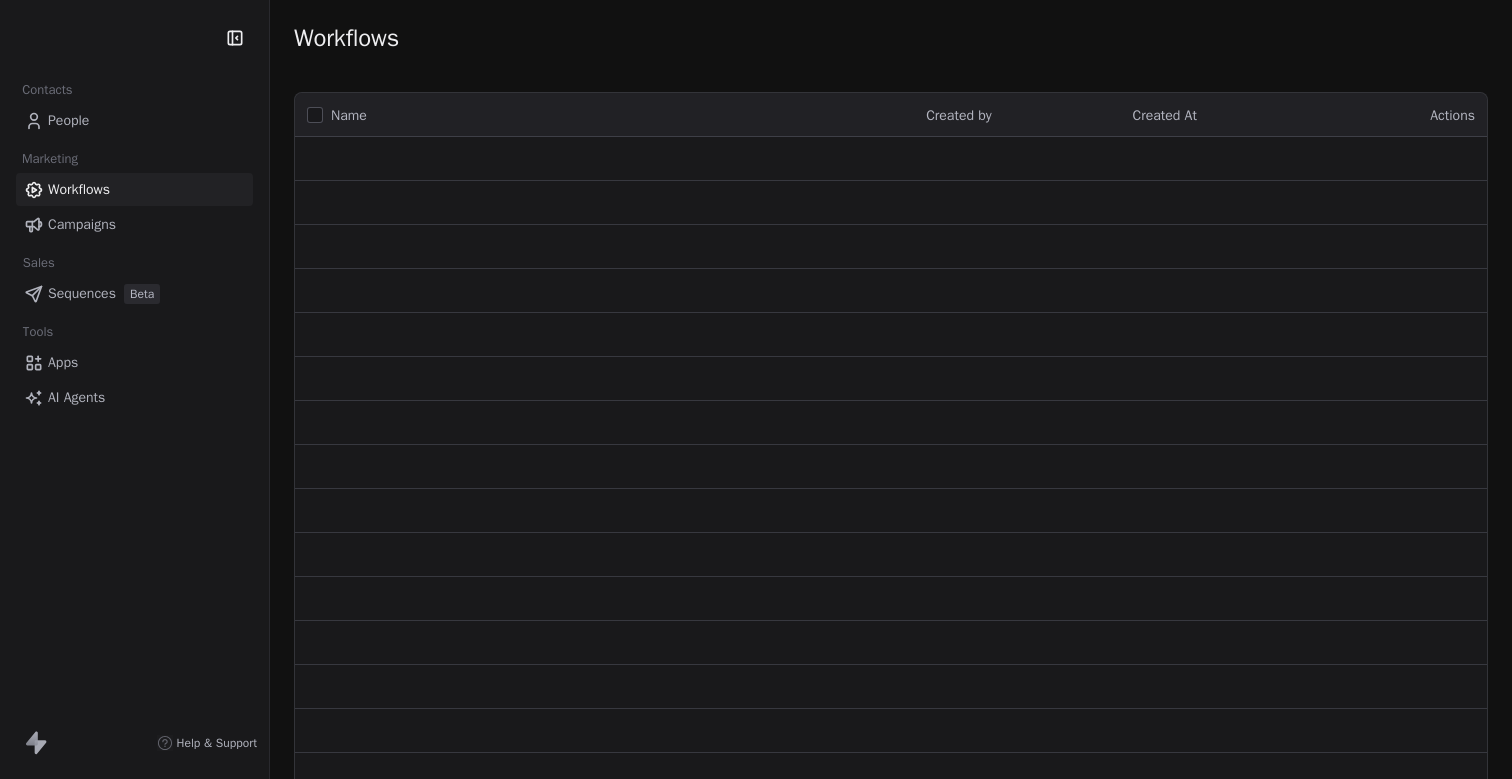 scroll, scrollTop: 0, scrollLeft: 0, axis: both 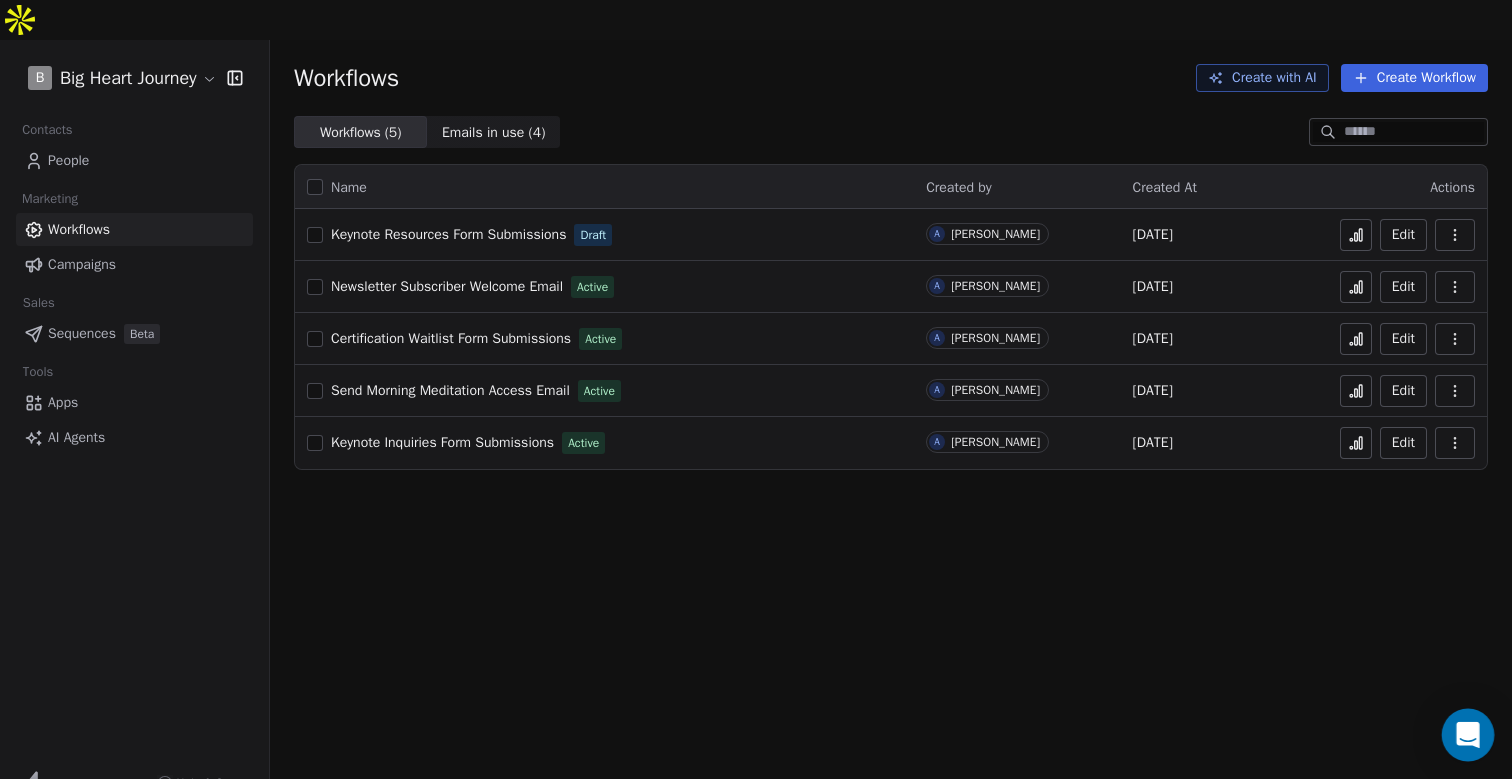 click 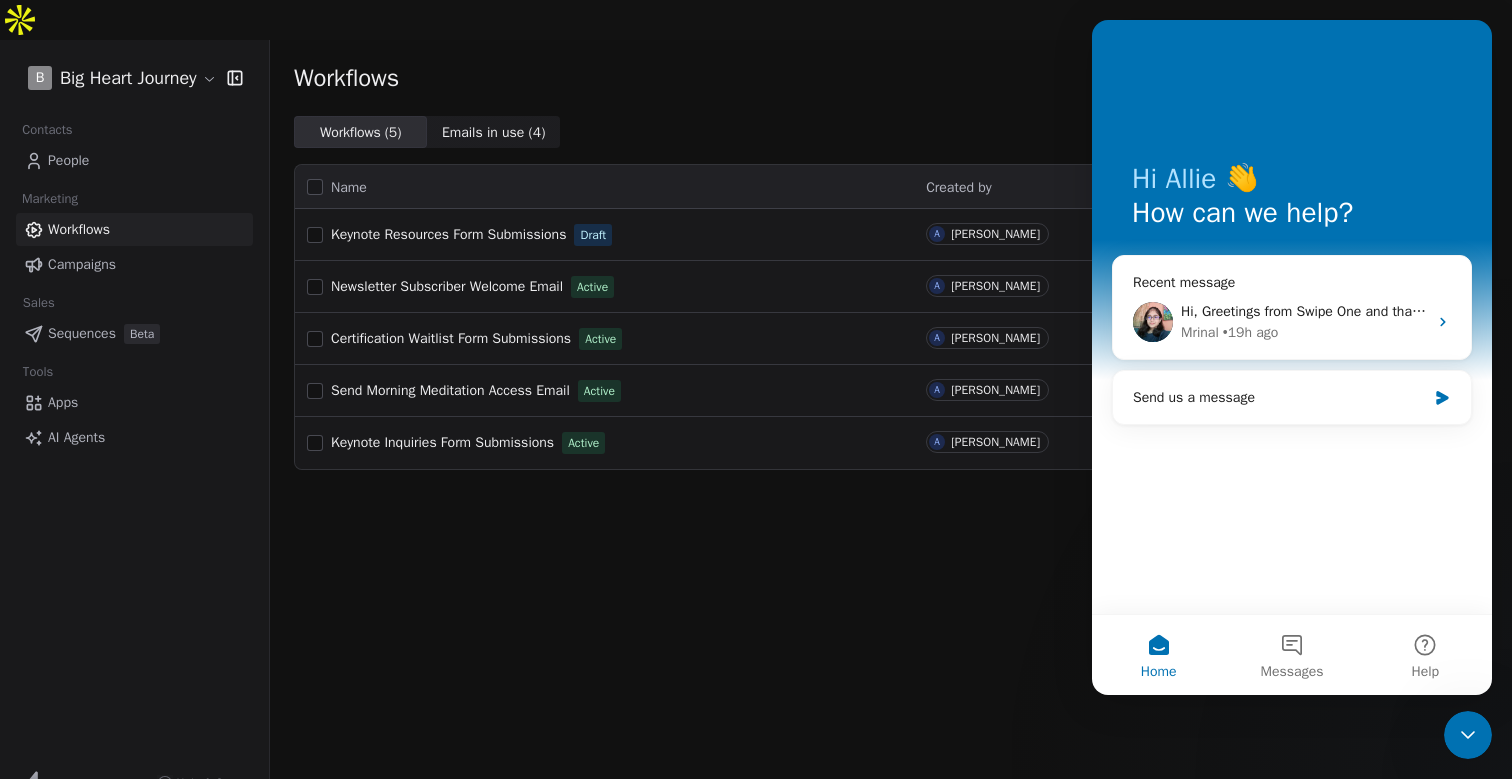 scroll, scrollTop: 0, scrollLeft: 0, axis: both 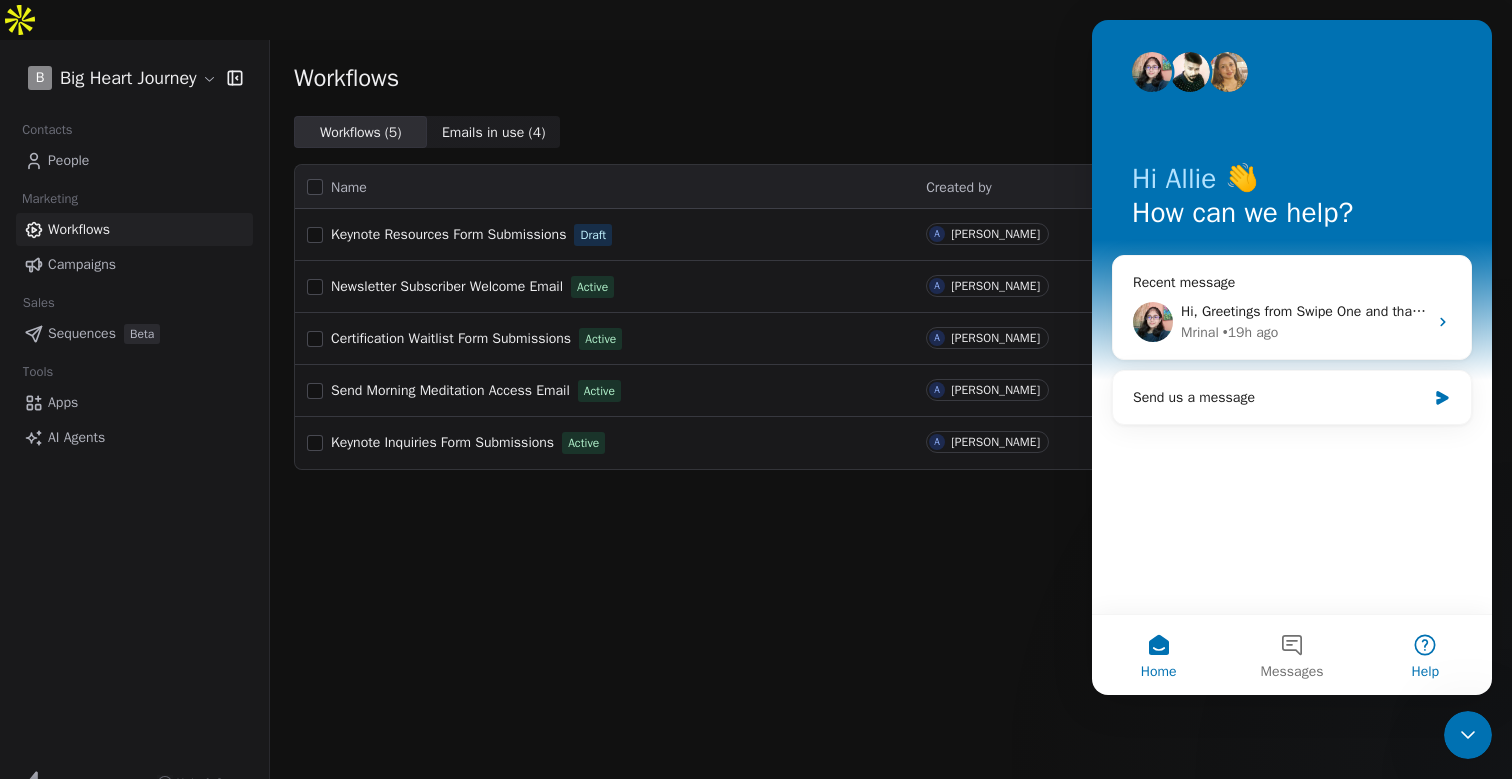click on "Help" at bounding box center [1425, 655] 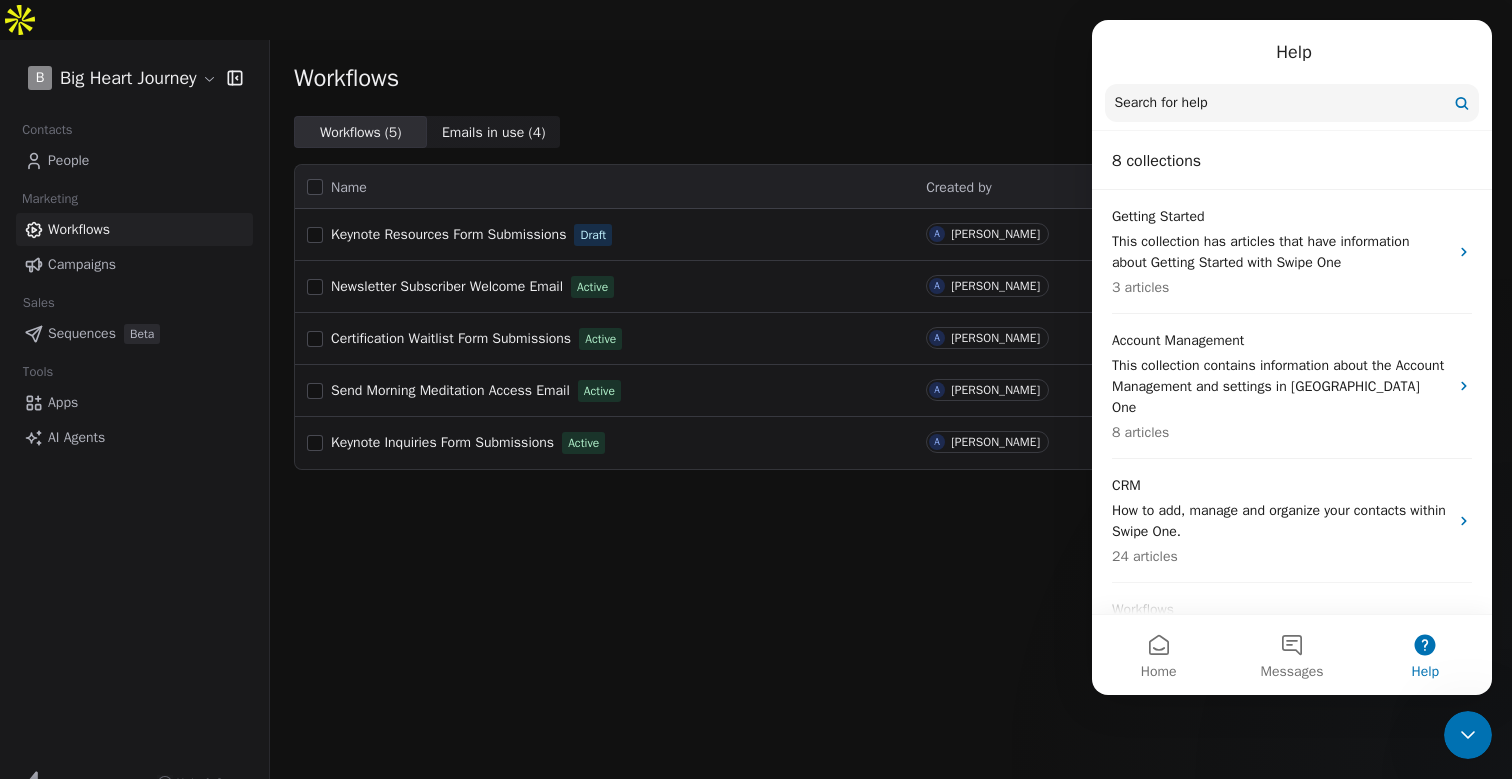 click on "Search for help" at bounding box center [1161, 103] 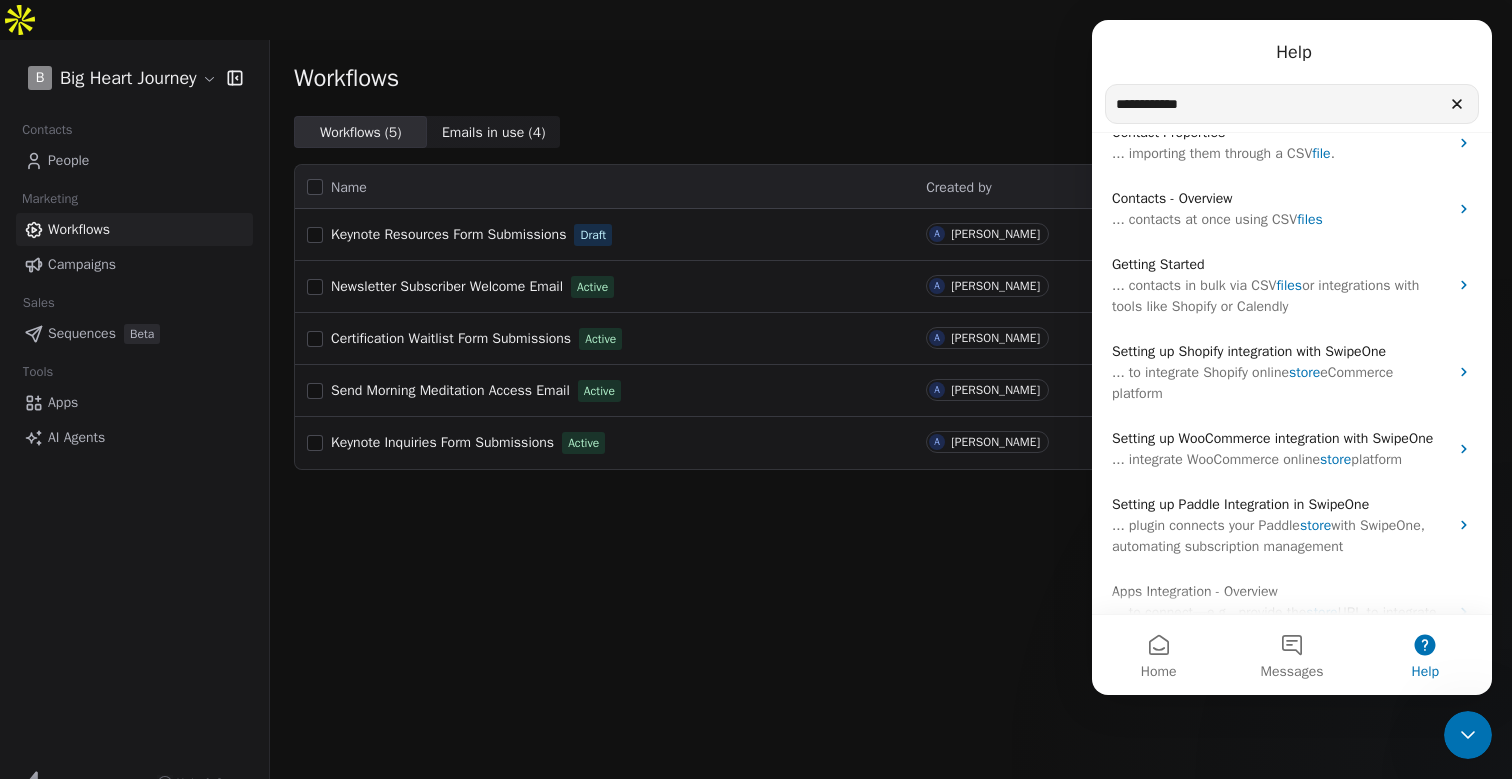 scroll, scrollTop: 276, scrollLeft: 0, axis: vertical 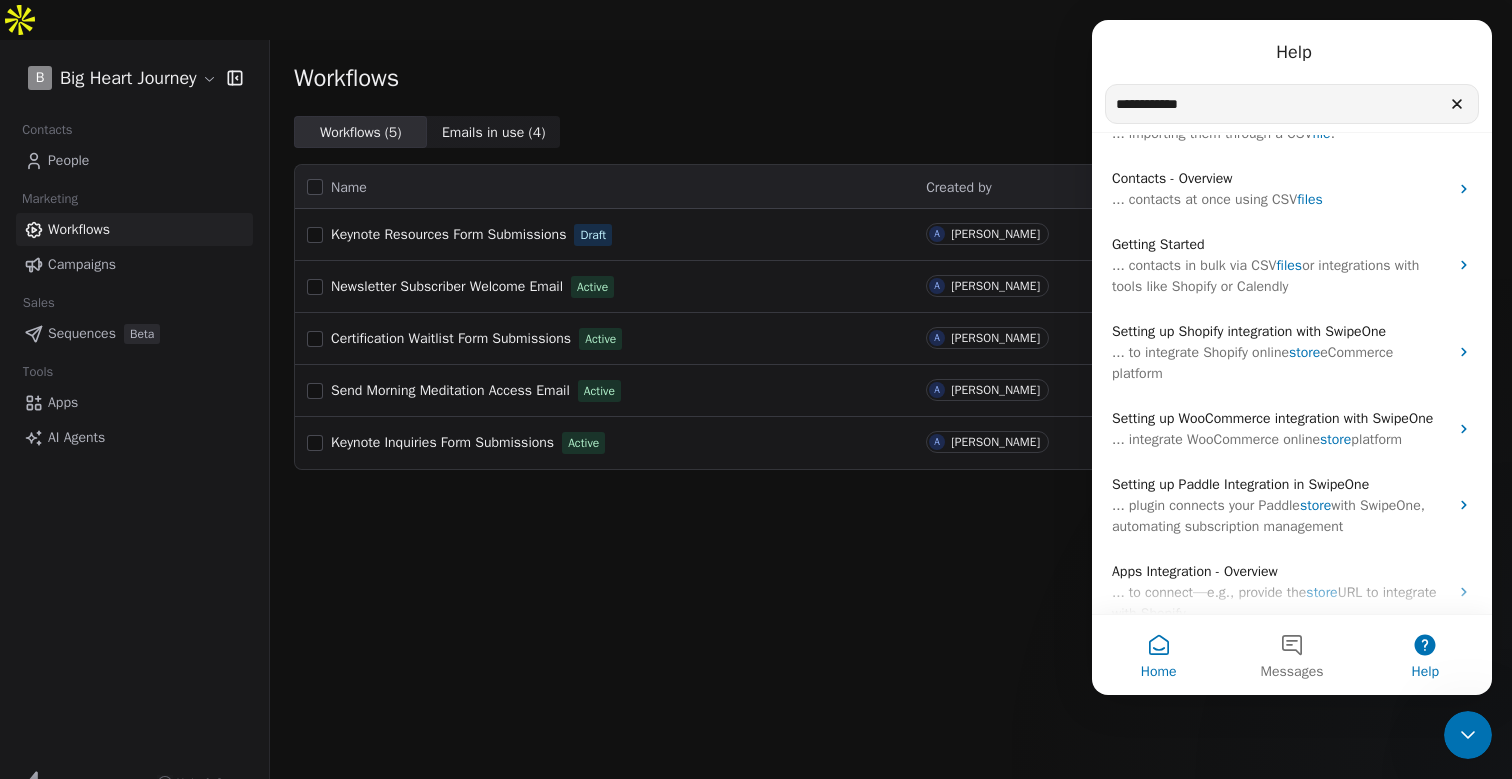 type on "**********" 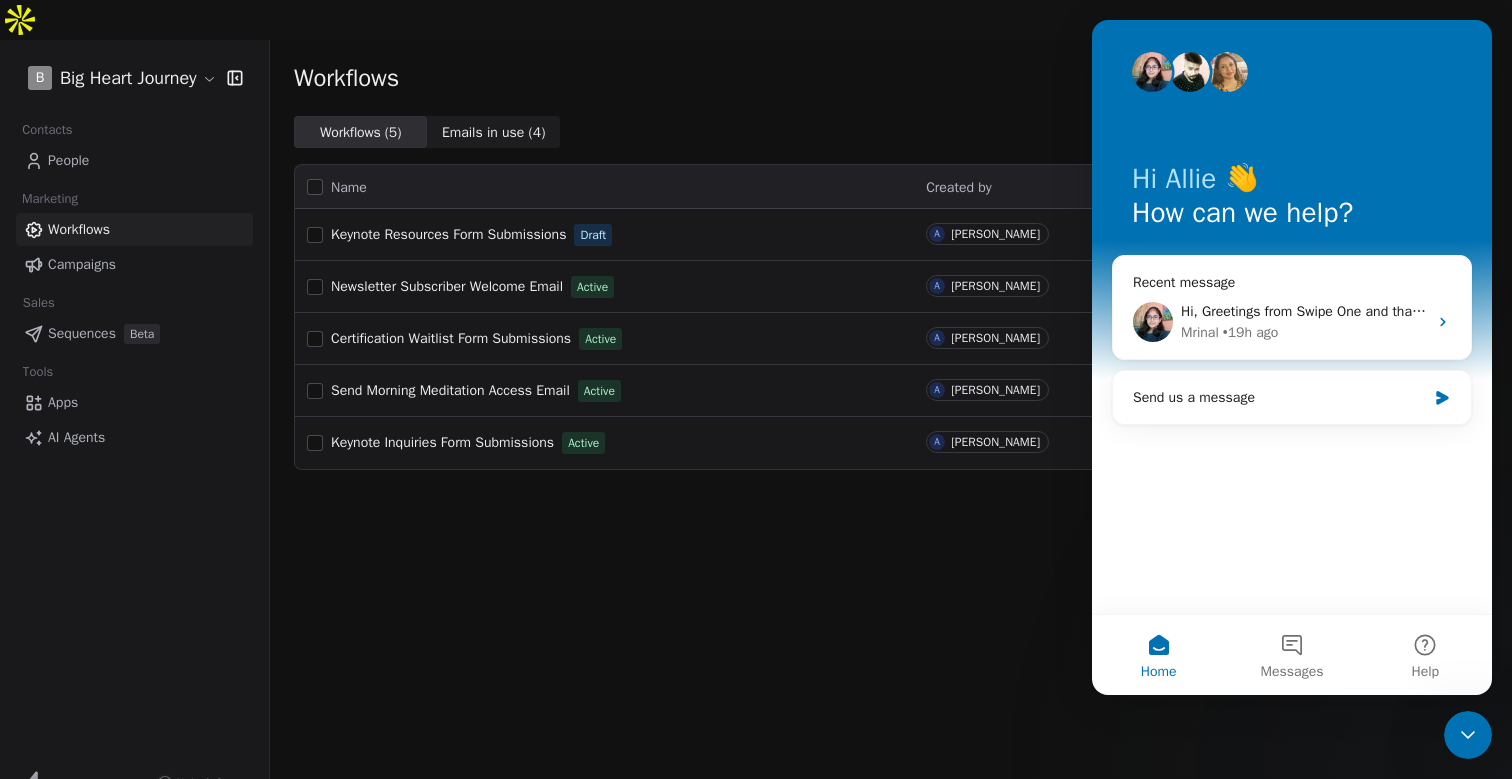 click 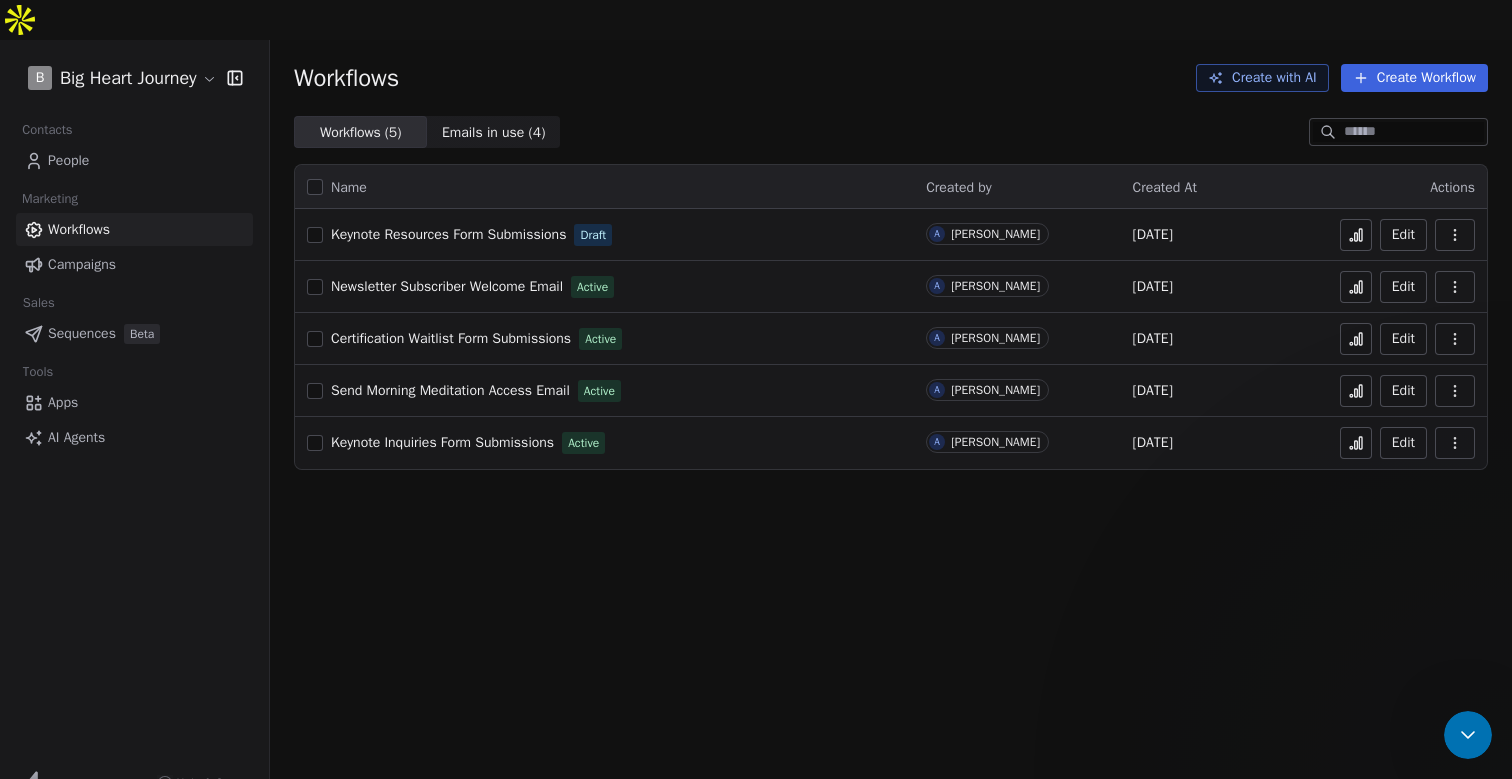 scroll, scrollTop: 0, scrollLeft: 0, axis: both 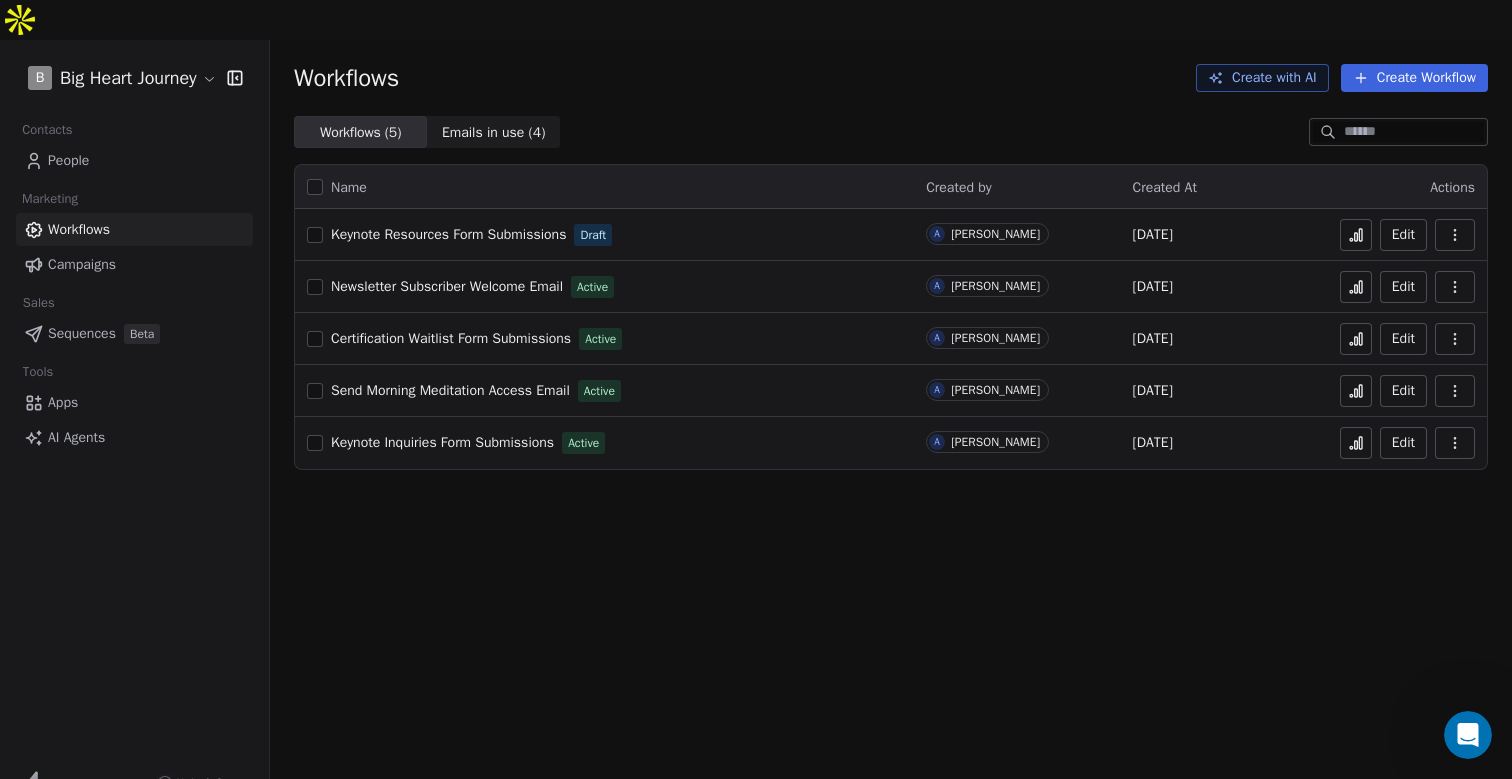 click on "Keynote Resources Form Submissions" at bounding box center (448, 234) 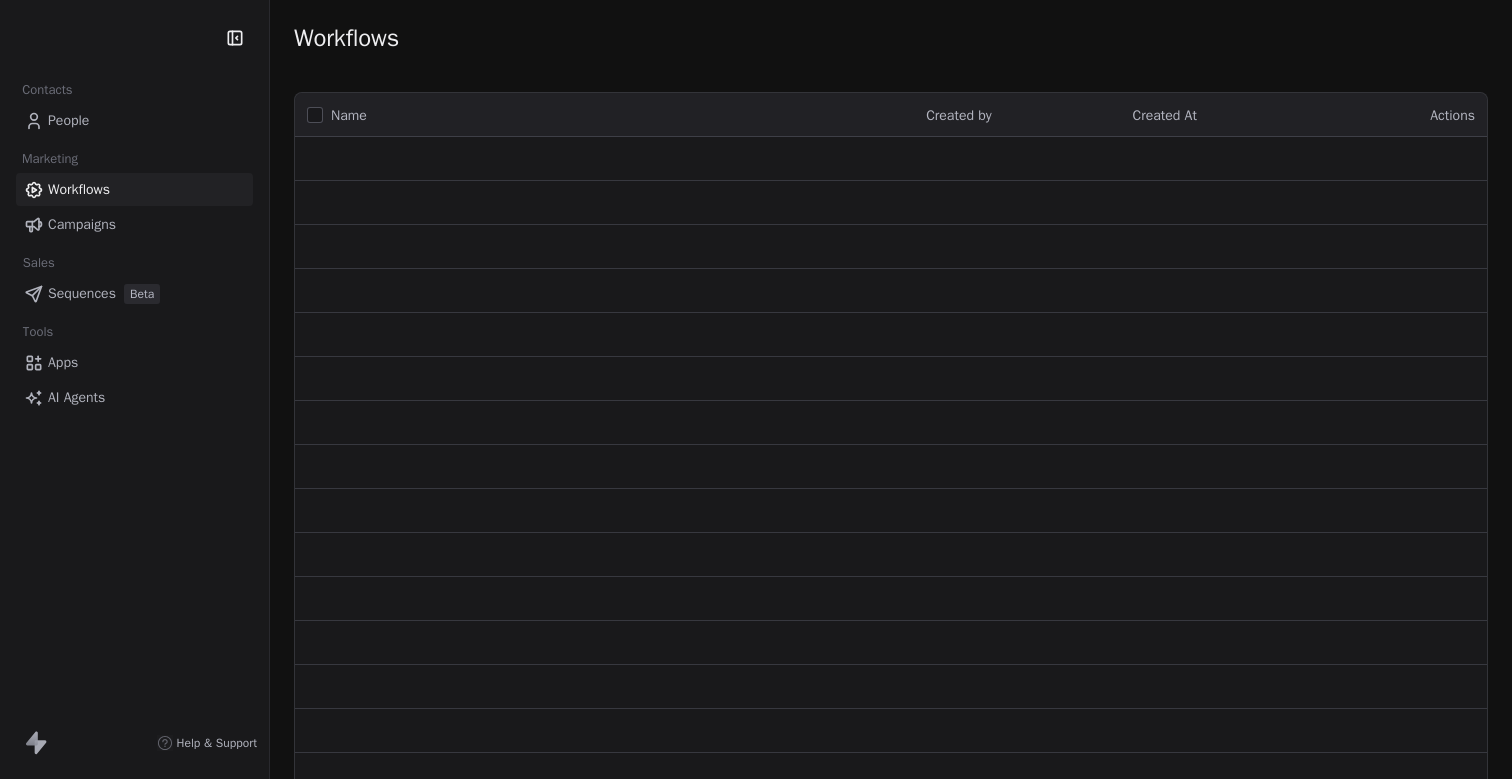 scroll, scrollTop: 0, scrollLeft: 0, axis: both 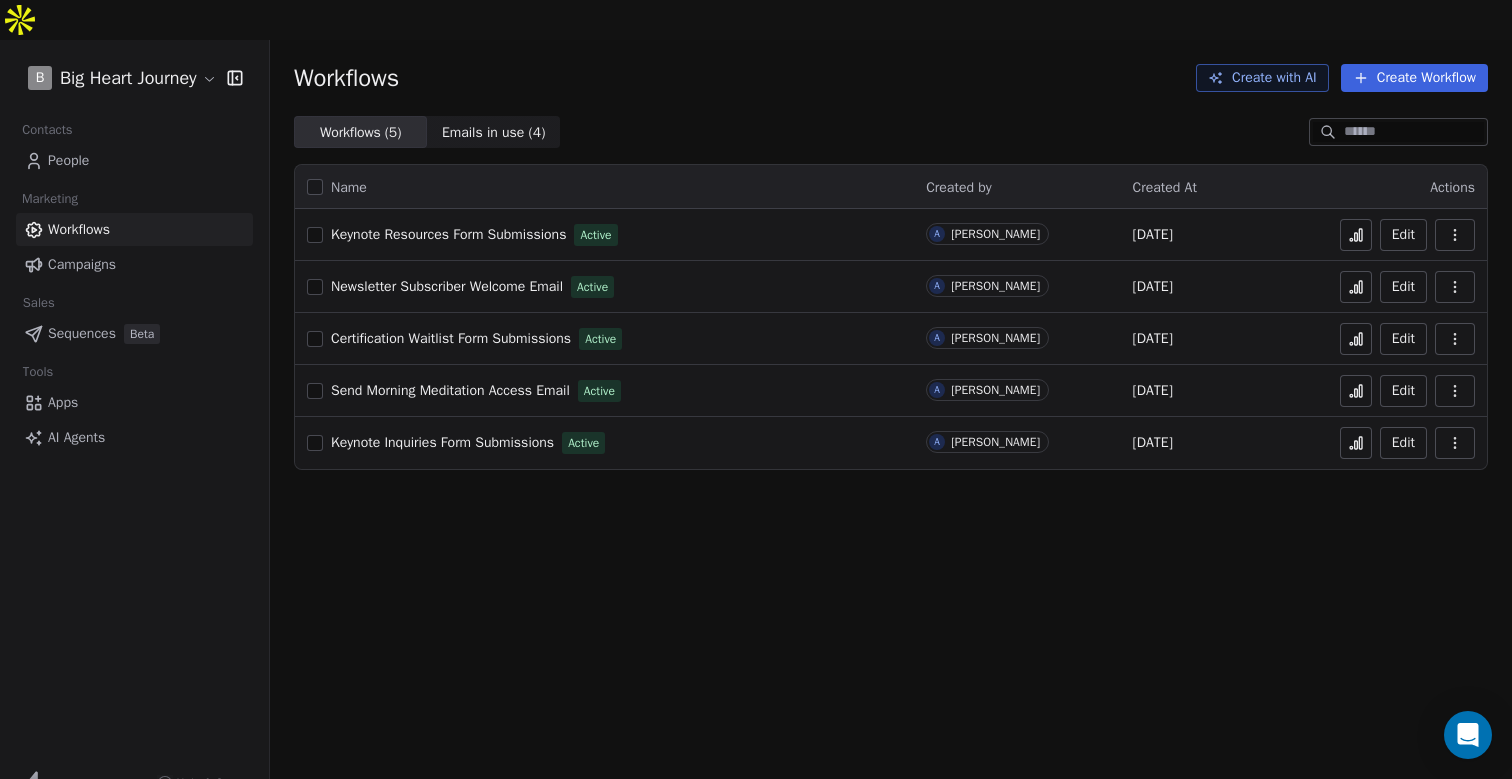 click on "People" at bounding box center (68, 160) 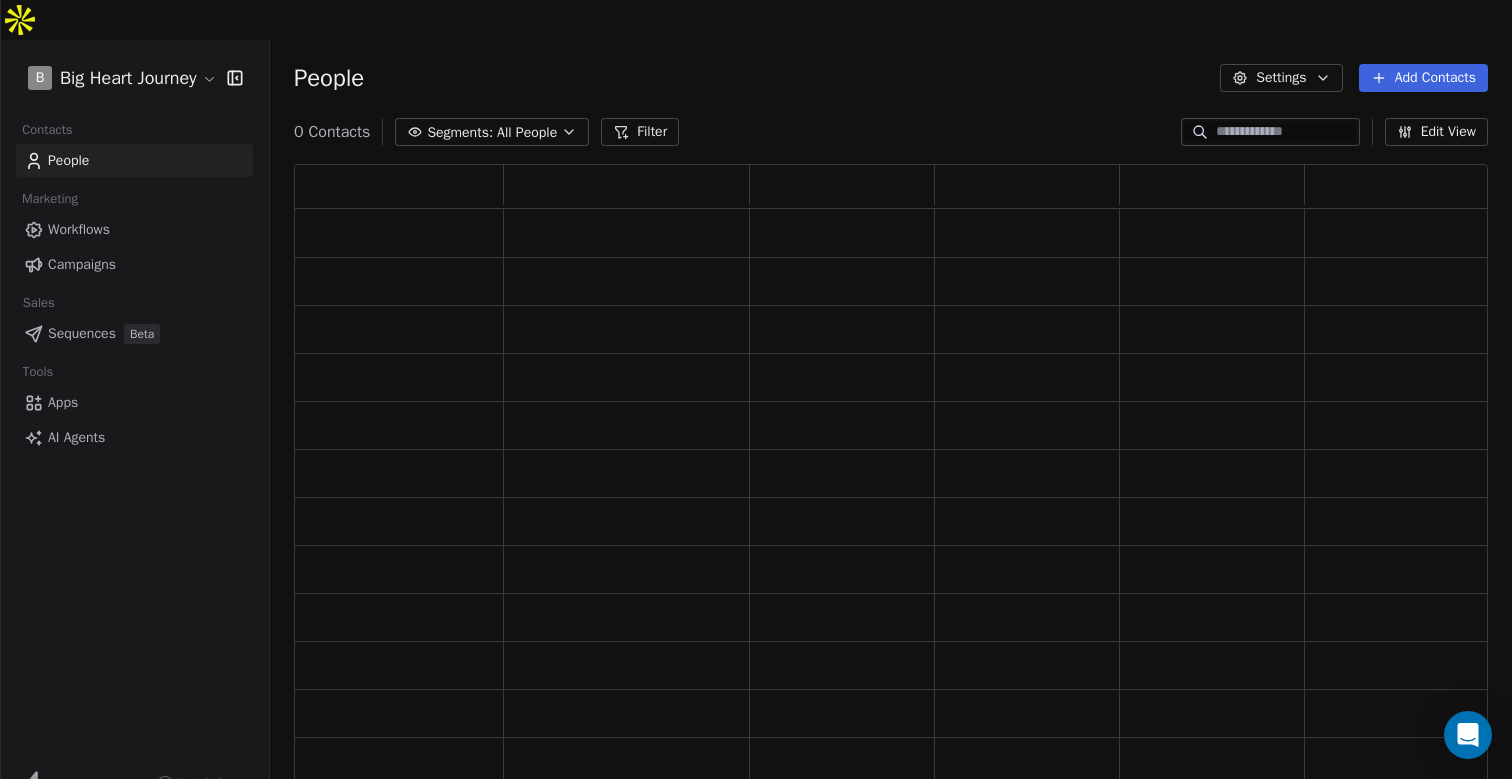 scroll, scrollTop: 1, scrollLeft: 1, axis: both 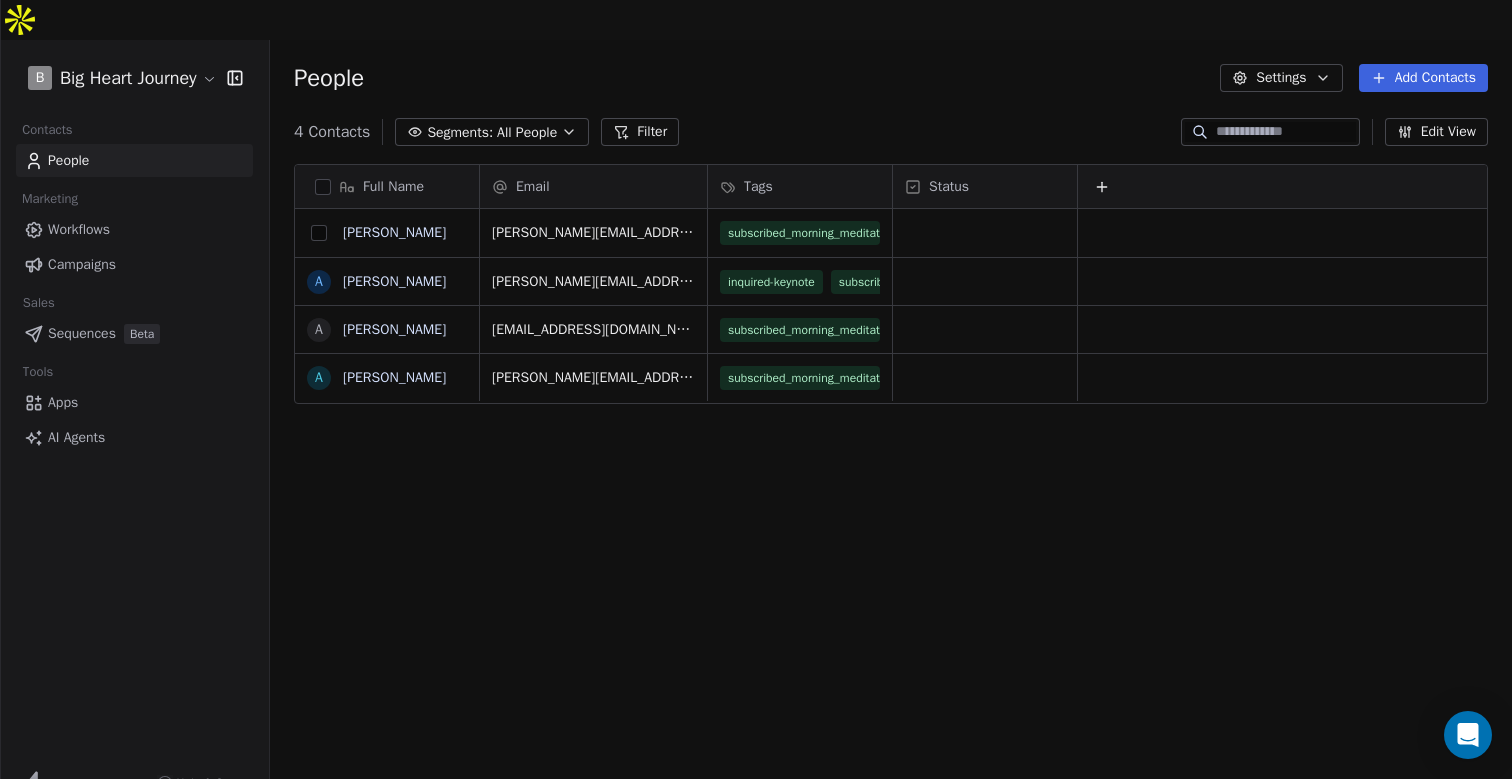 click at bounding box center (319, 233) 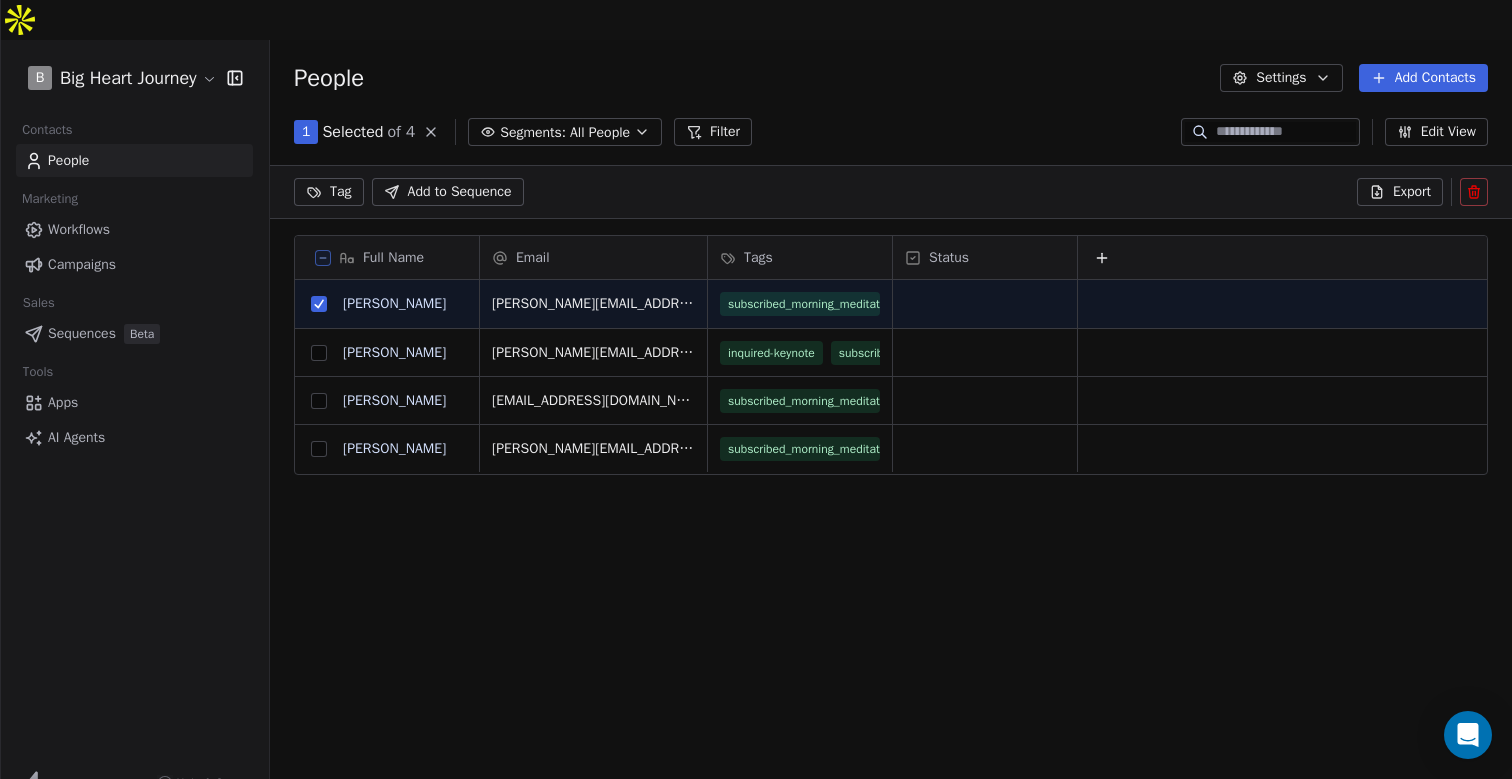 click at bounding box center [319, 353] 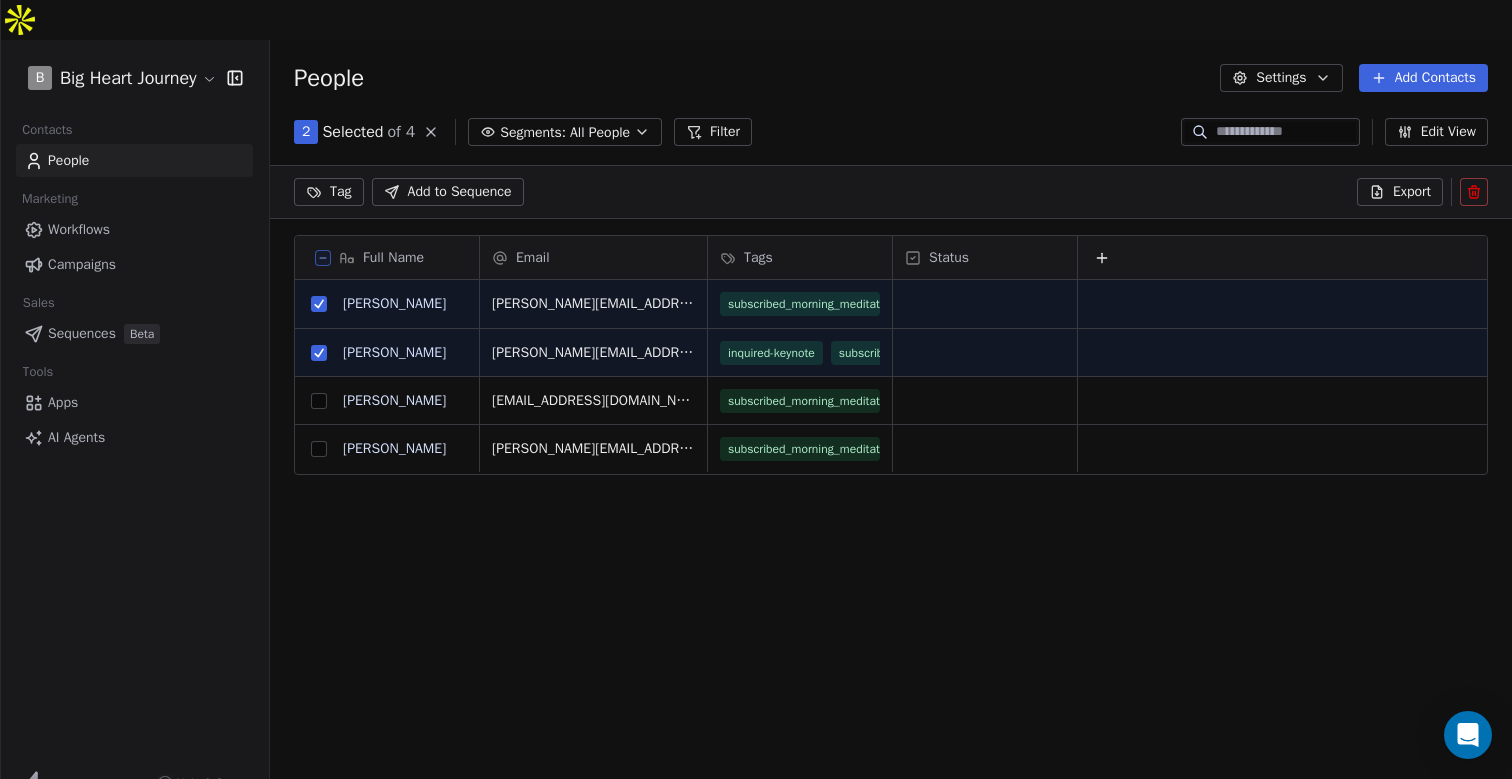 click at bounding box center [319, 449] 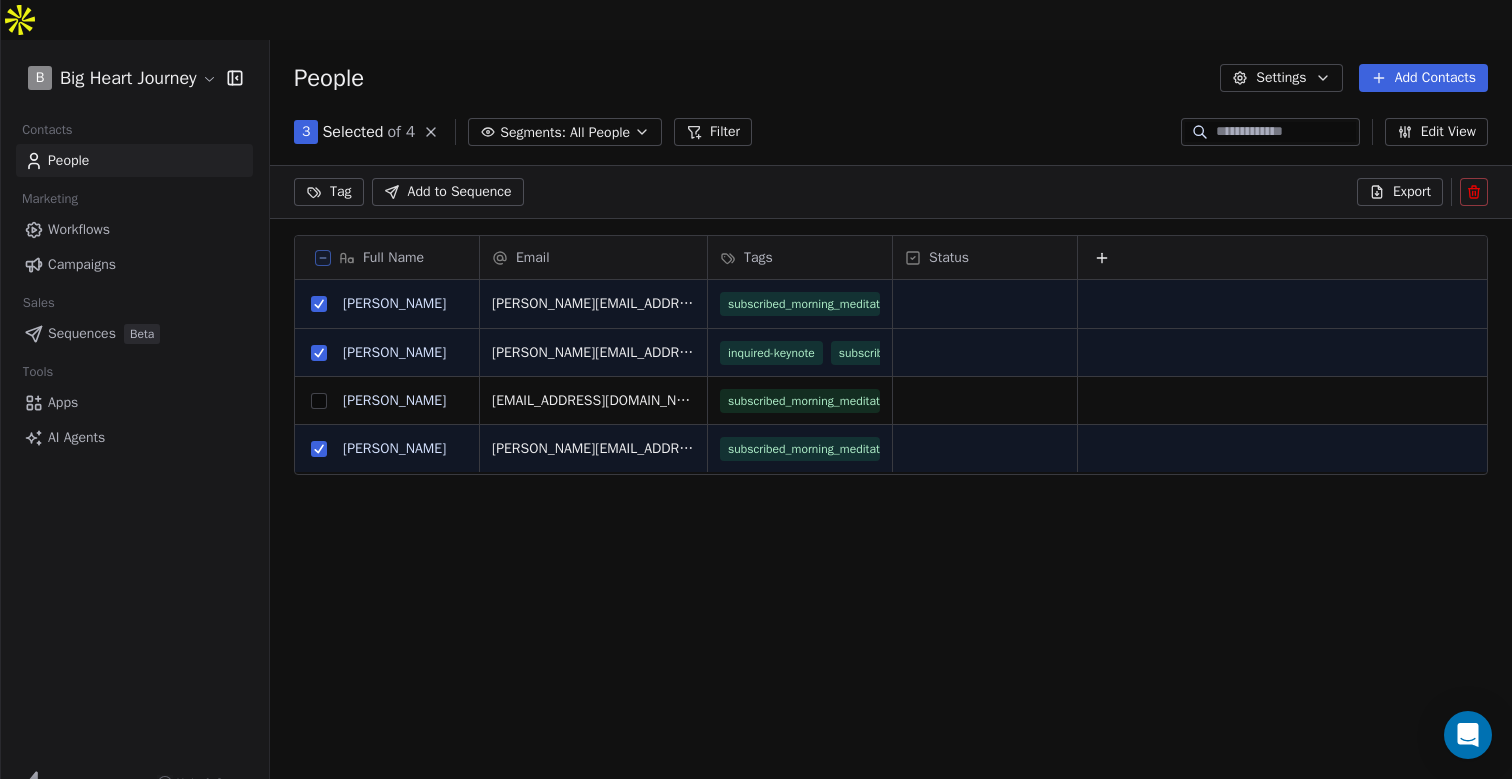 click 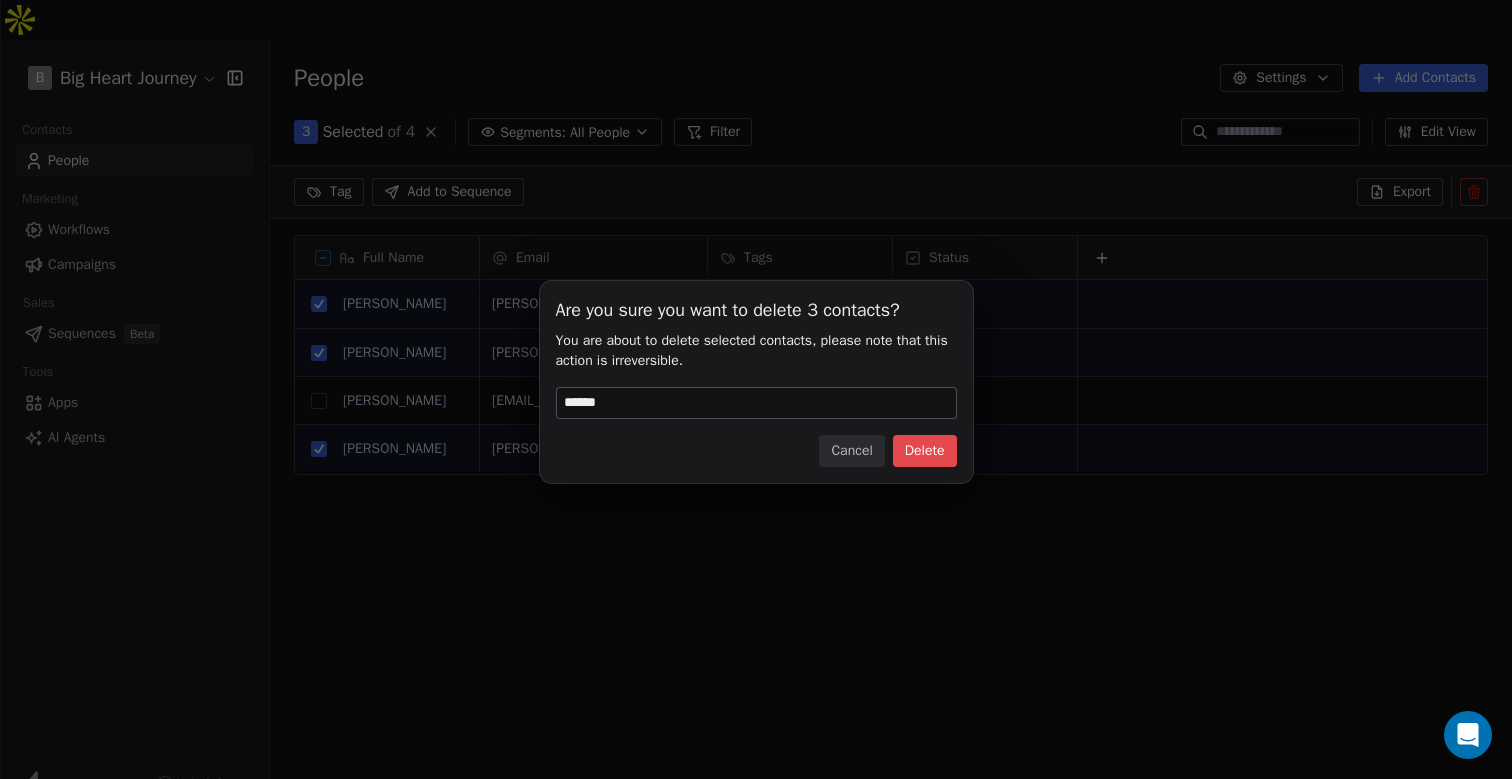 type on "******" 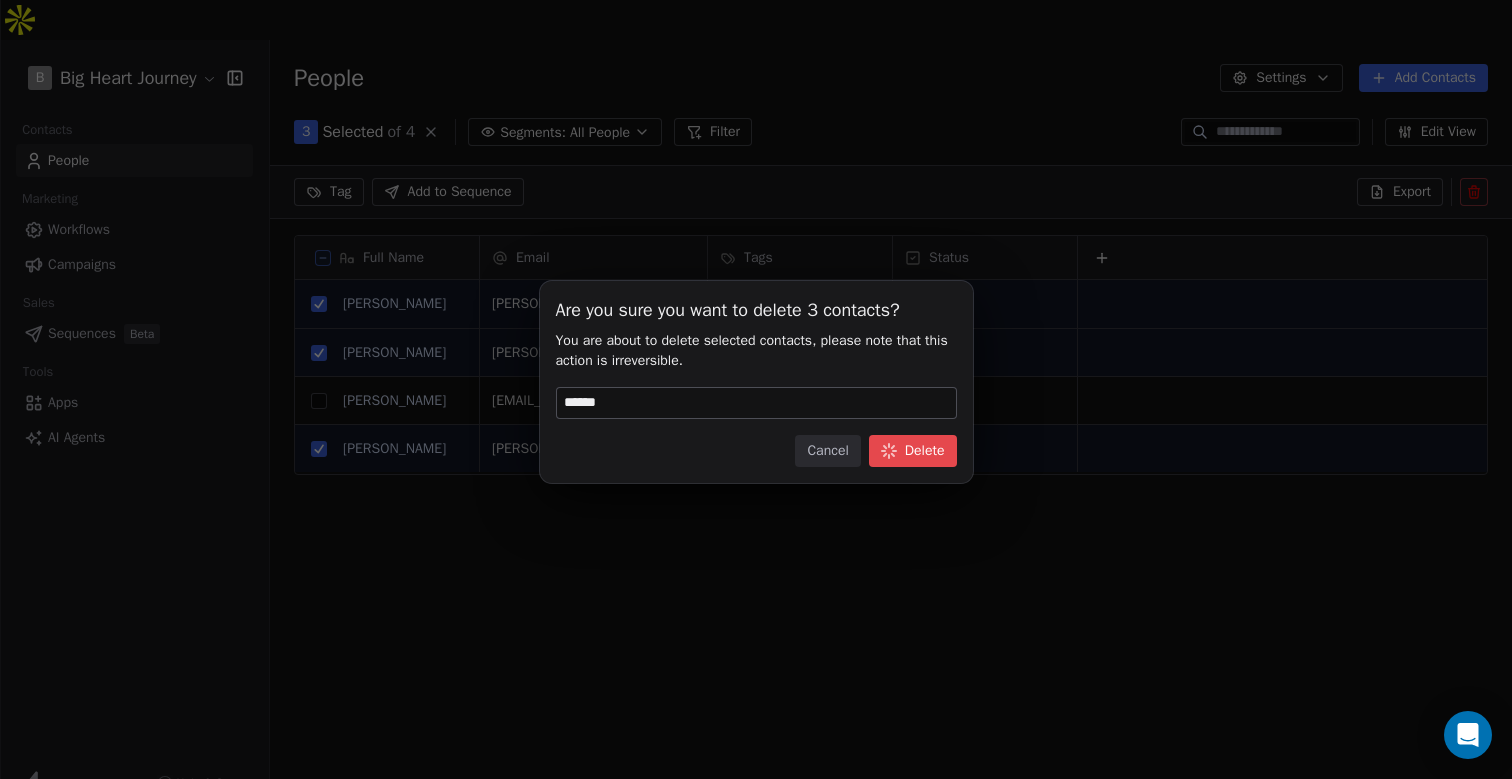 scroll, scrollTop: 1, scrollLeft: 1, axis: both 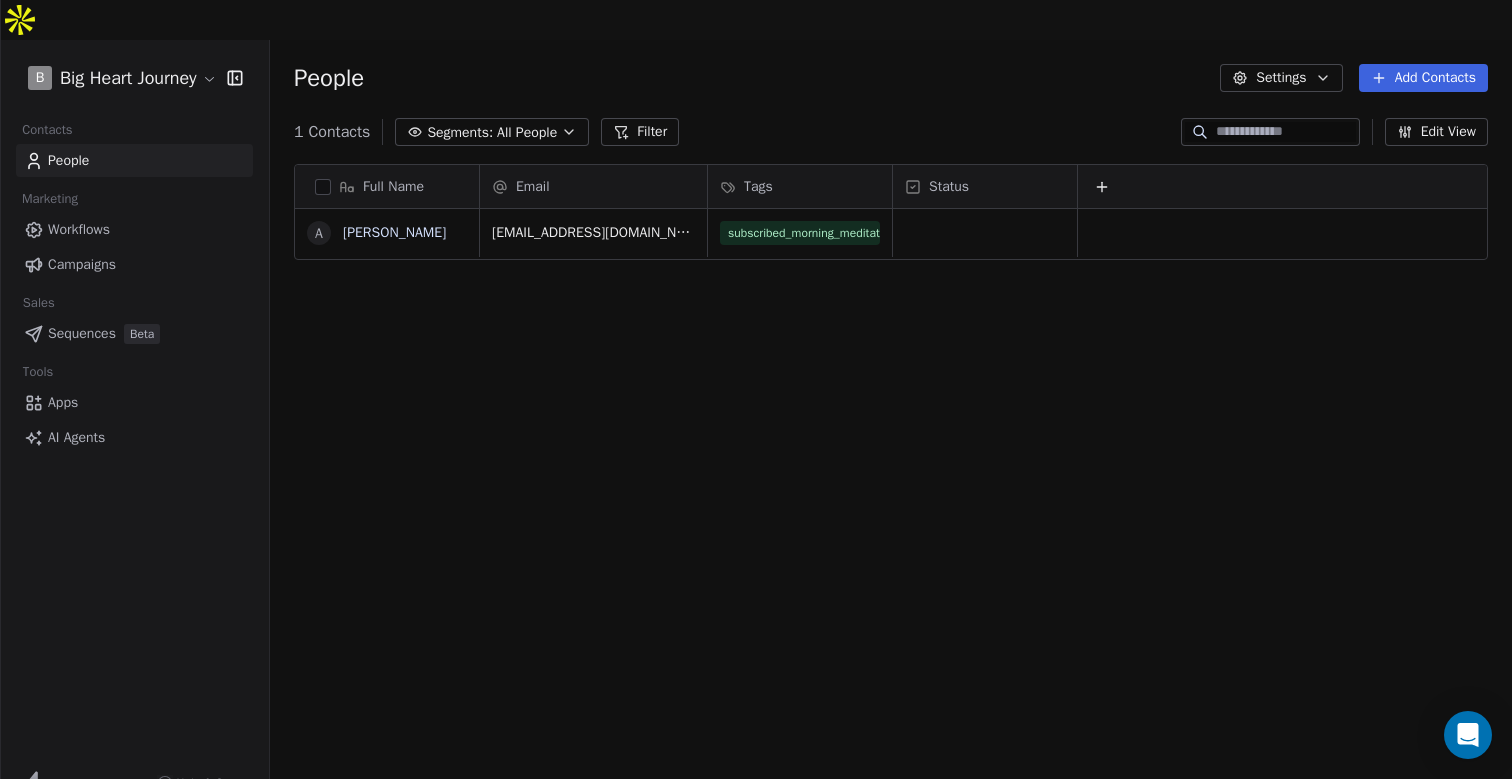 click on "Workflows" at bounding box center (79, 229) 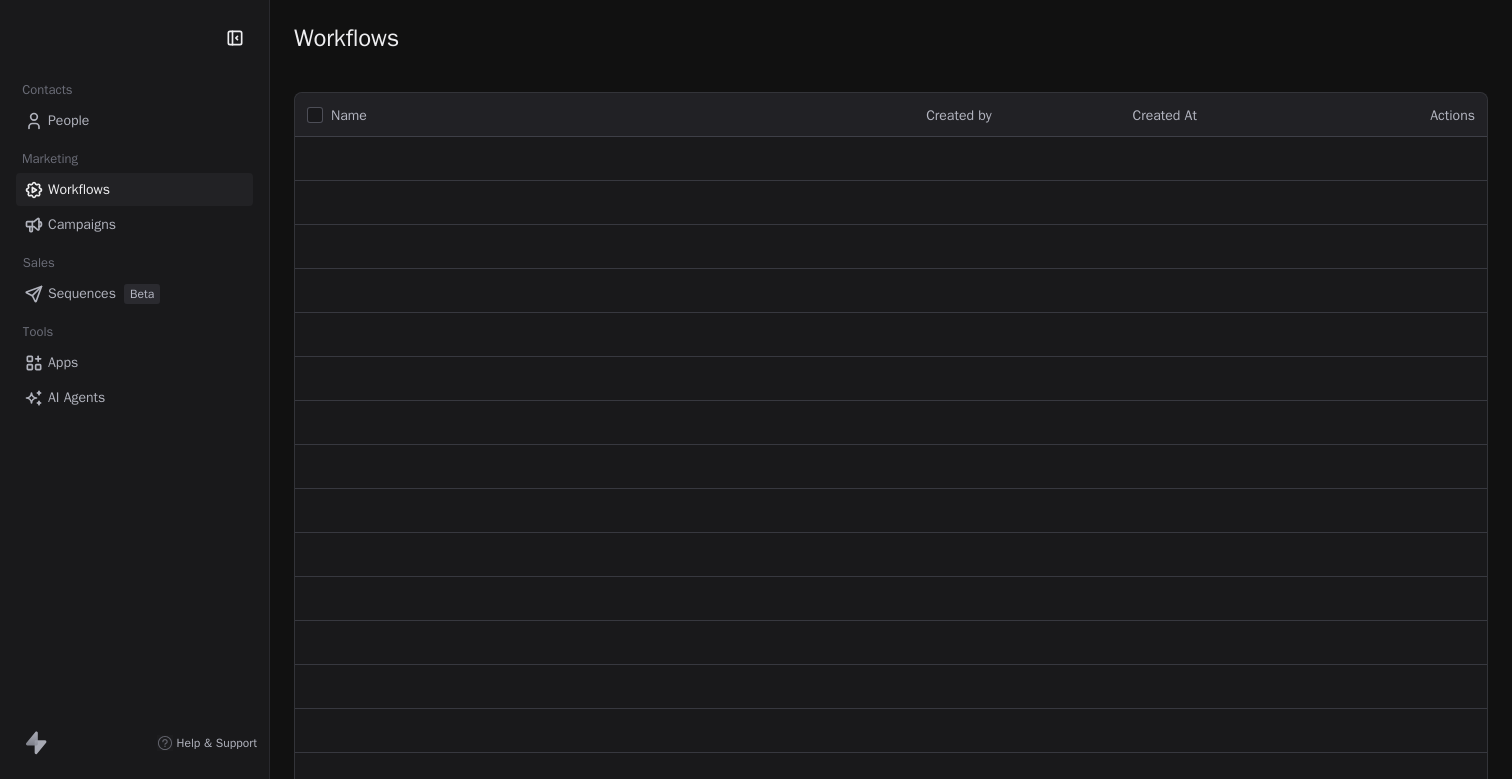 scroll, scrollTop: 0, scrollLeft: 0, axis: both 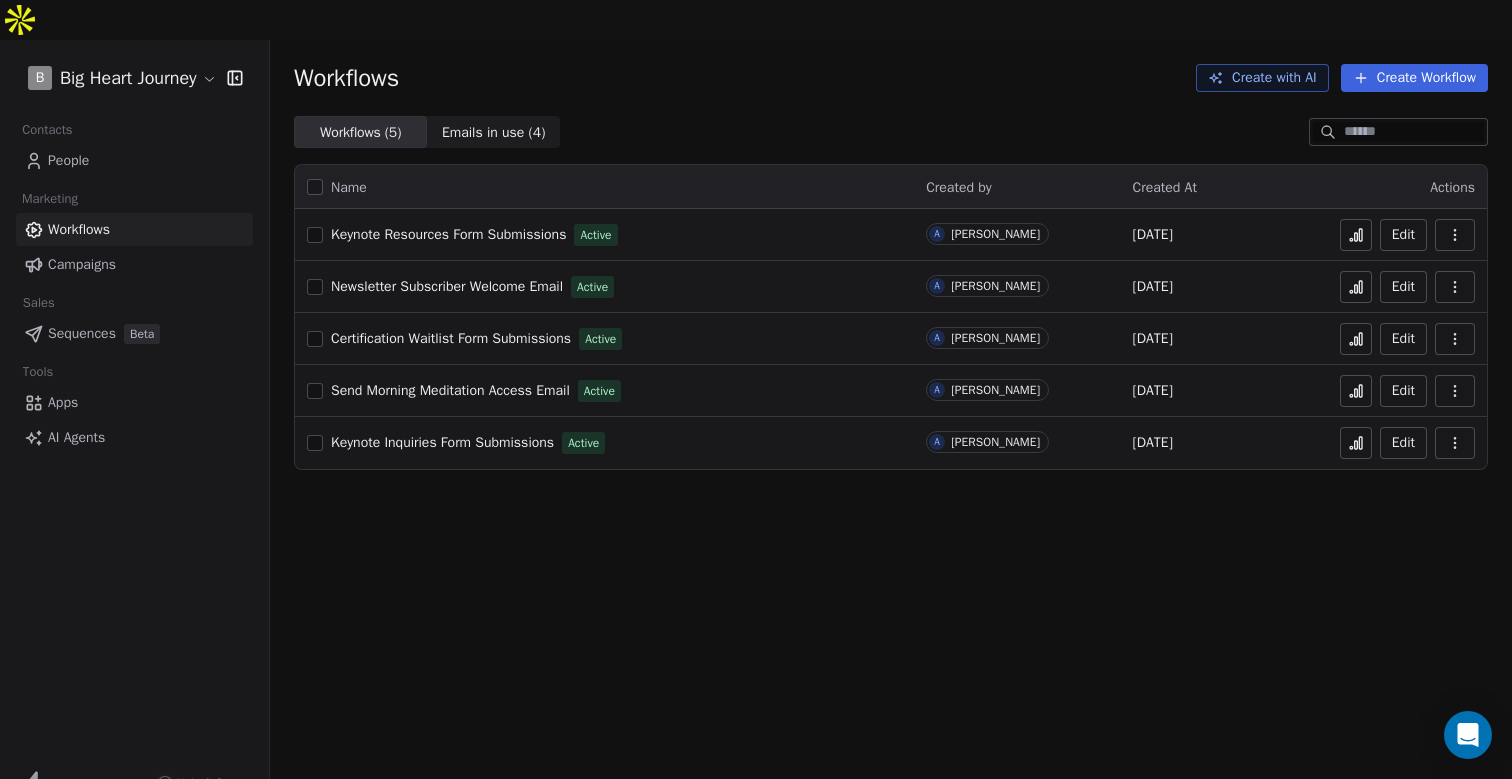 click on "Apps" at bounding box center [63, 402] 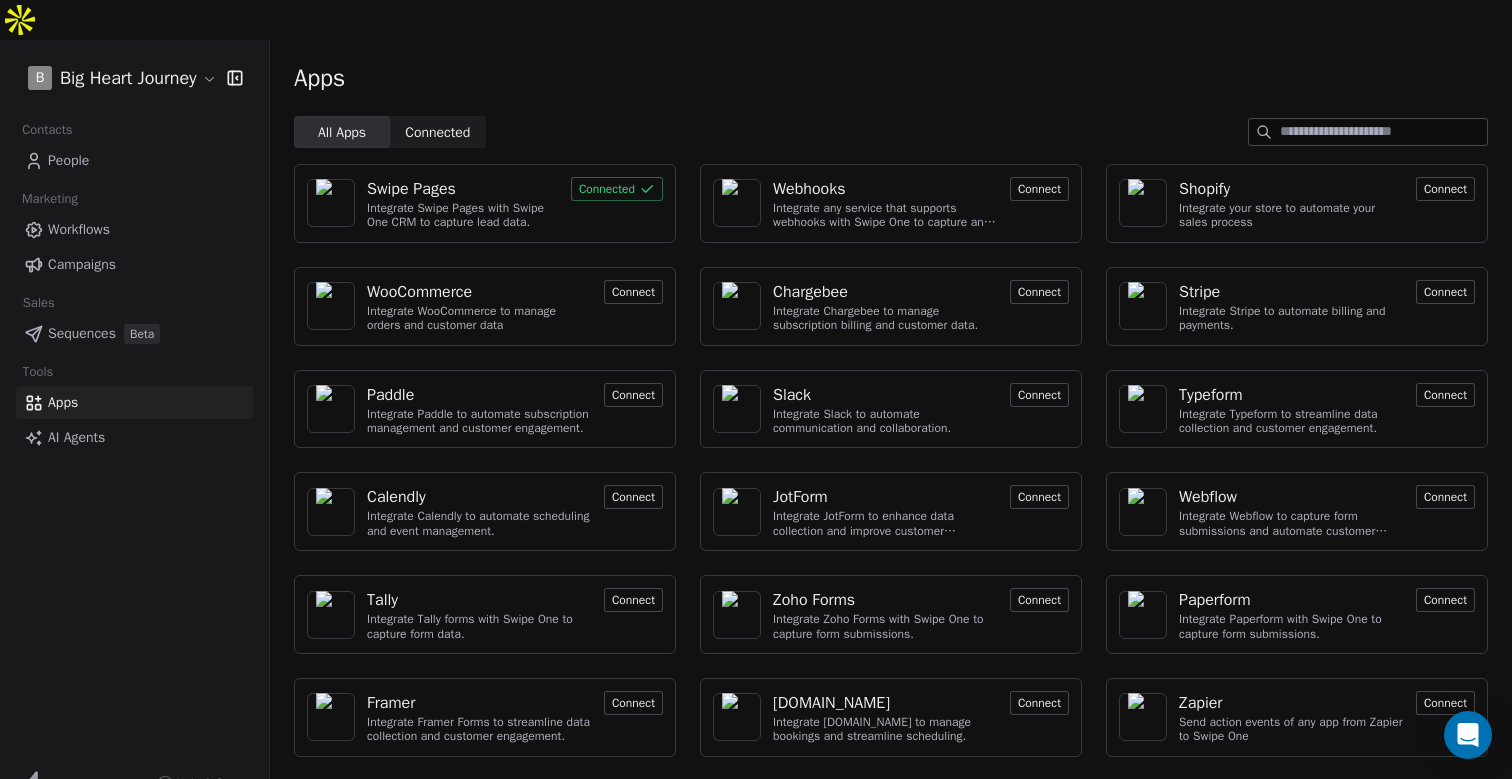 click on "Swipe Pages" at bounding box center [411, 189] 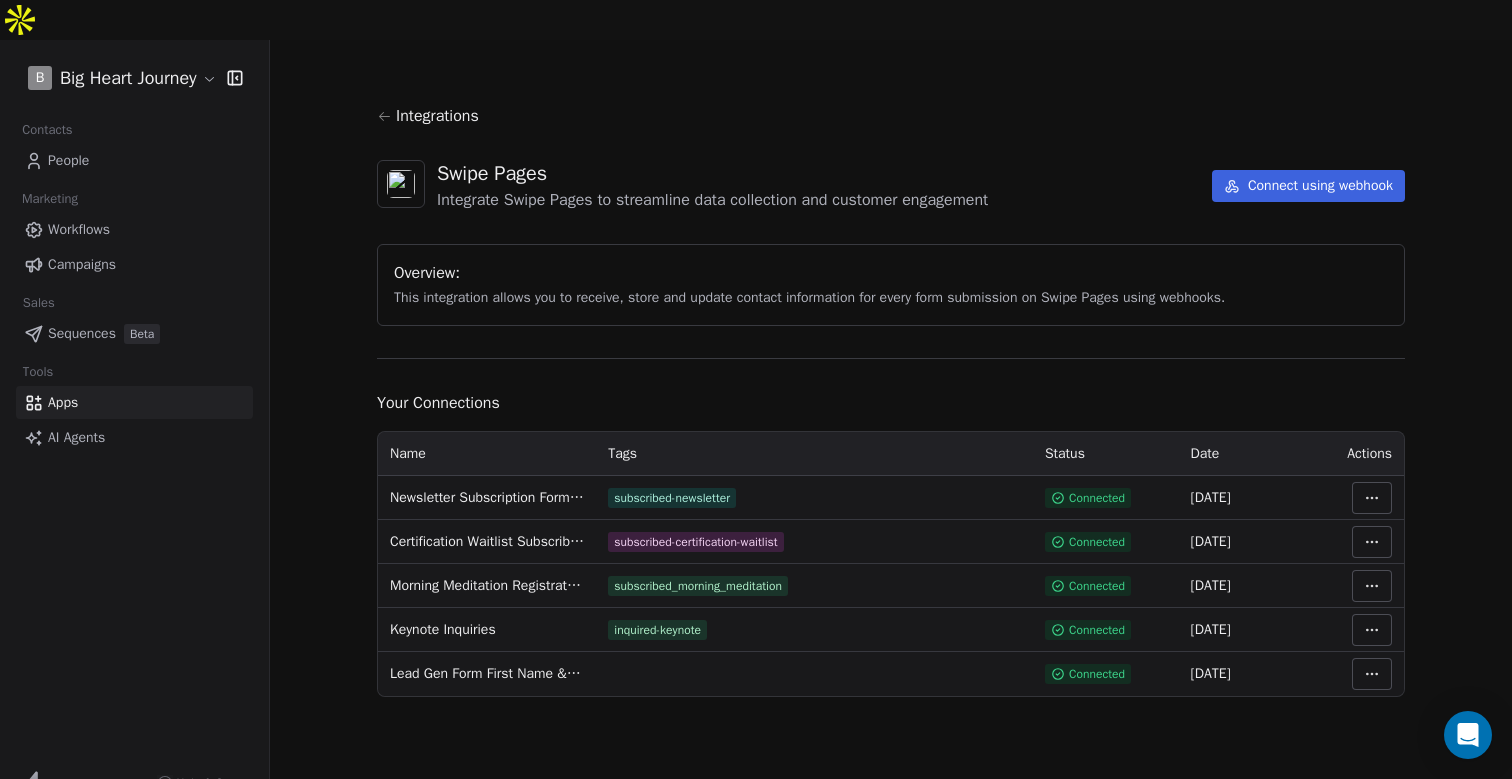click on "B Big Heart Journey Contacts People Marketing Workflows Campaigns Sales Sequences Beta Tools Apps AI Agents Help & Support Integrations Swipe Pages Integrate Swipe Pages to streamline data collection and customer engagement Connect using webhook Overview: This integration allows you to receive, store and update contact information for every form submission on Swipe Pages using webhooks. Your Connections Name Tags Status Date Actions Newsletter Subscription Form Submissions subscribed-newsletter Connected 06 Jul 2025 Certification Waitlist Subscribers subscribed-certification-waitlist Connected 06 Jul 2025 Morning Meditation Registrations subscribed_morning_meditation Connected 06 Jul 2025 Keynote Inquiries inquired-keynote Connected 06 Jul 2025 Lead Gen Form First Name & Email Capture Connected 10 May 2025" at bounding box center [756, 409] 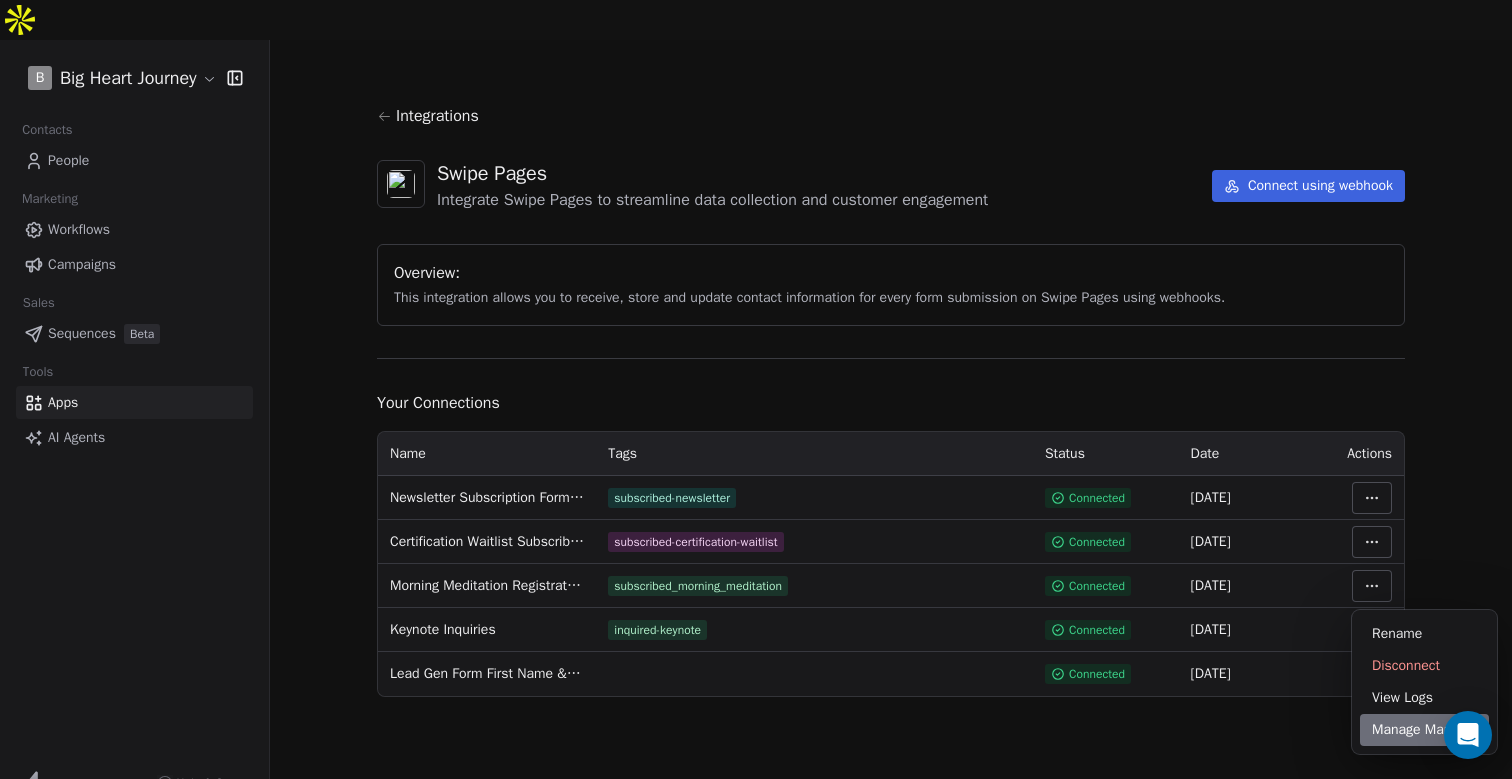 click on "Manage Mapping" at bounding box center [1424, 730] 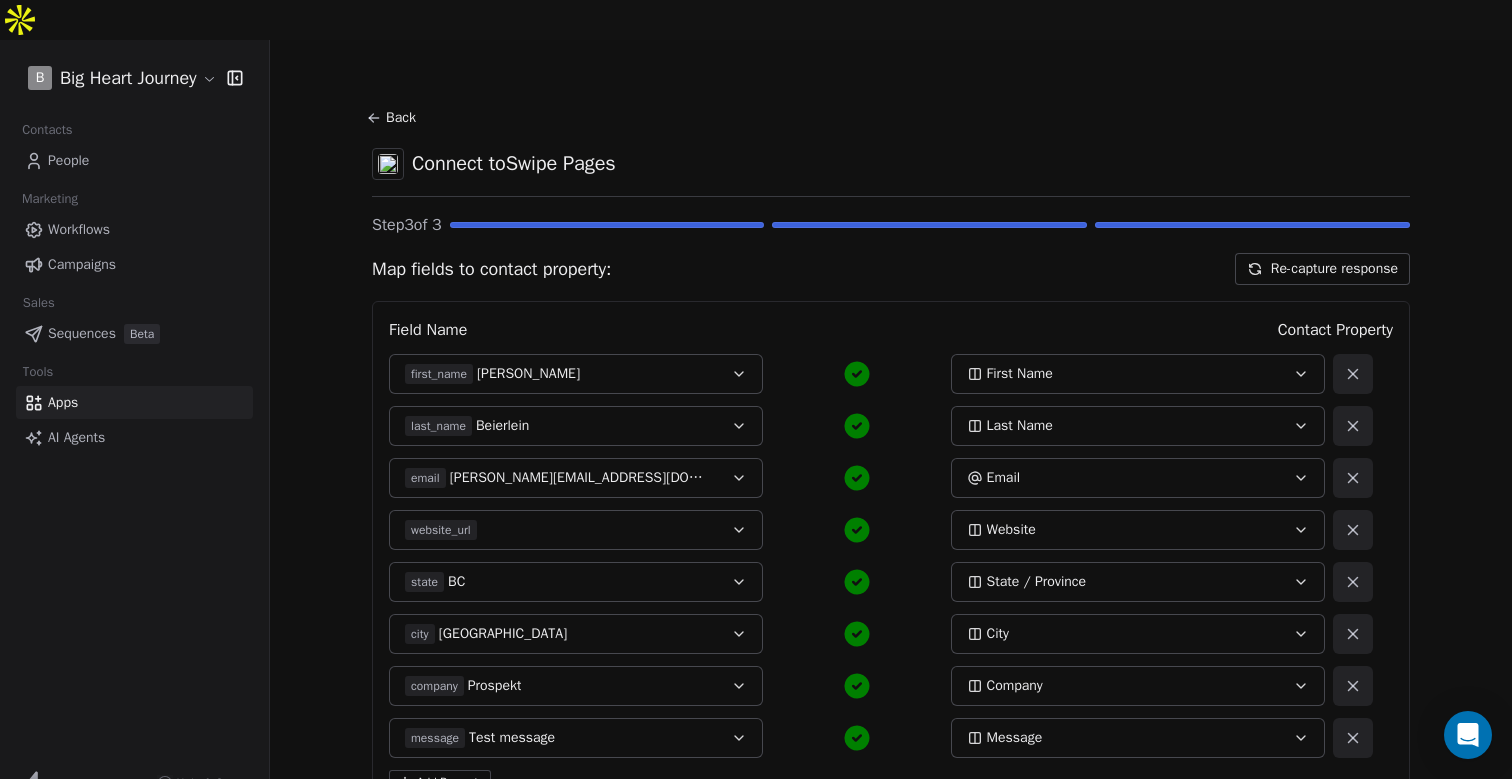 scroll, scrollTop: 124, scrollLeft: 0, axis: vertical 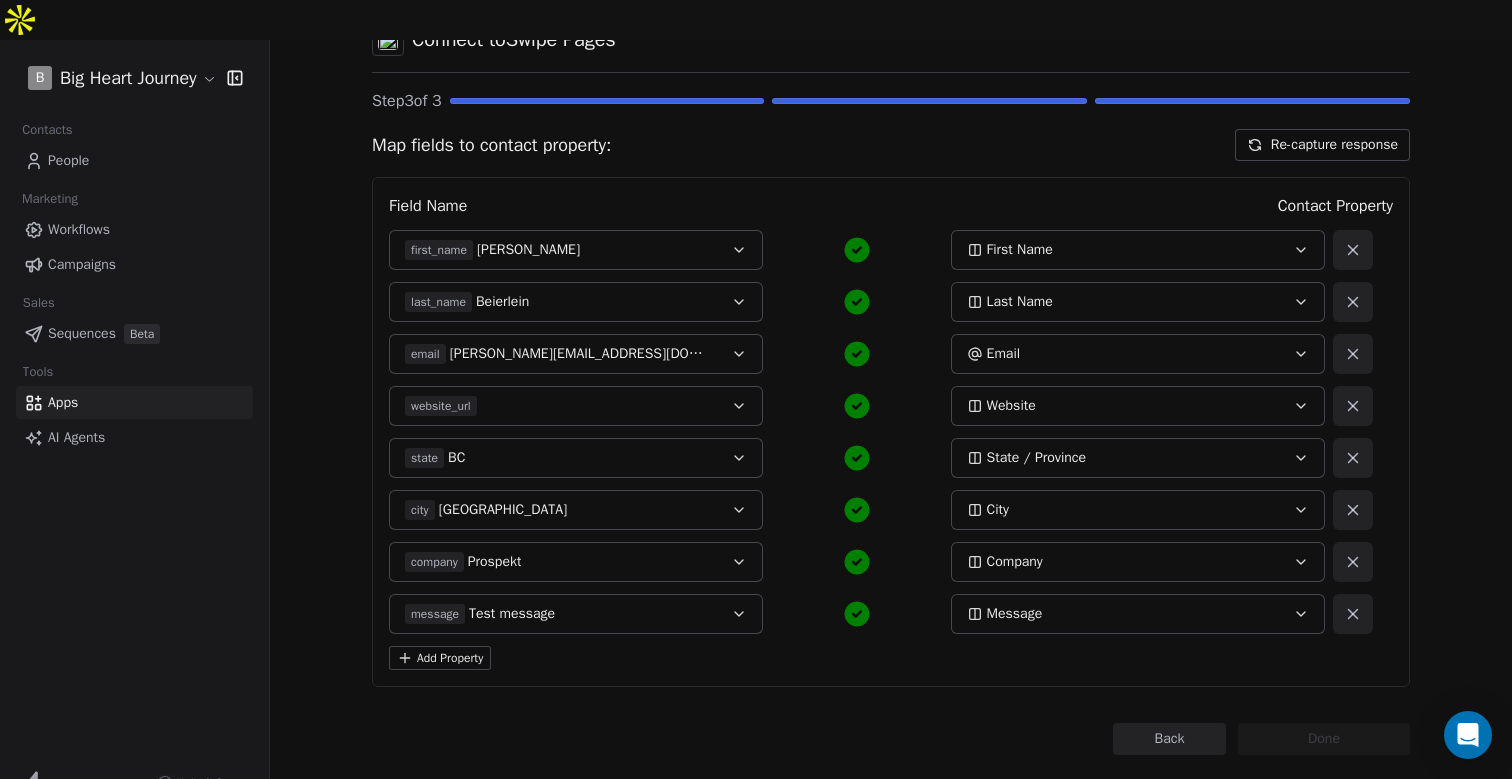click on "Back" at bounding box center (1169, 739) 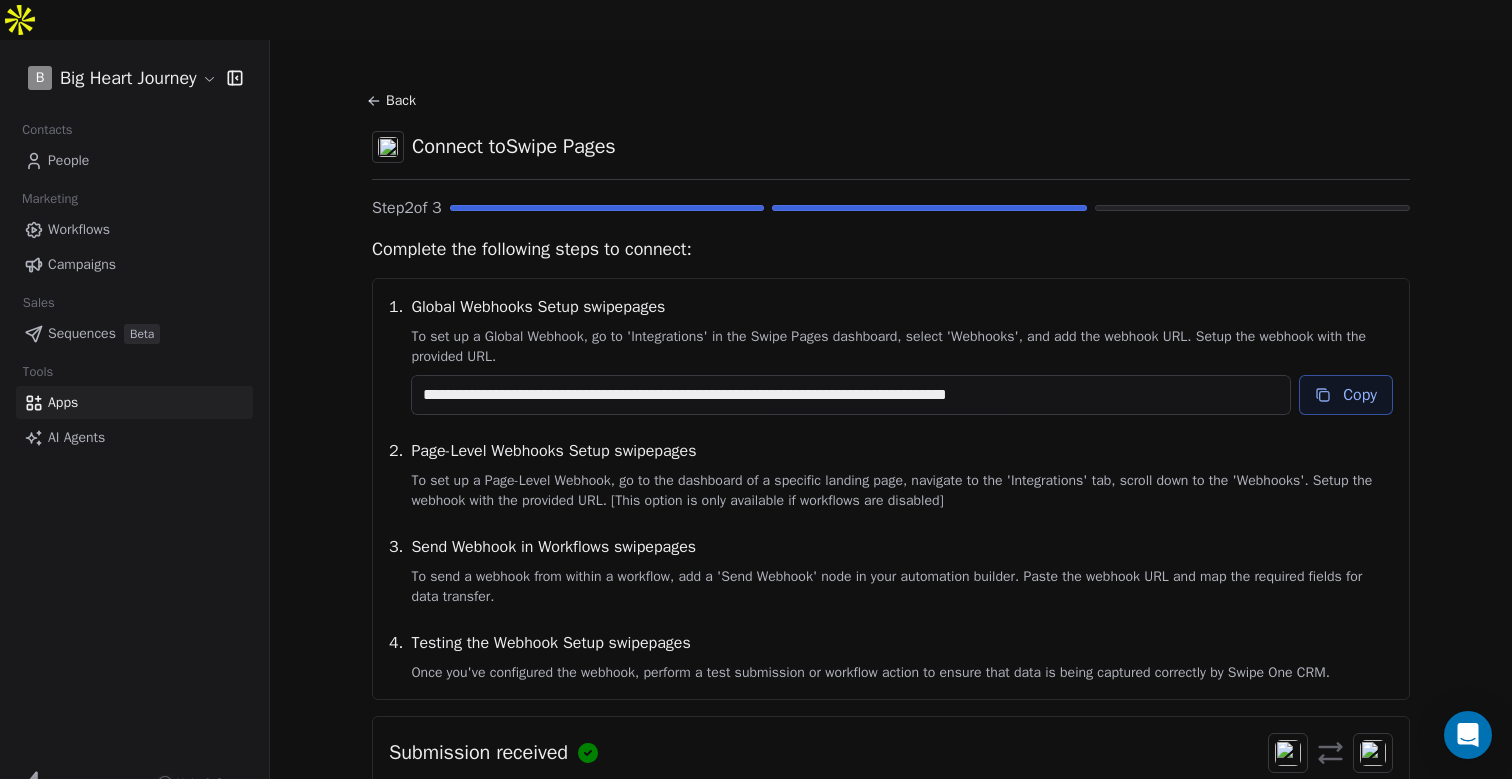 scroll, scrollTop: 0, scrollLeft: 0, axis: both 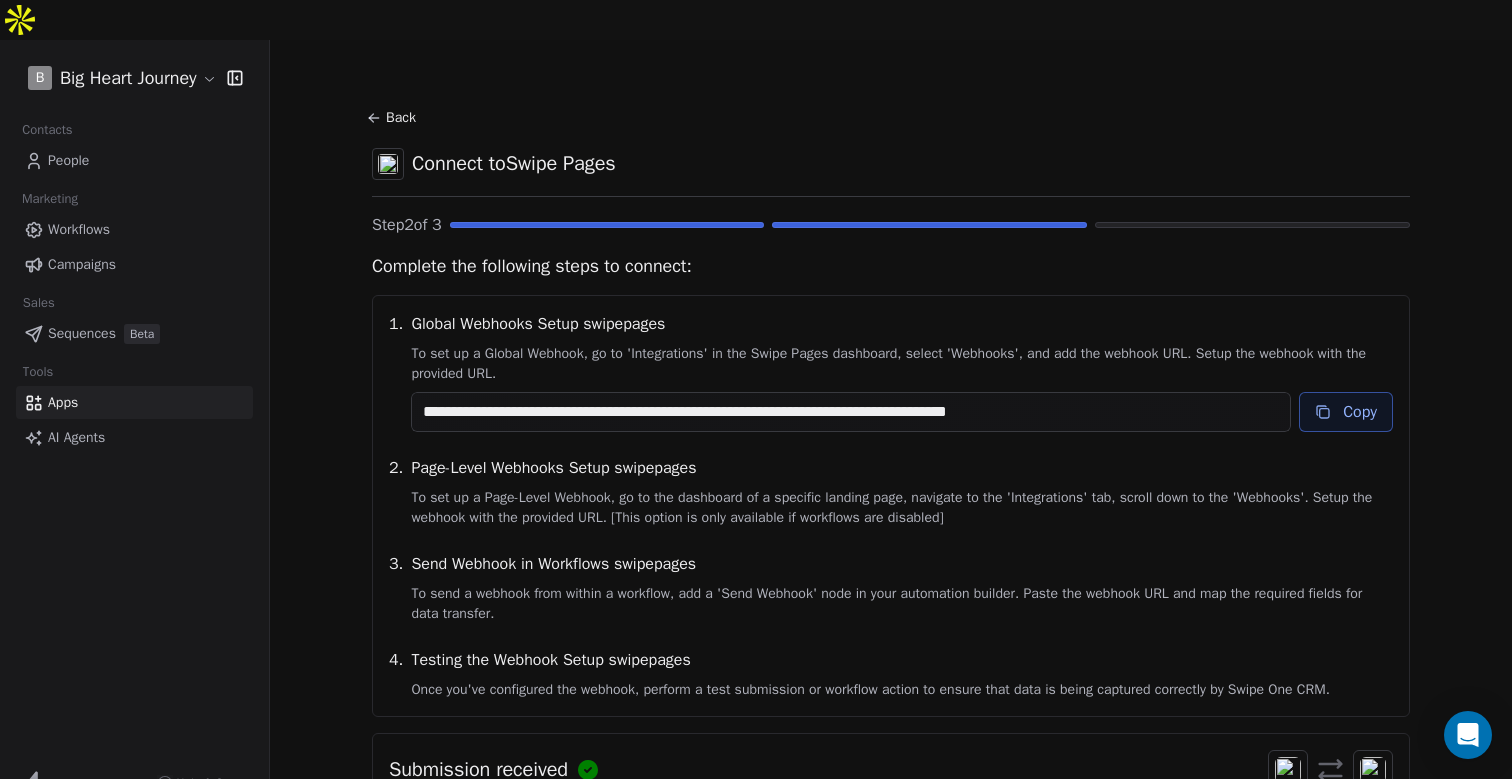 click on "Copy" at bounding box center (1346, 412) 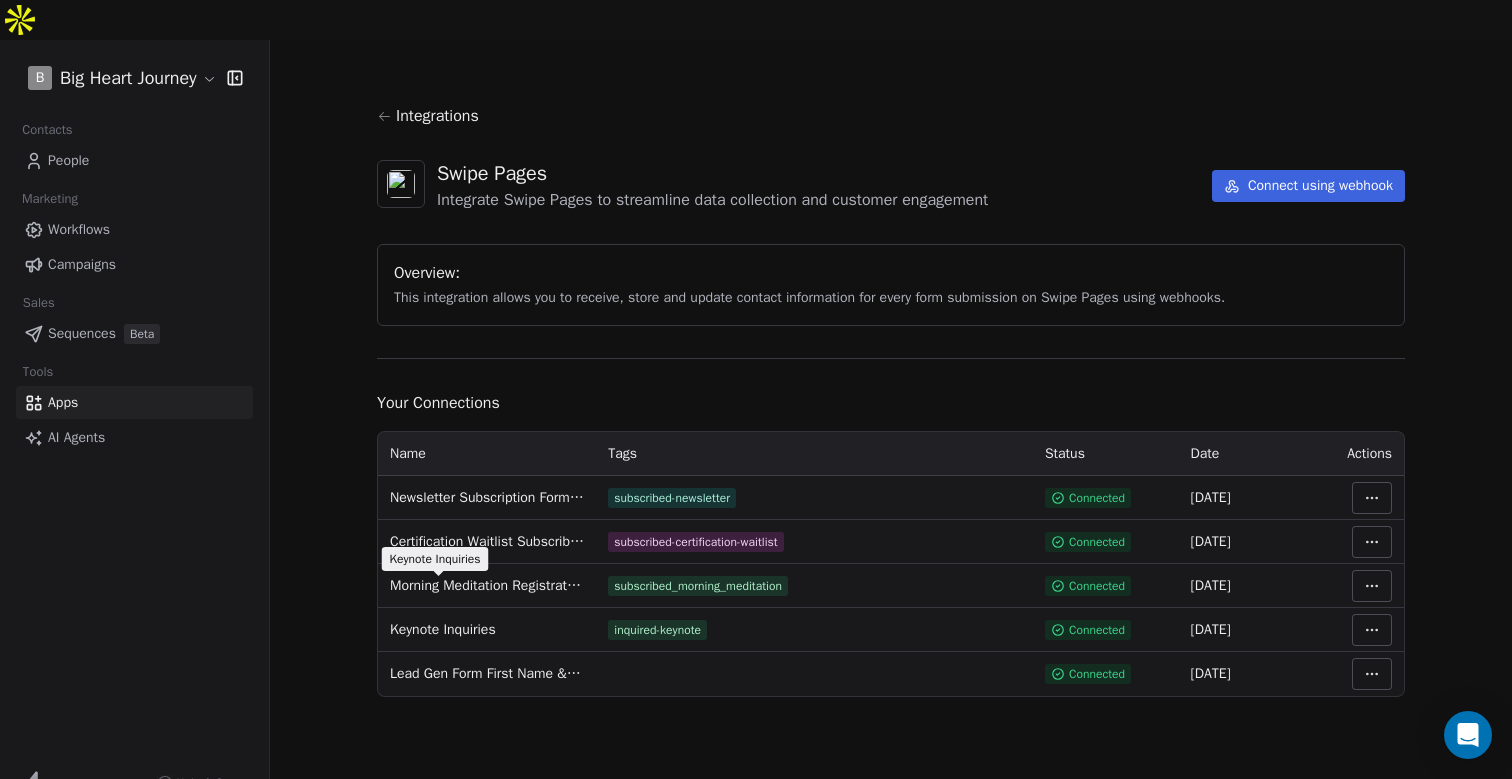 click on "Keynote Inquiries" at bounding box center (443, 630) 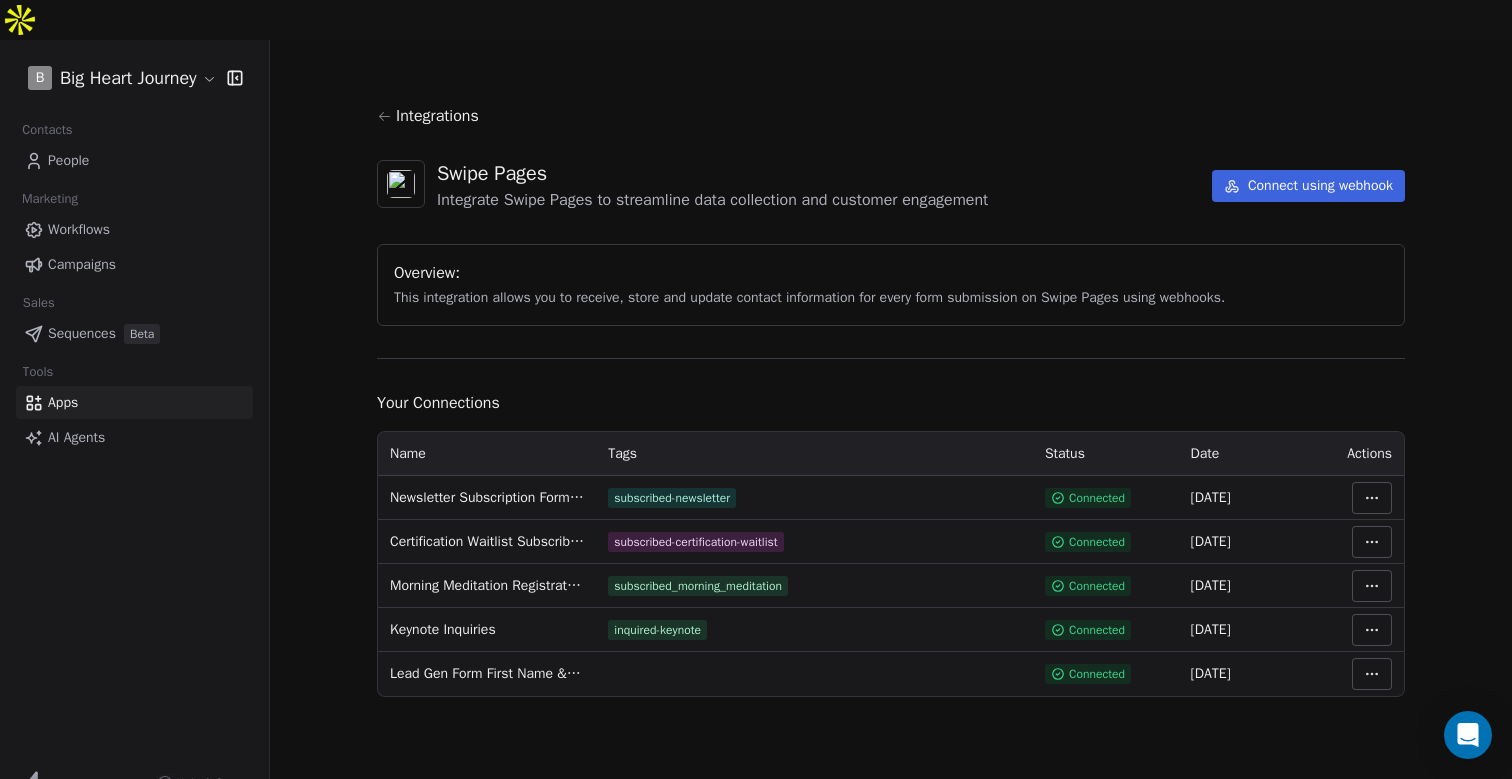 click on "B Big Heart Journey Contacts People Marketing Workflows Campaigns Sales Sequences Beta Tools Apps AI Agents Help & Support Integrations Swipe Pages Integrate Swipe Pages to streamline data collection and customer engagement Connect using webhook Overview: This integration allows you to receive, store and update contact information for every form submission on Swipe Pages using webhooks. Your Connections Name Tags Status Date Actions Newsletter Subscription Form Submissions subscribed-newsletter Connected 06 Jul 2025 Certification Waitlist Subscribers subscribed-certification-waitlist Connected 06 Jul 2025 Morning Meditation Registrations subscribed_morning_meditation Connected 06 Jul 2025 Keynote Inquiries inquired-keynote Connected 06 Jul 2025 Lead Gen Form First Name & Email Capture Connected 10 May 2025" at bounding box center [756, 409] 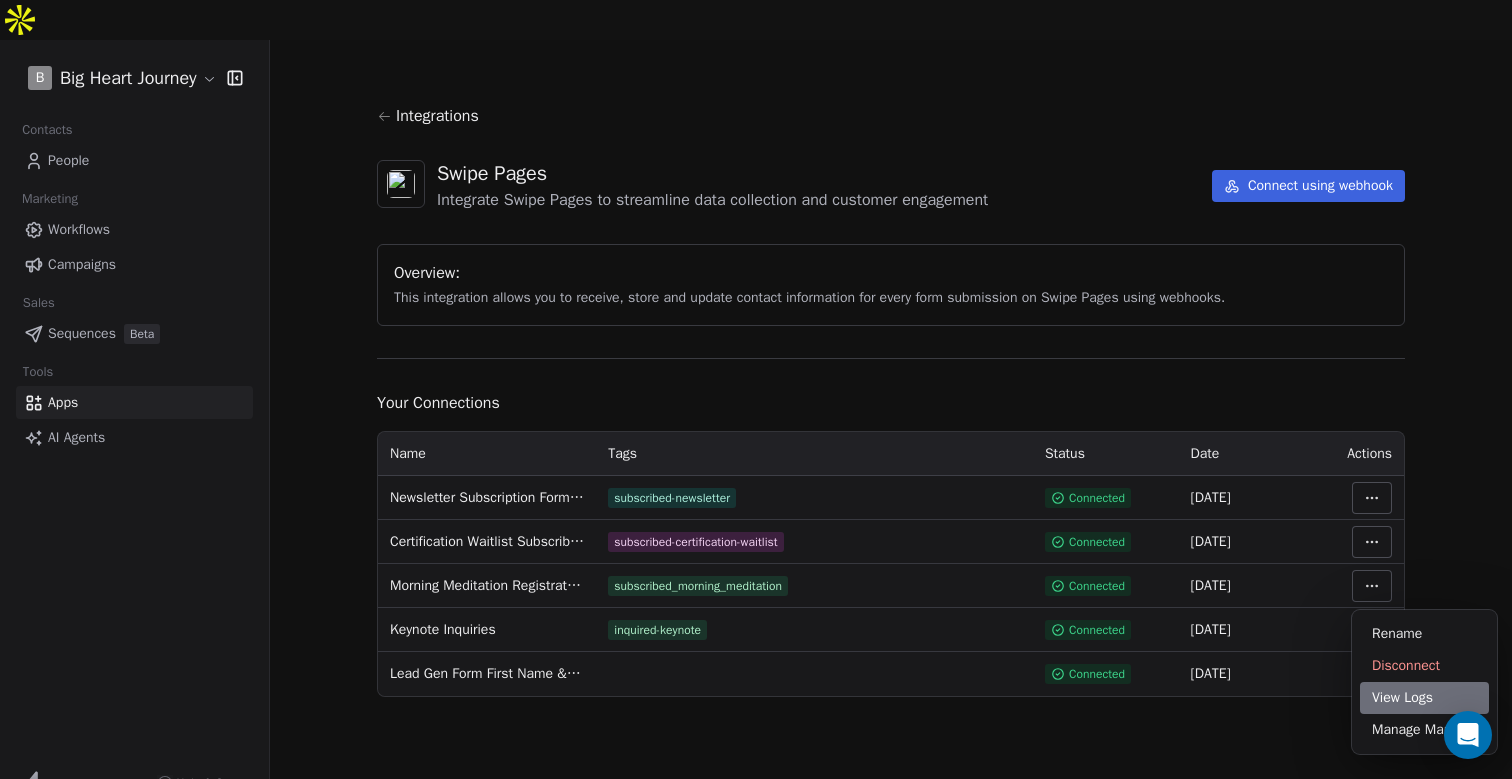 click on "View Logs" at bounding box center [1424, 698] 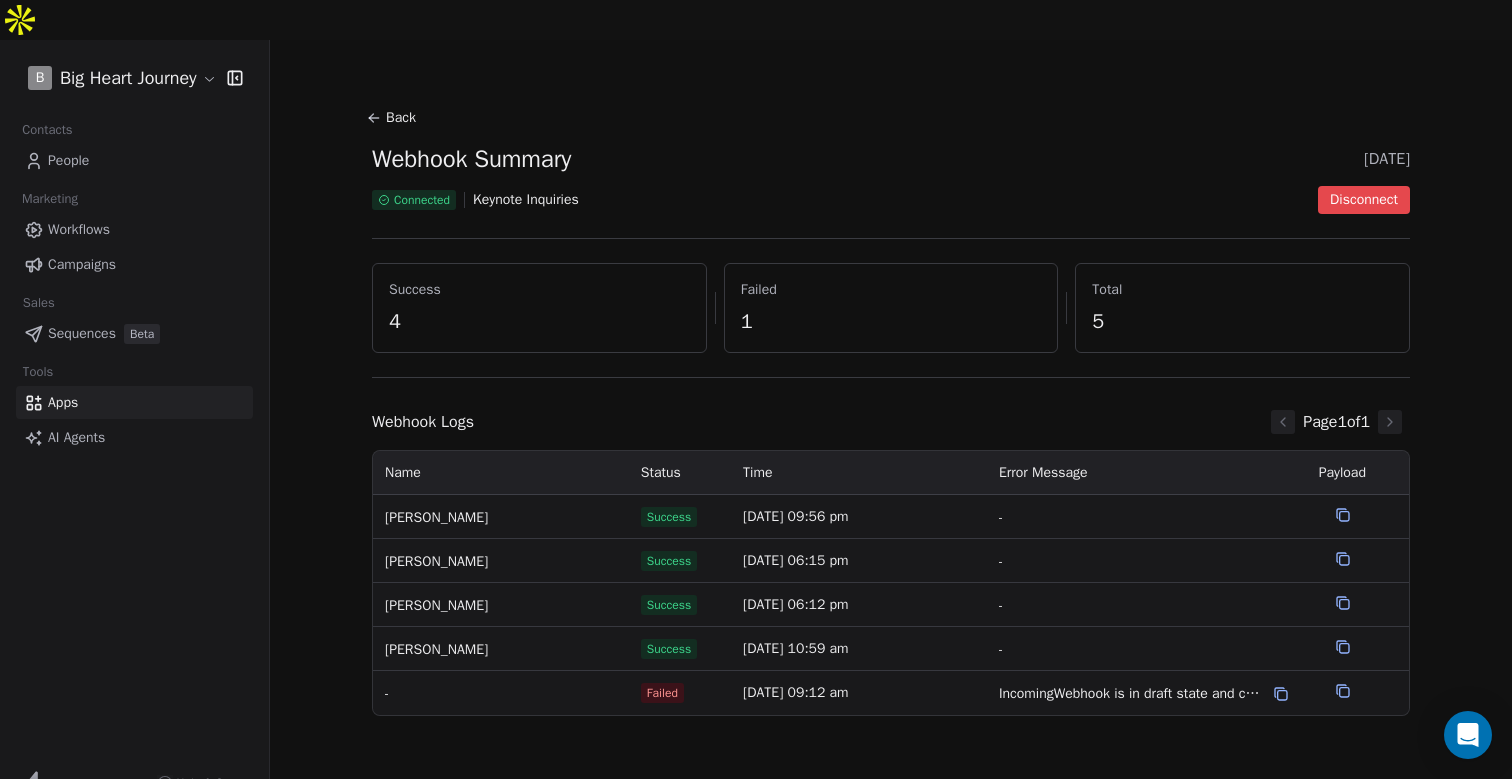 click on "Back" at bounding box center [394, 118] 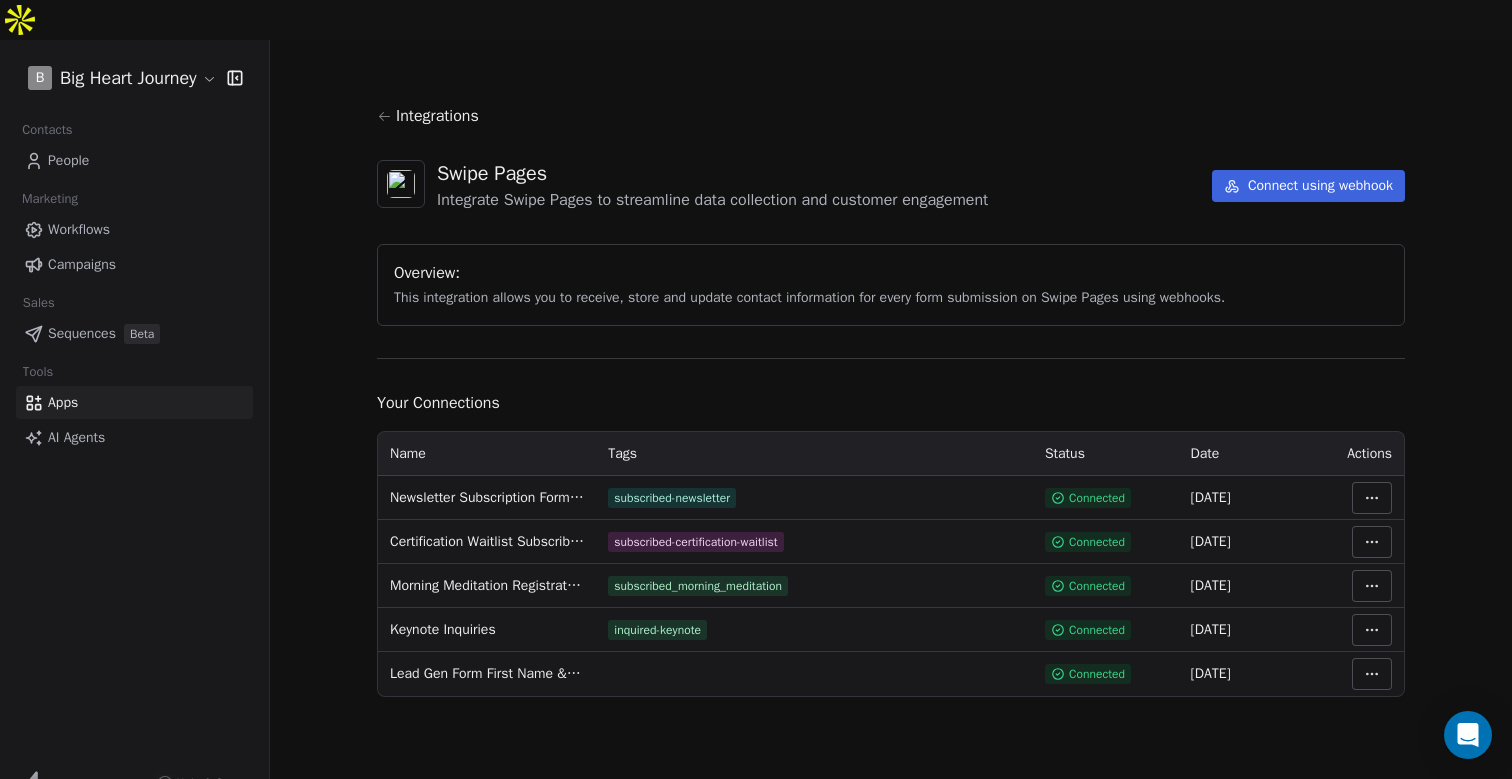 click on "Connect using webhook" at bounding box center [1308, 186] 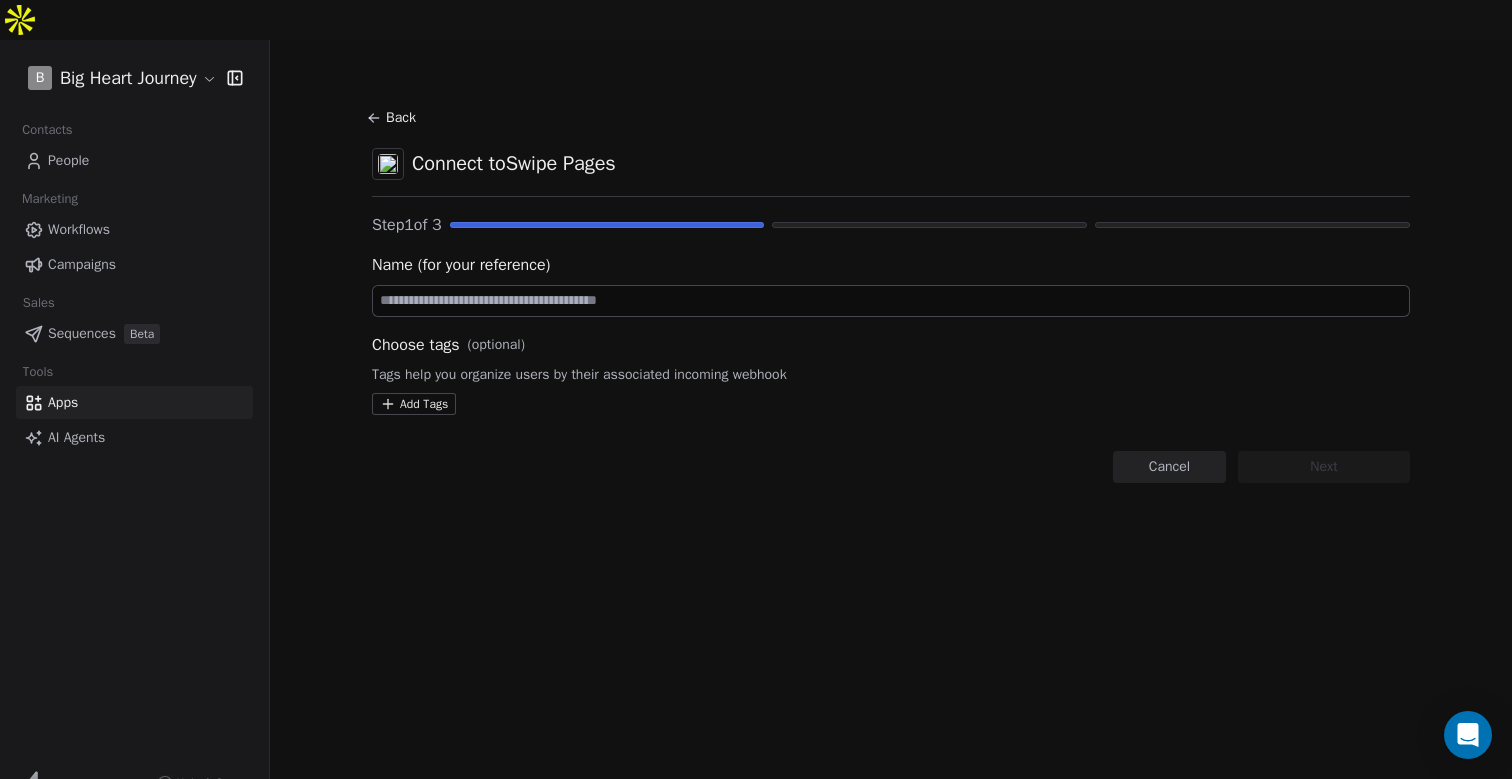 click at bounding box center (891, 301) 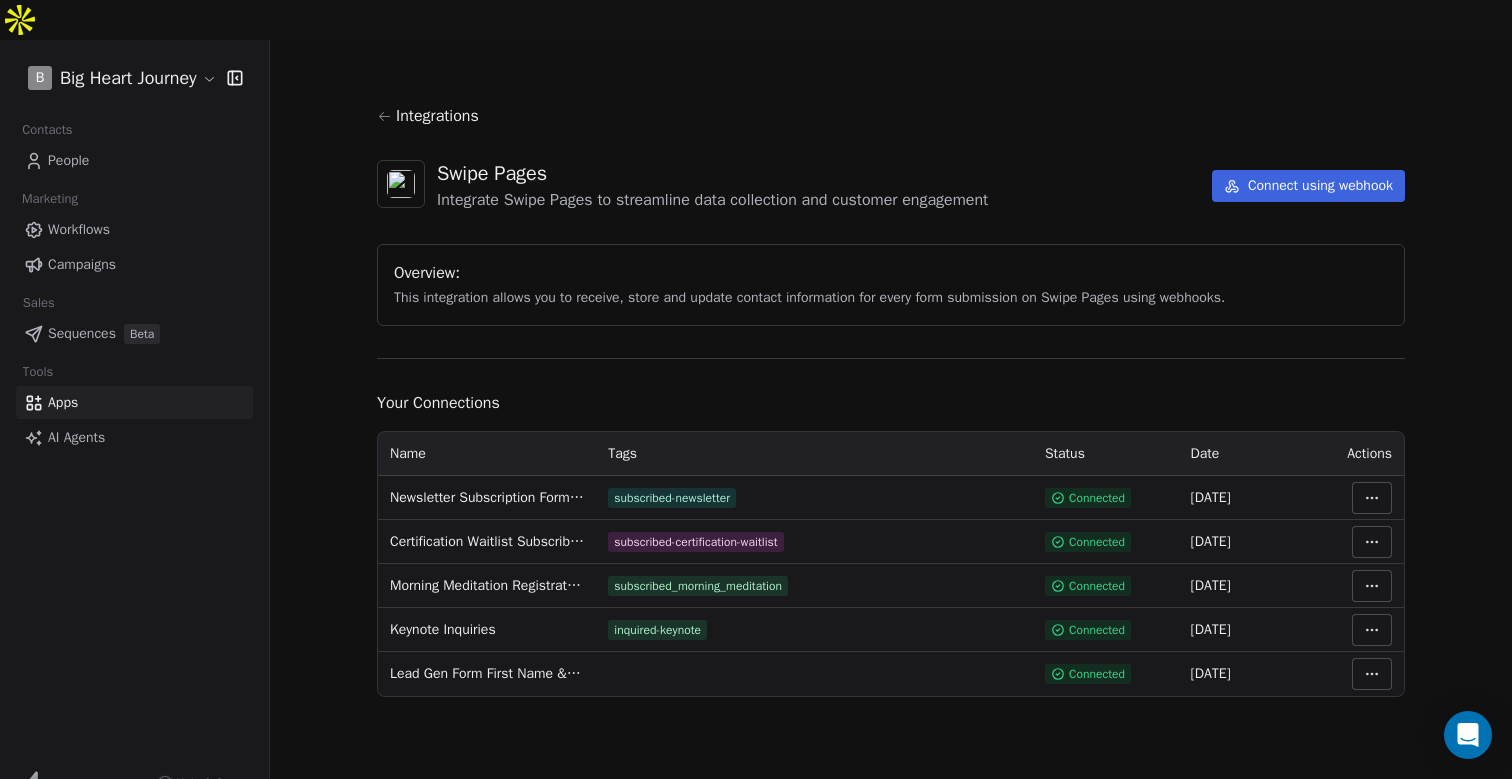 click on "Connect using webhook" at bounding box center [1308, 186] 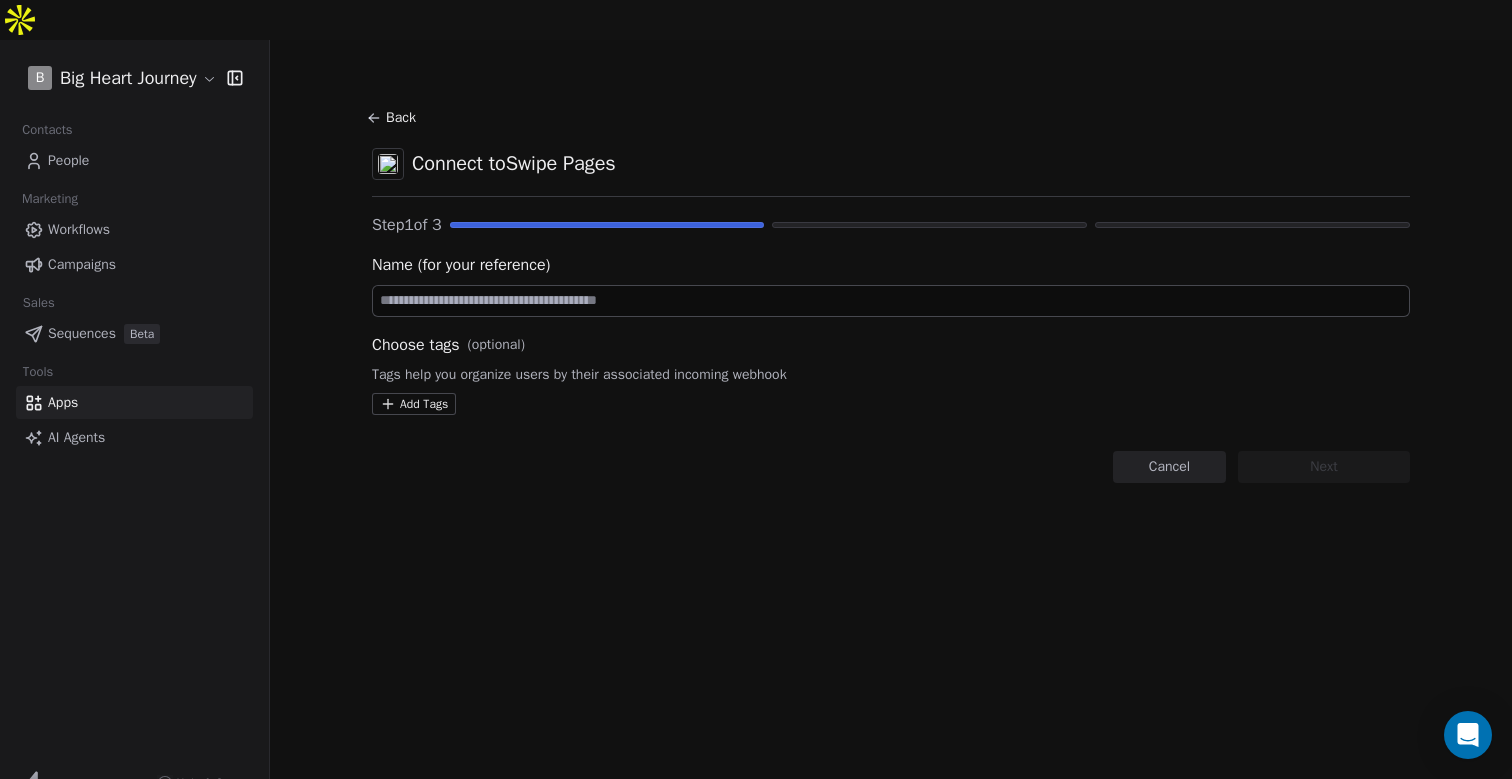 click at bounding box center [891, 301] 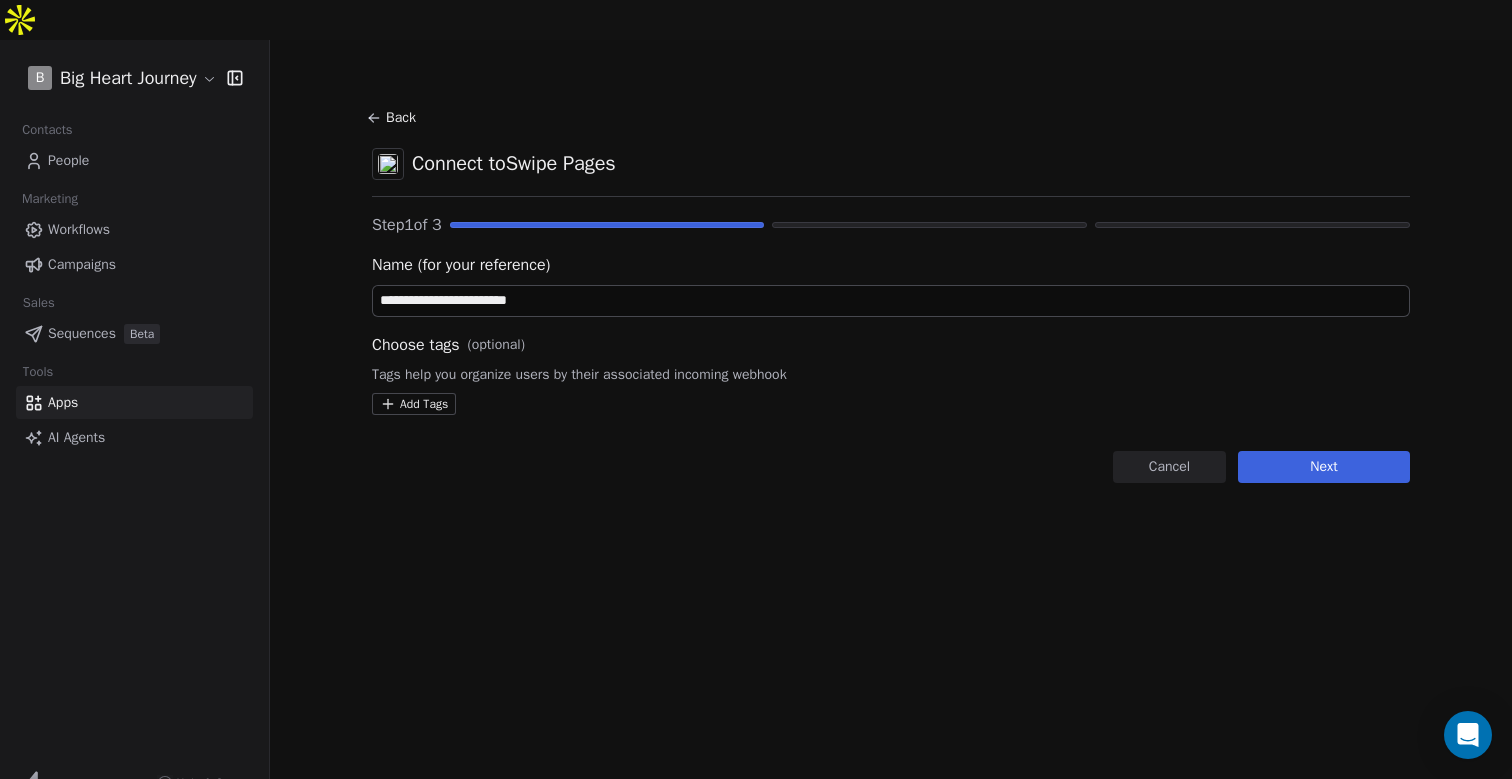 click on "**********" at bounding box center [756, 409] 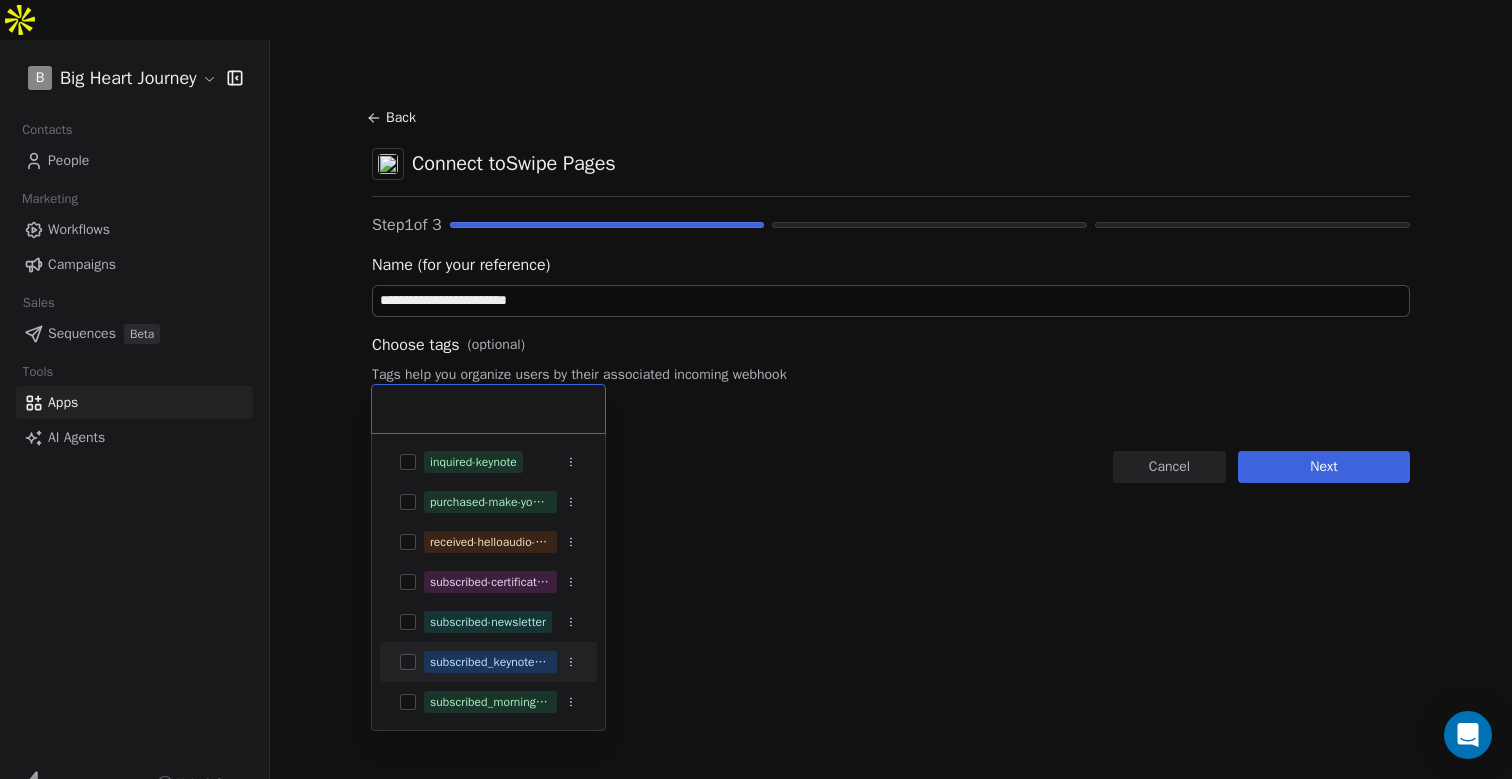 click at bounding box center [408, 662] 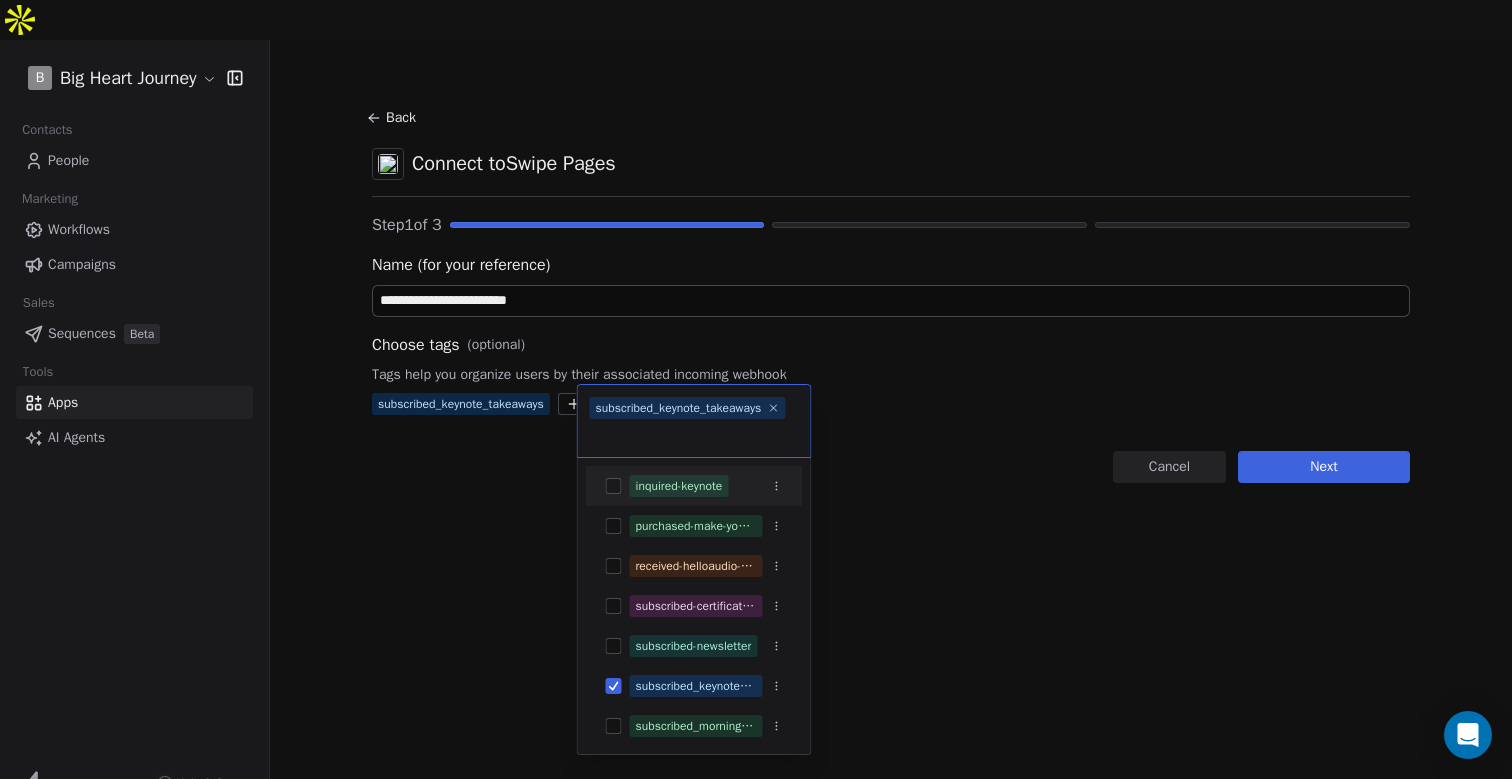 click on "**********" at bounding box center [756, 409] 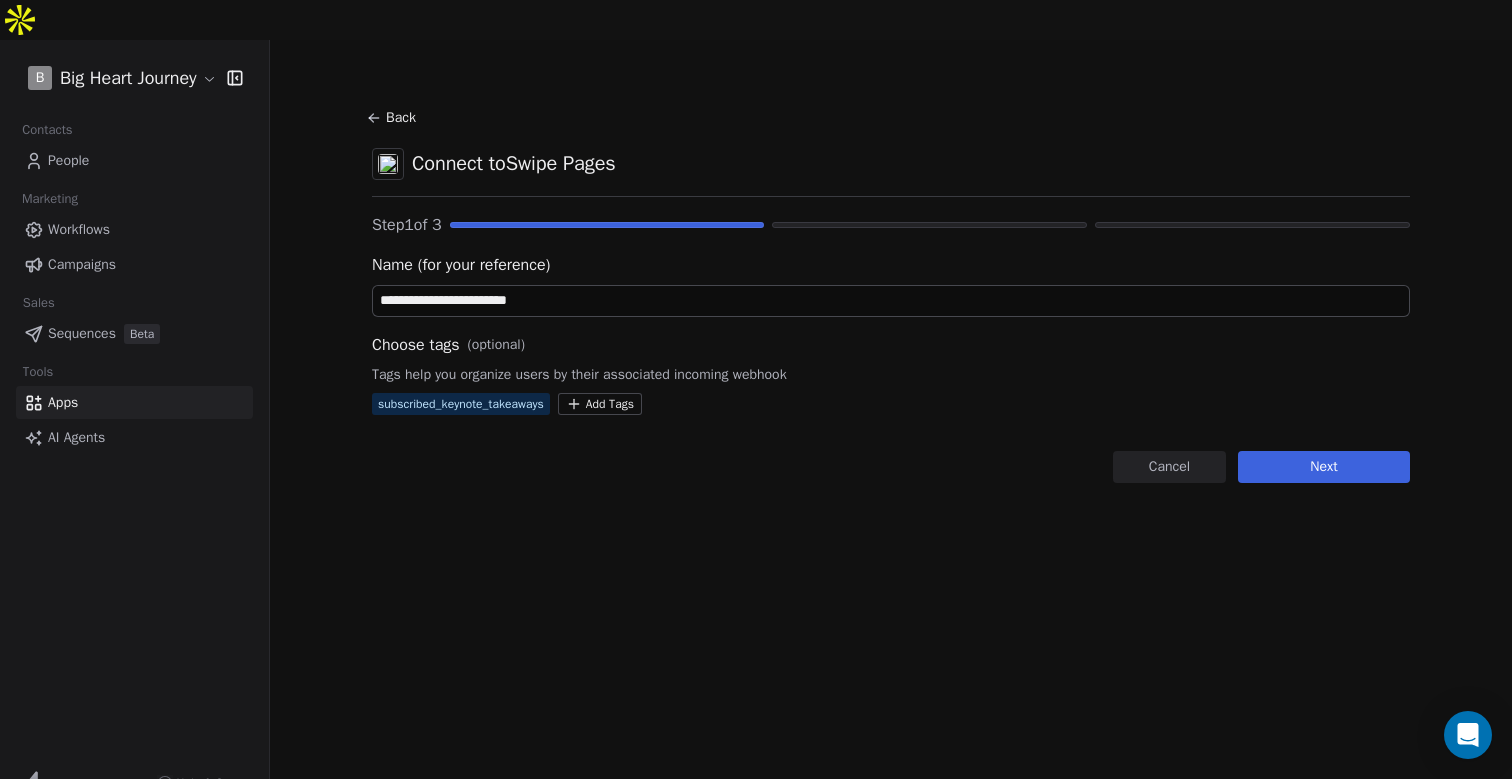 click on "**********" at bounding box center [891, 301] 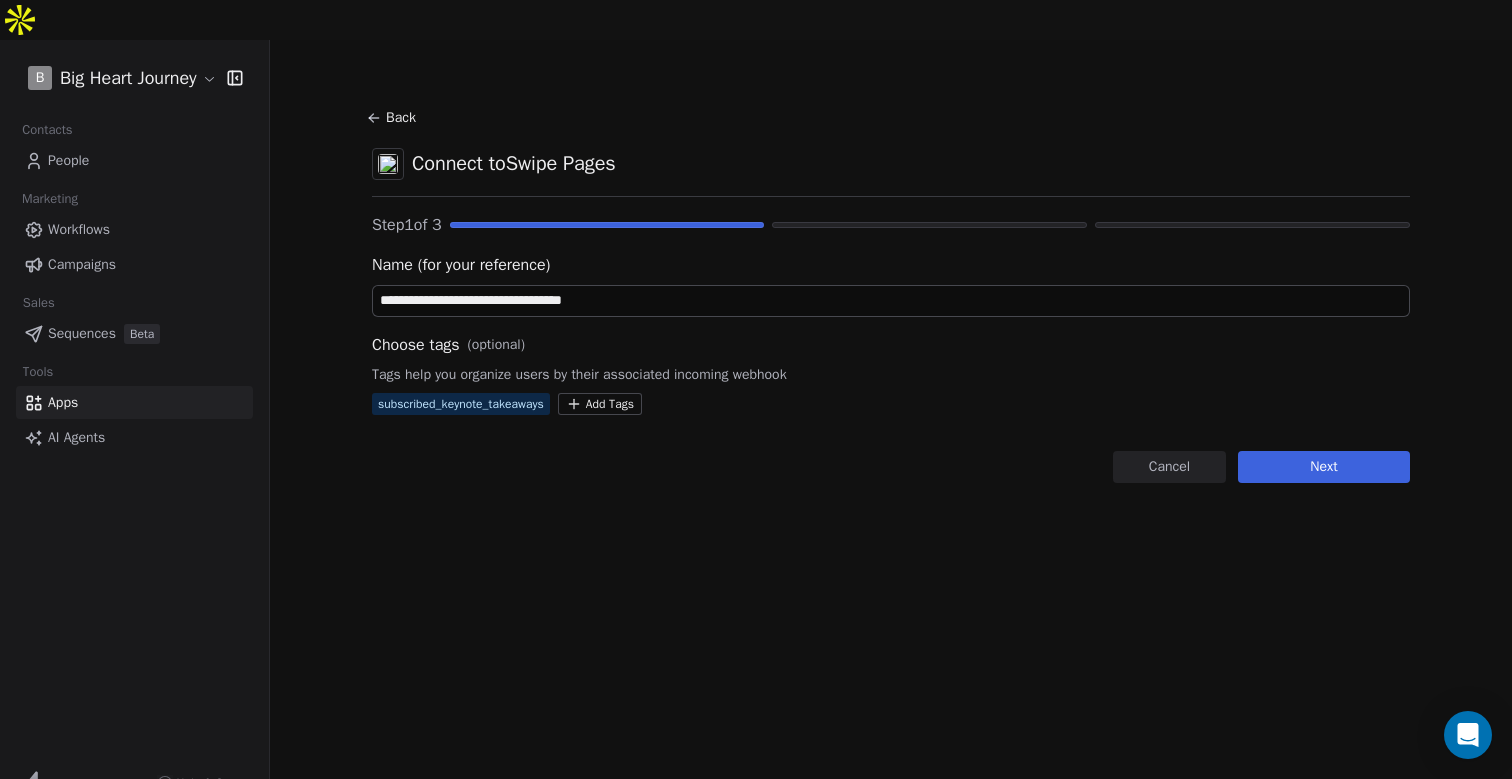 click on "**********" at bounding box center [891, 301] 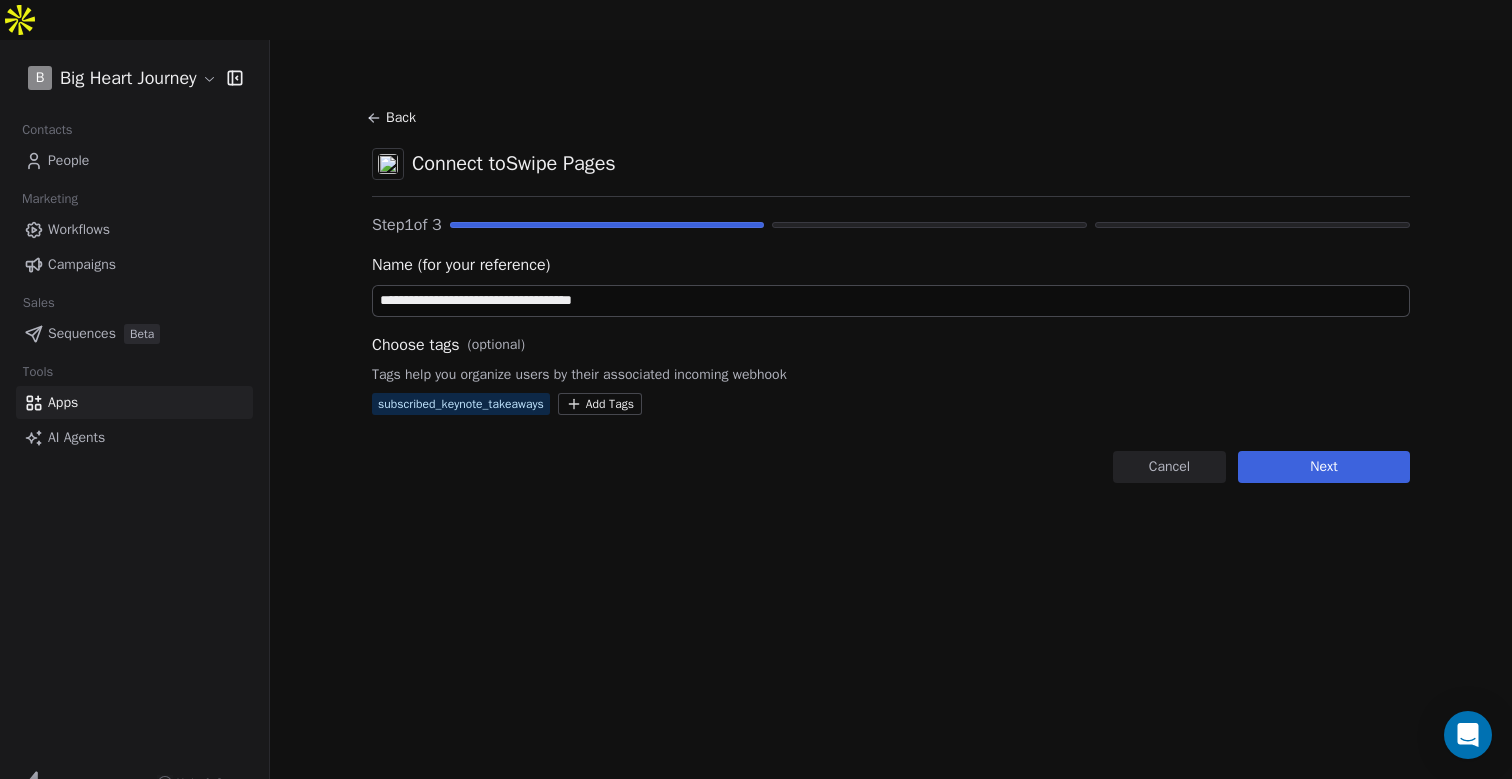 type on "**********" 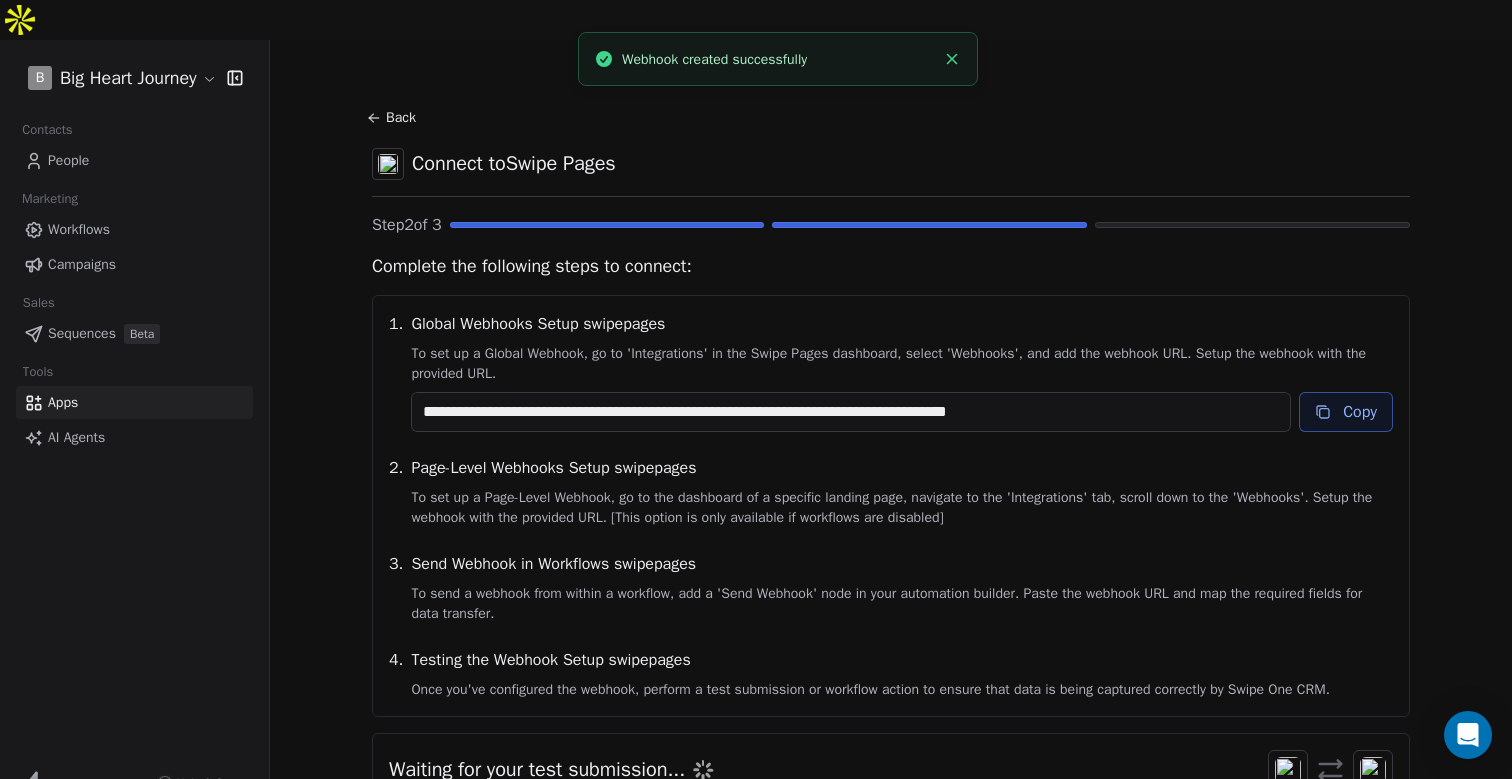 click on "Copy" at bounding box center [1346, 412] 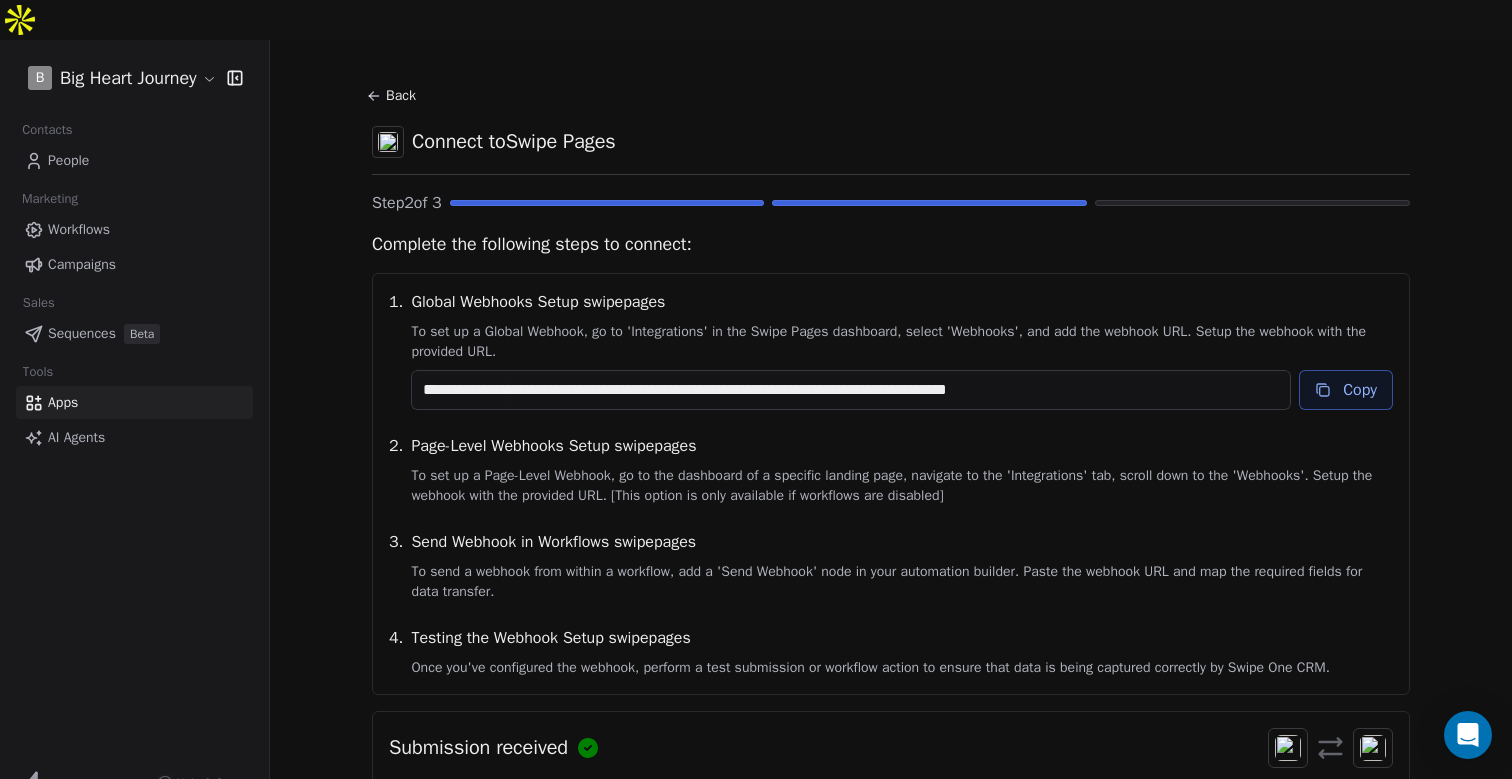 scroll, scrollTop: 0, scrollLeft: 0, axis: both 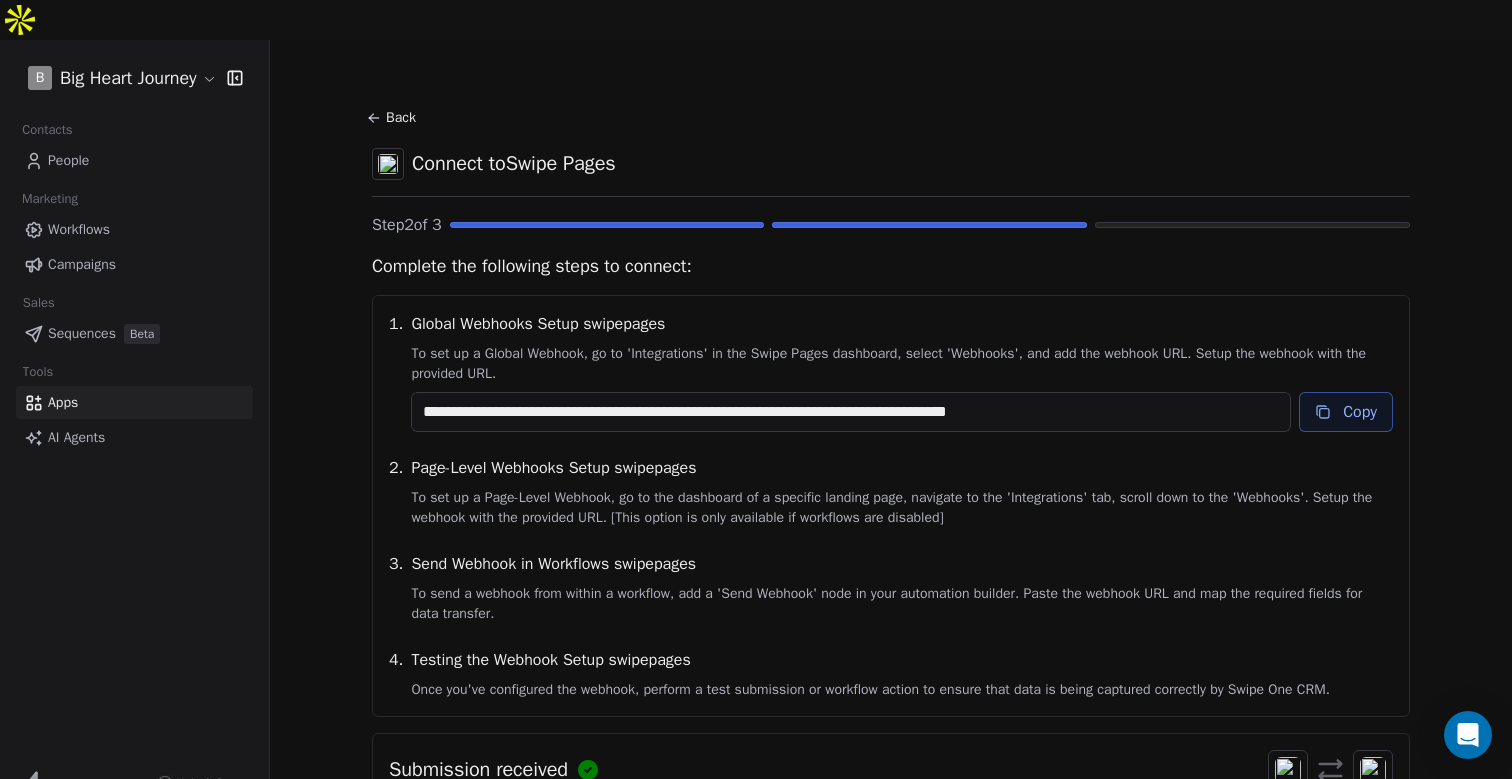 click on "Back" at bounding box center (394, 118) 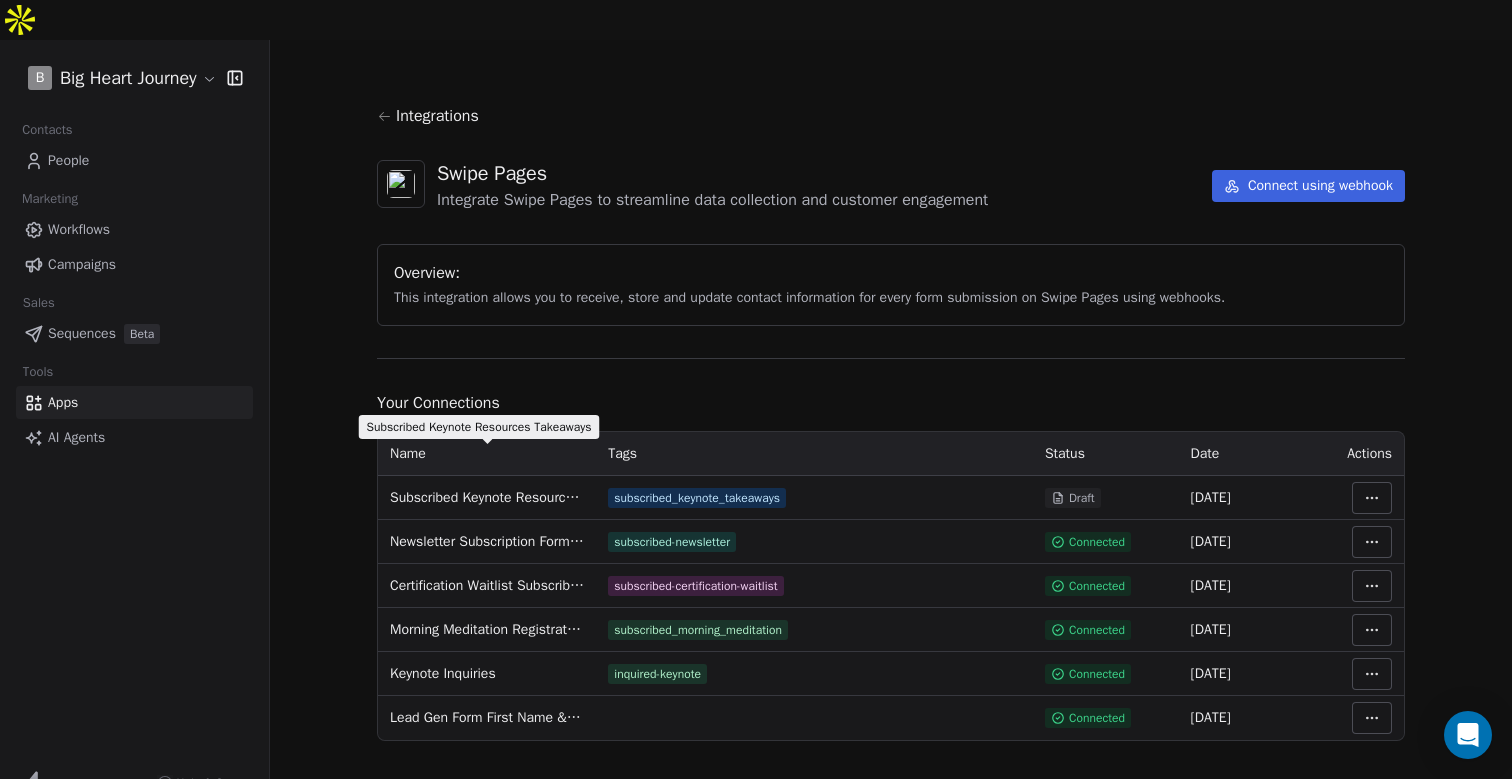 click on "Subscribed Keynote Resources Takeaways" at bounding box center (487, 498) 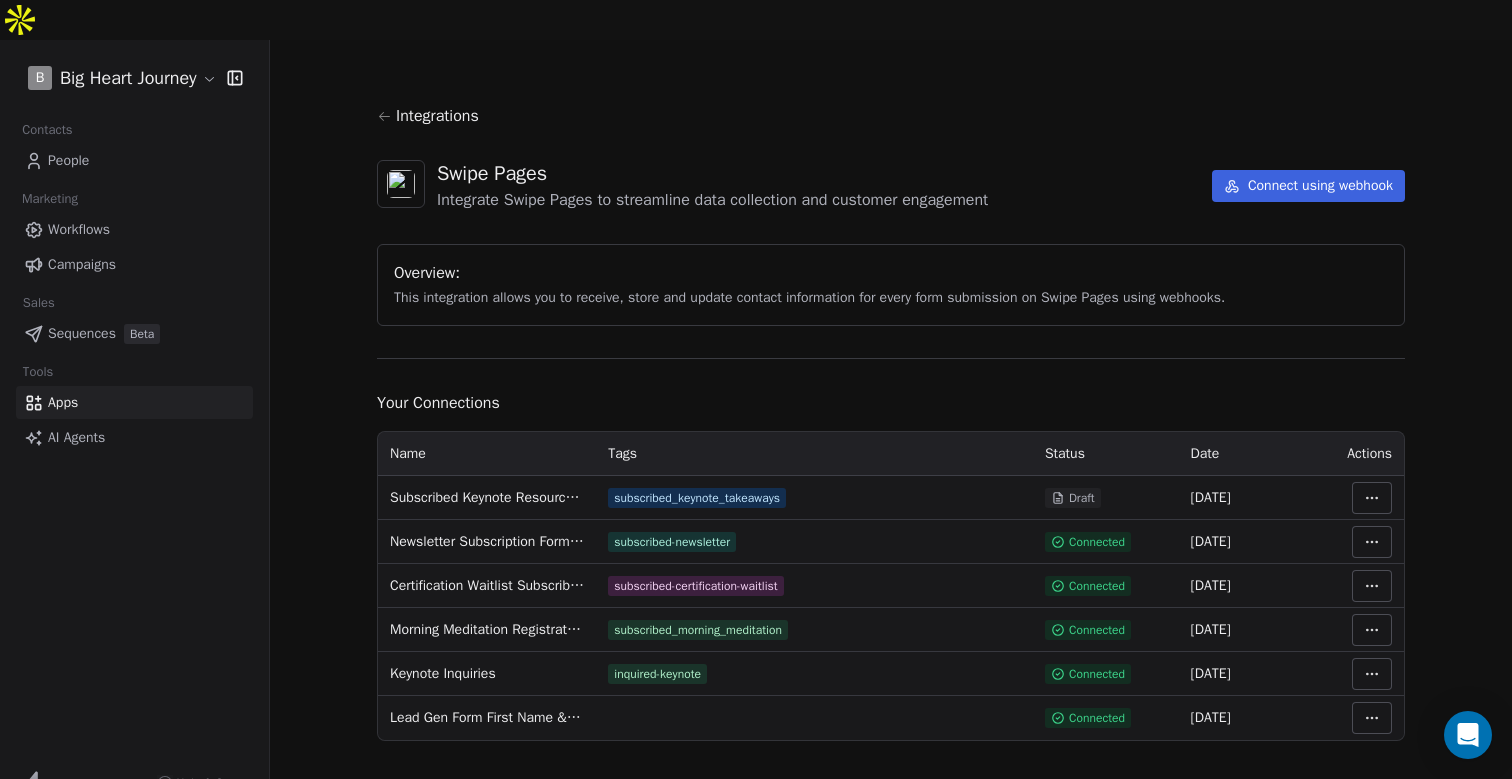 click on "Draft" at bounding box center (1082, 498) 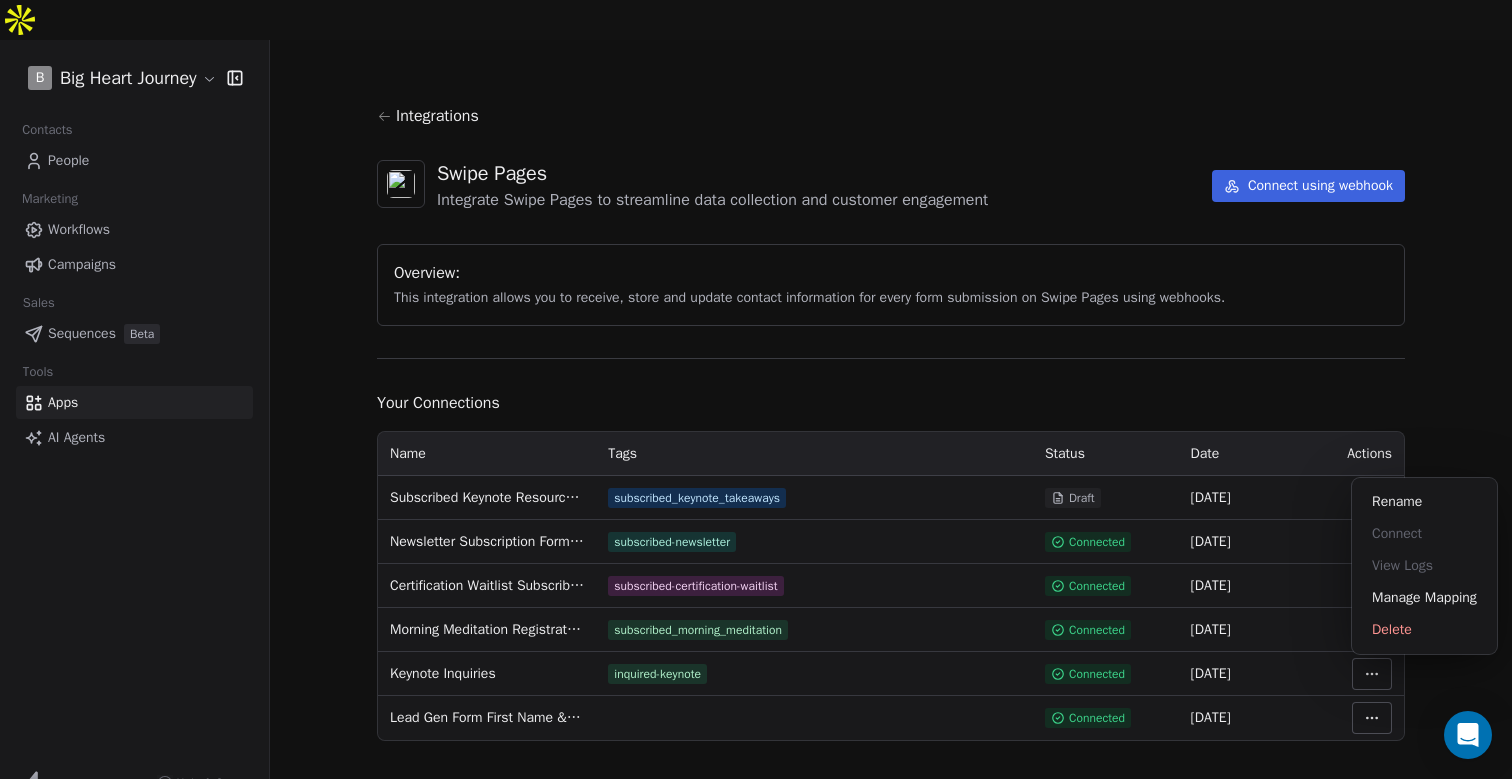 click on "B Big Heart Journey Contacts People Marketing Workflows Campaigns Sales Sequences Beta Tools Apps AI Agents Help & Support Integrations Swipe Pages Integrate Swipe Pages to streamline data collection and customer engagement Connect using webhook Overview: This integration allows you to receive, store and update contact information for every form submission on Swipe Pages using webhooks. Your Connections Name Tags Status Date Actions Subscribed Keynote Resources Takeaways subscribed_keynote_takeaways Draft 07 Jul 2025 Newsletter Subscription Form Submissions subscribed-newsletter Connected 06 Jul 2025 Certification Waitlist Subscribers subscribed-certification-waitlist Connected 06 Jul 2025 Morning Meditation Registrations subscribed_morning_meditation Connected 06 Jul 2025 Keynote Inquiries inquired-keynote Connected 06 Jul 2025 Lead Gen Form First Name & Email Capture Connected 10 May 2025
Rename Connect View Logs Manage Mapping Delete" at bounding box center (756, 409) 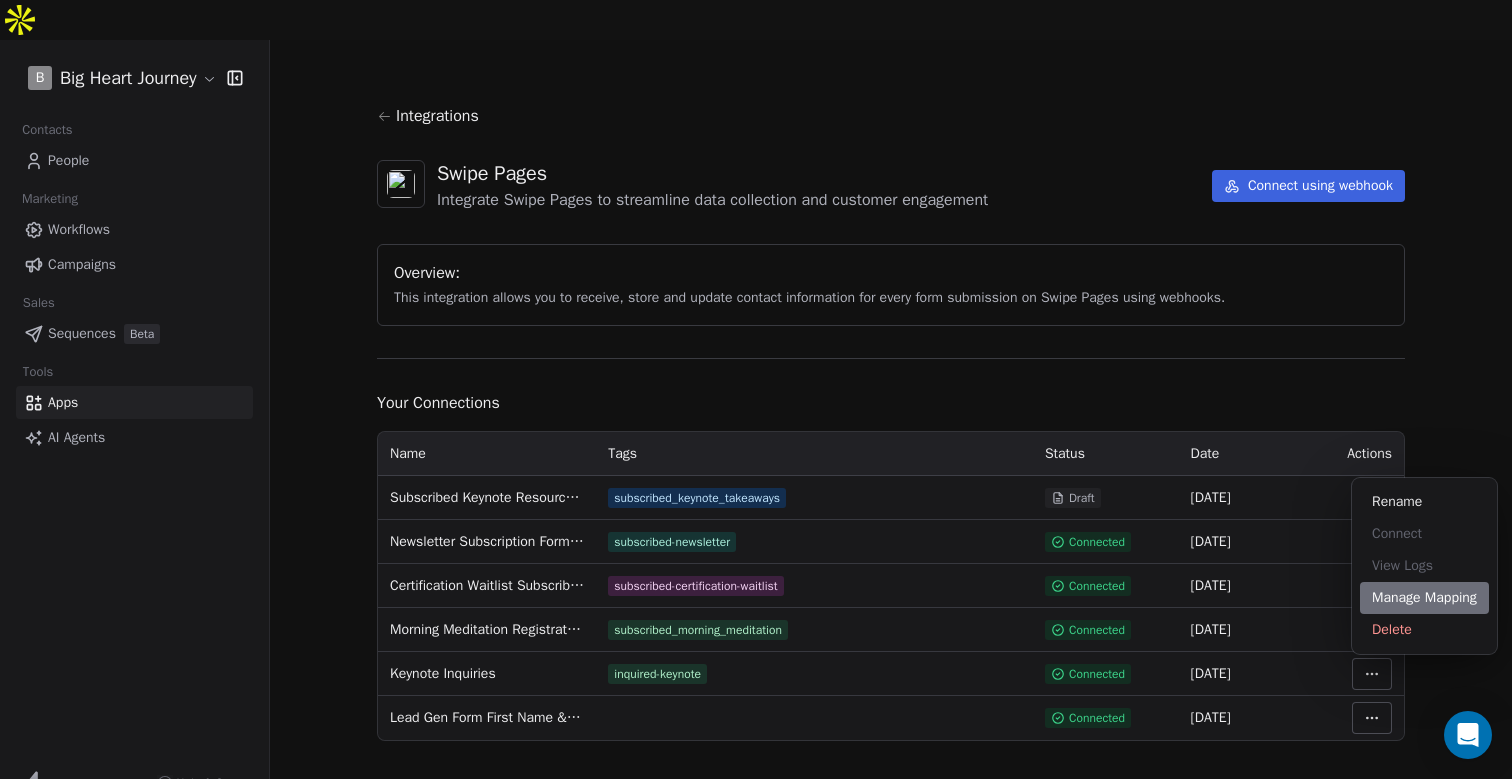 click on "Manage Mapping" at bounding box center [1424, 598] 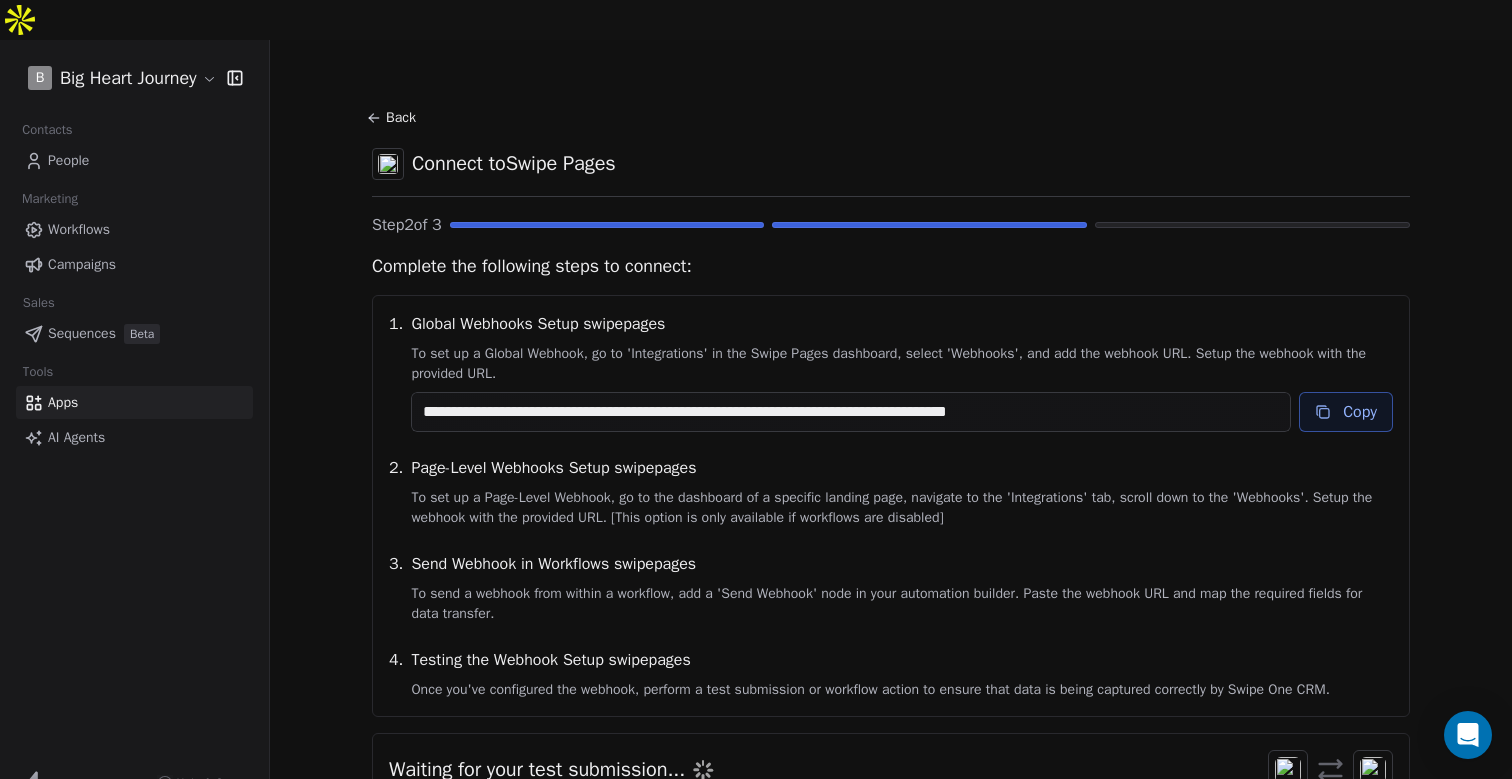 scroll, scrollTop: 80, scrollLeft: 0, axis: vertical 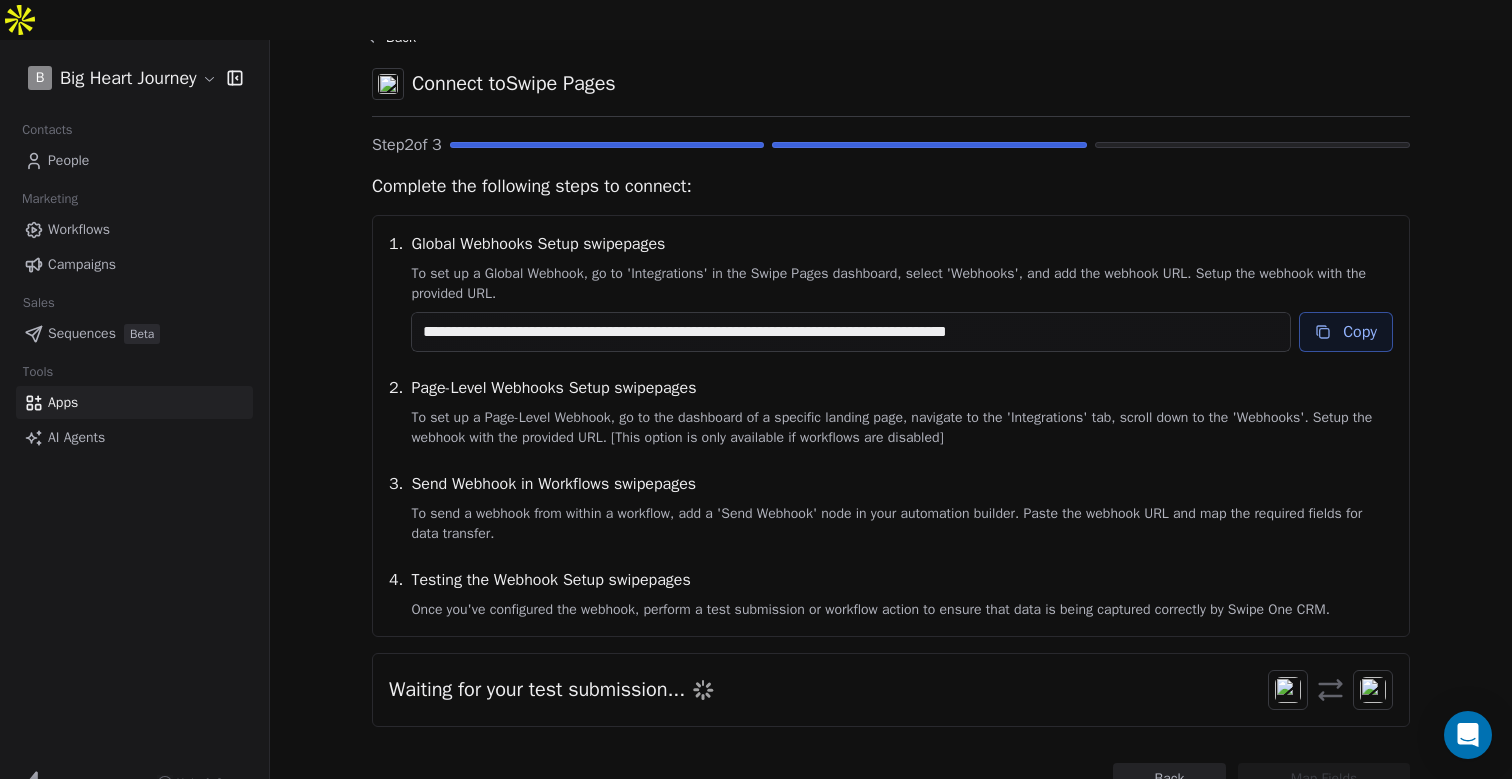 click on "Copy" at bounding box center (1346, 332) 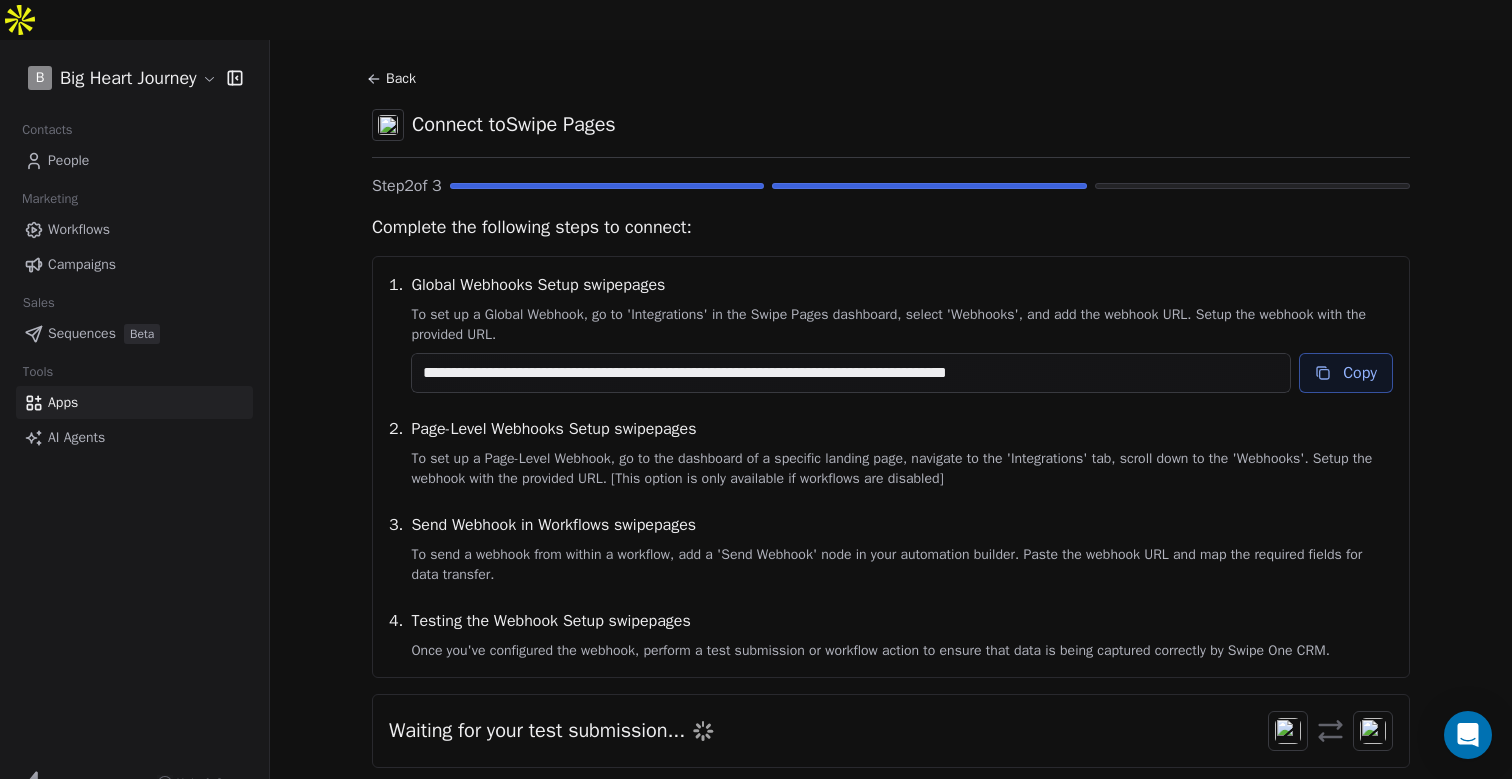 scroll, scrollTop: 0, scrollLeft: 0, axis: both 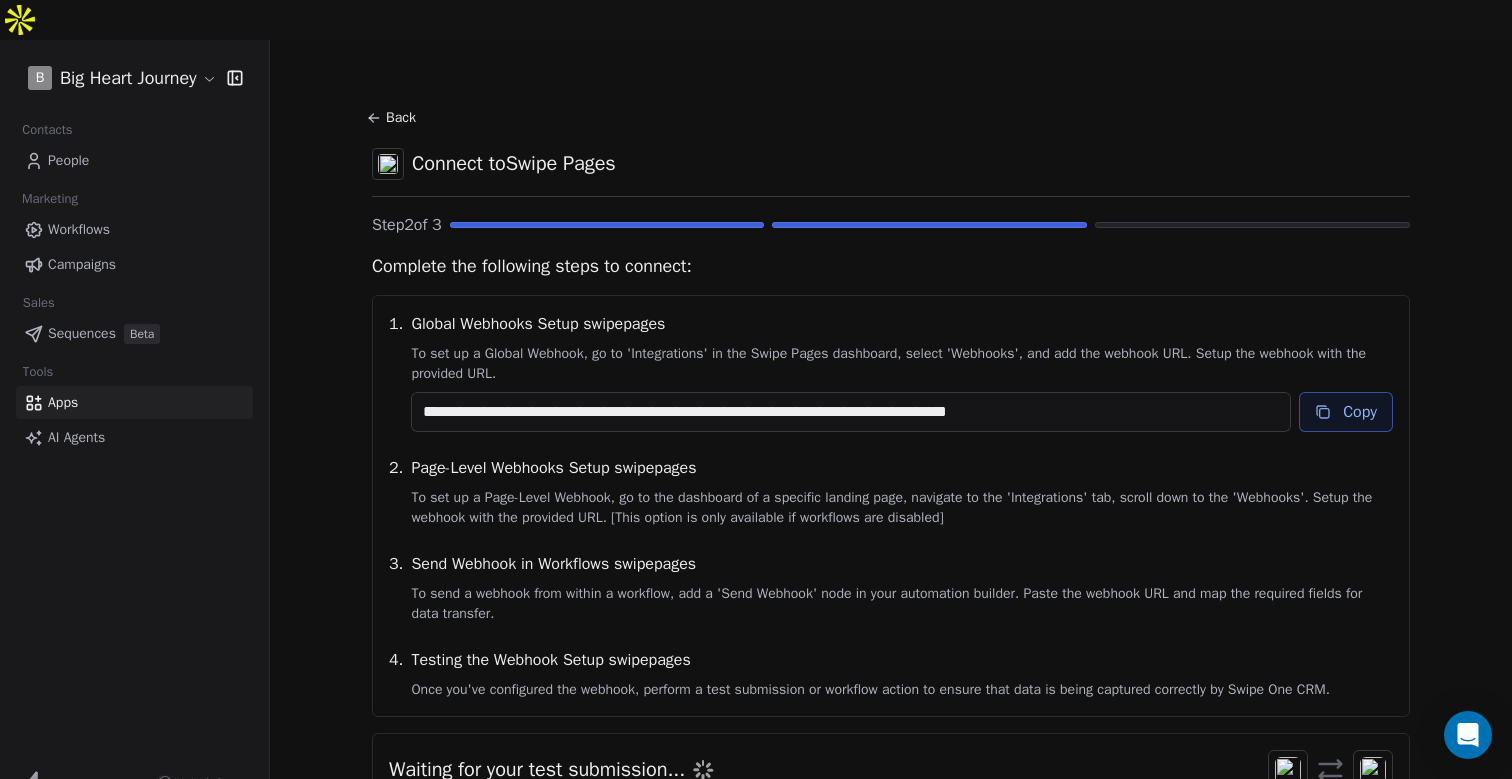 click on "Back" at bounding box center [394, 118] 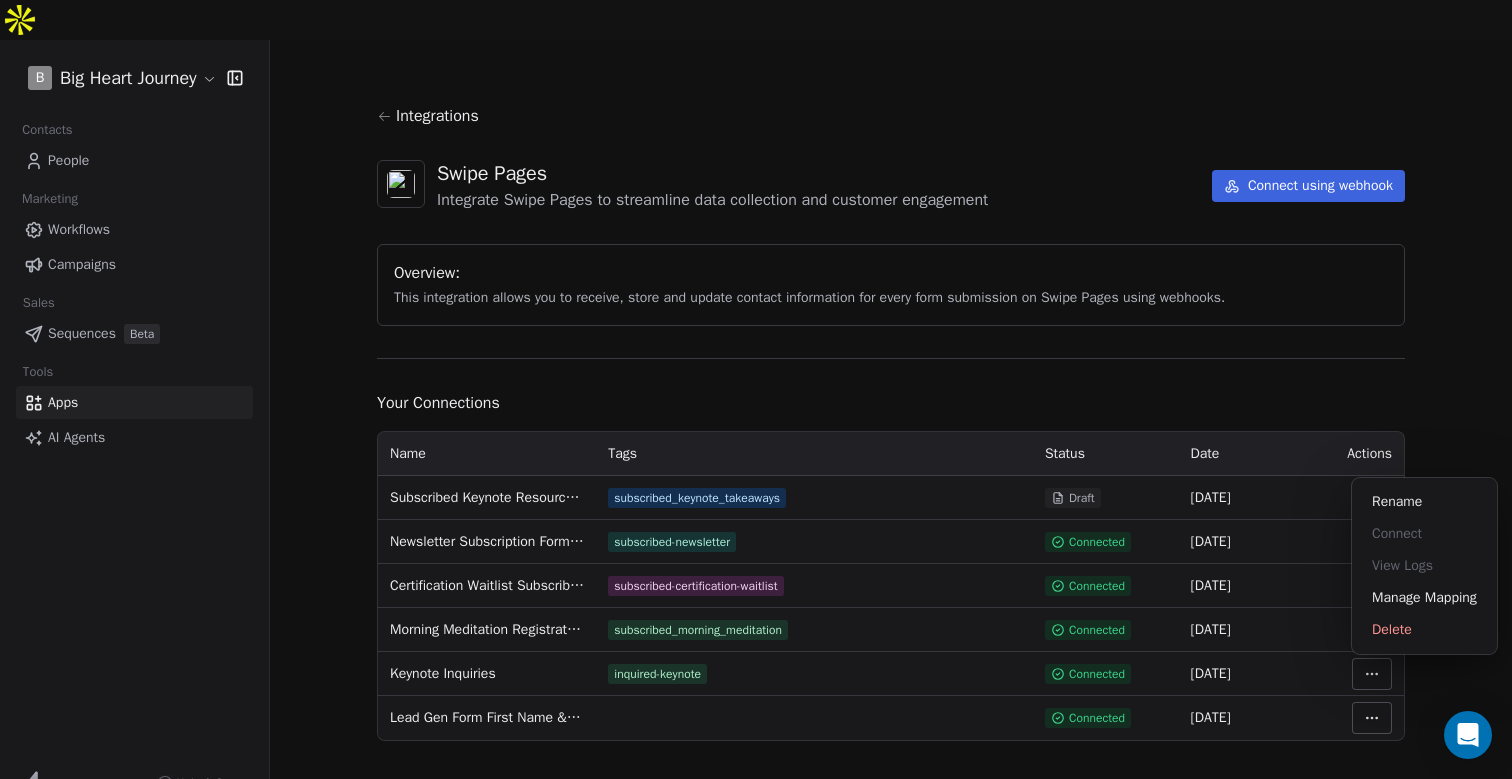 click on "B Big Heart Journey Contacts People Marketing Workflows Campaigns Sales Sequences Beta Tools Apps AI Agents Help & Support Integrations Swipe Pages Integrate Swipe Pages to streamline data collection and customer engagement Connect using webhook Overview: This integration allows you to receive, store and update contact information for every form submission on Swipe Pages using webhooks. Your Connections Name Tags Status Date Actions Subscribed Keynote Resources Takeaways subscribed_keynote_takeaways Draft 07 Jul 2025 Newsletter Subscription Form Submissions subscribed-newsletter Connected 06 Jul 2025 Certification Waitlist Subscribers subscribed-certification-waitlist Connected 06 Jul 2025 Morning Meditation Registrations subscribed_morning_meditation Connected 06 Jul 2025 Keynote Inquiries inquired-keynote Connected 06 Jul 2025 Lead Gen Form First Name & Email Capture Connected 10 May 2025
Rename Connect View Logs Manage Mapping Delete" at bounding box center [756, 409] 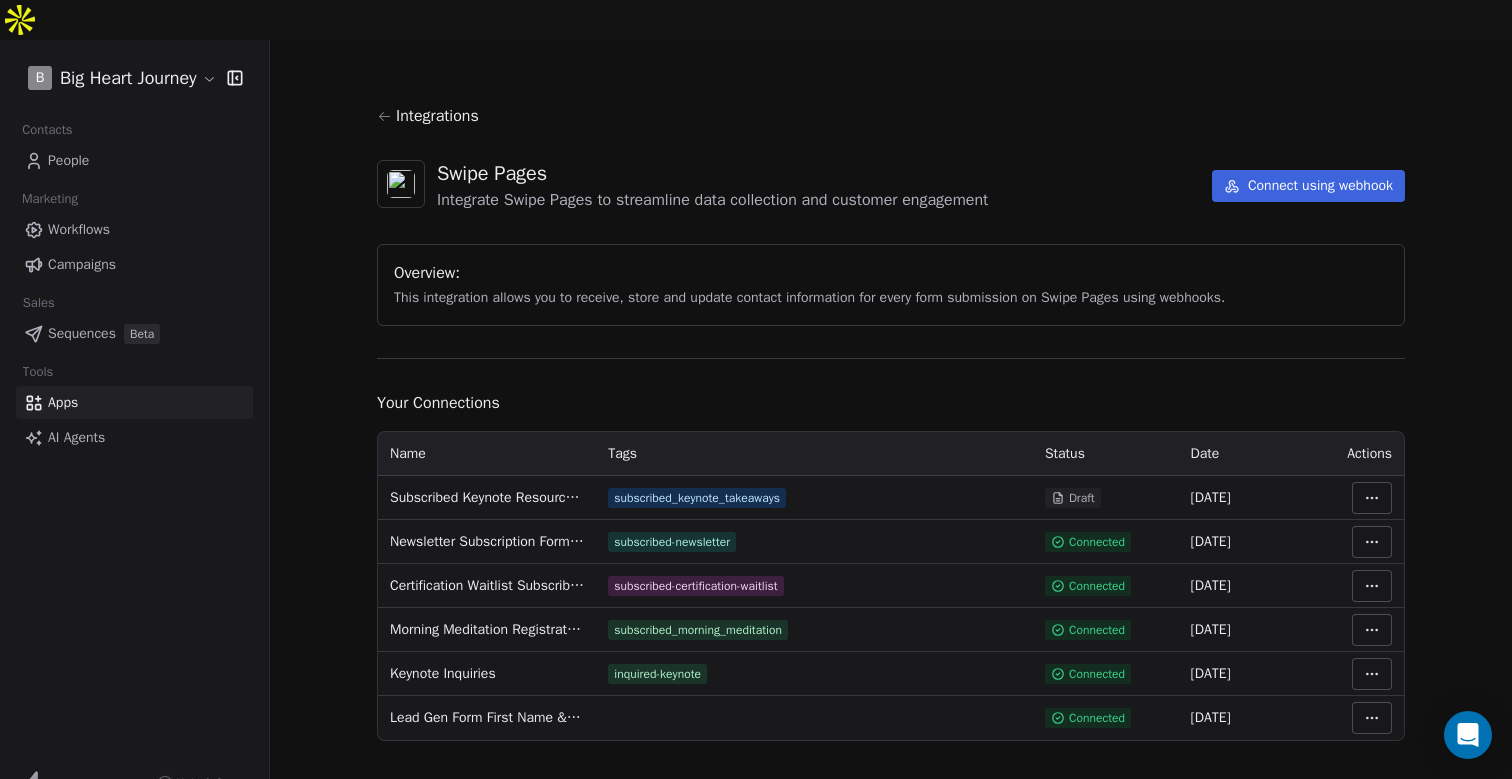 click on "Subscribed Keynote Resources Takeaways" at bounding box center (487, 498) 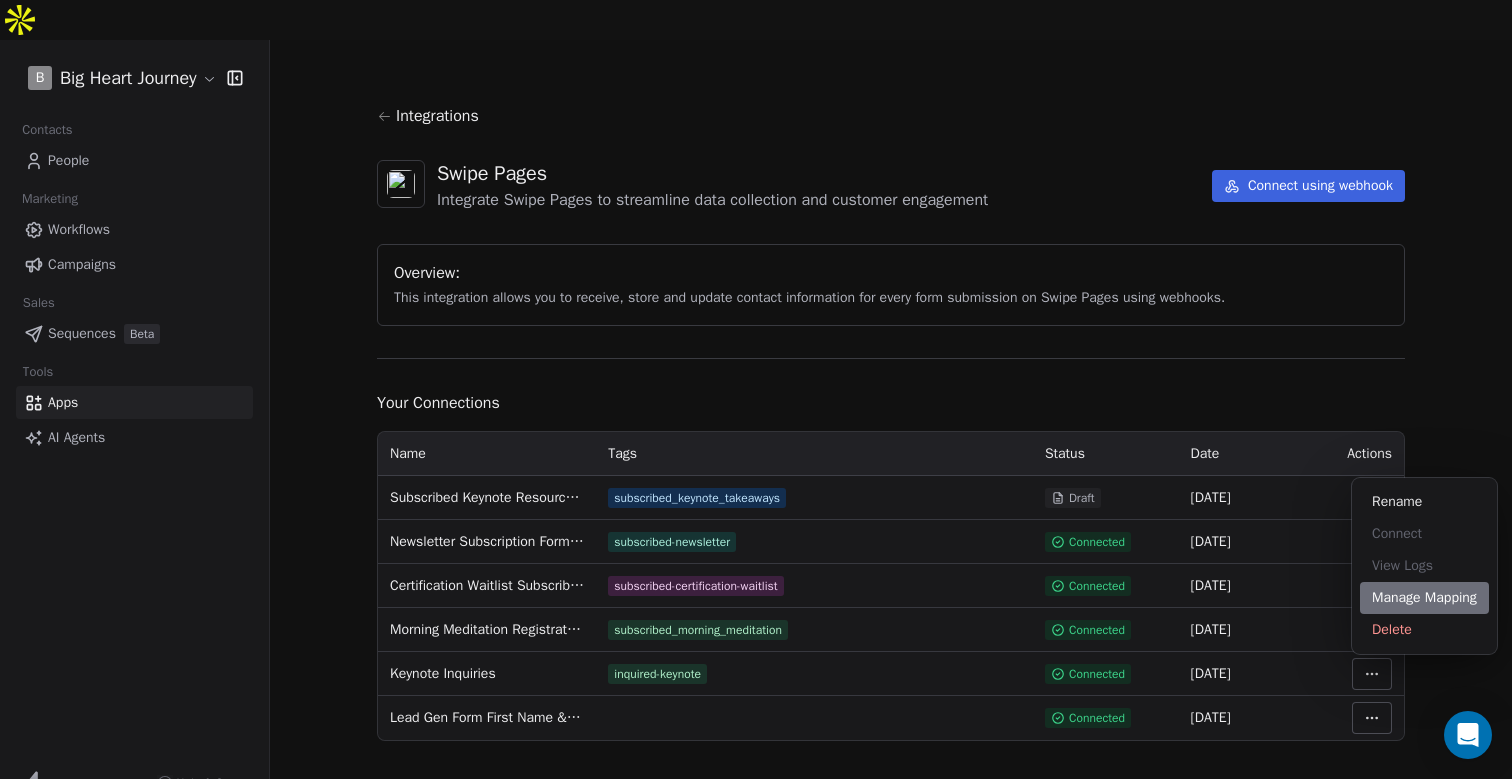 click on "Manage Mapping" at bounding box center [1424, 598] 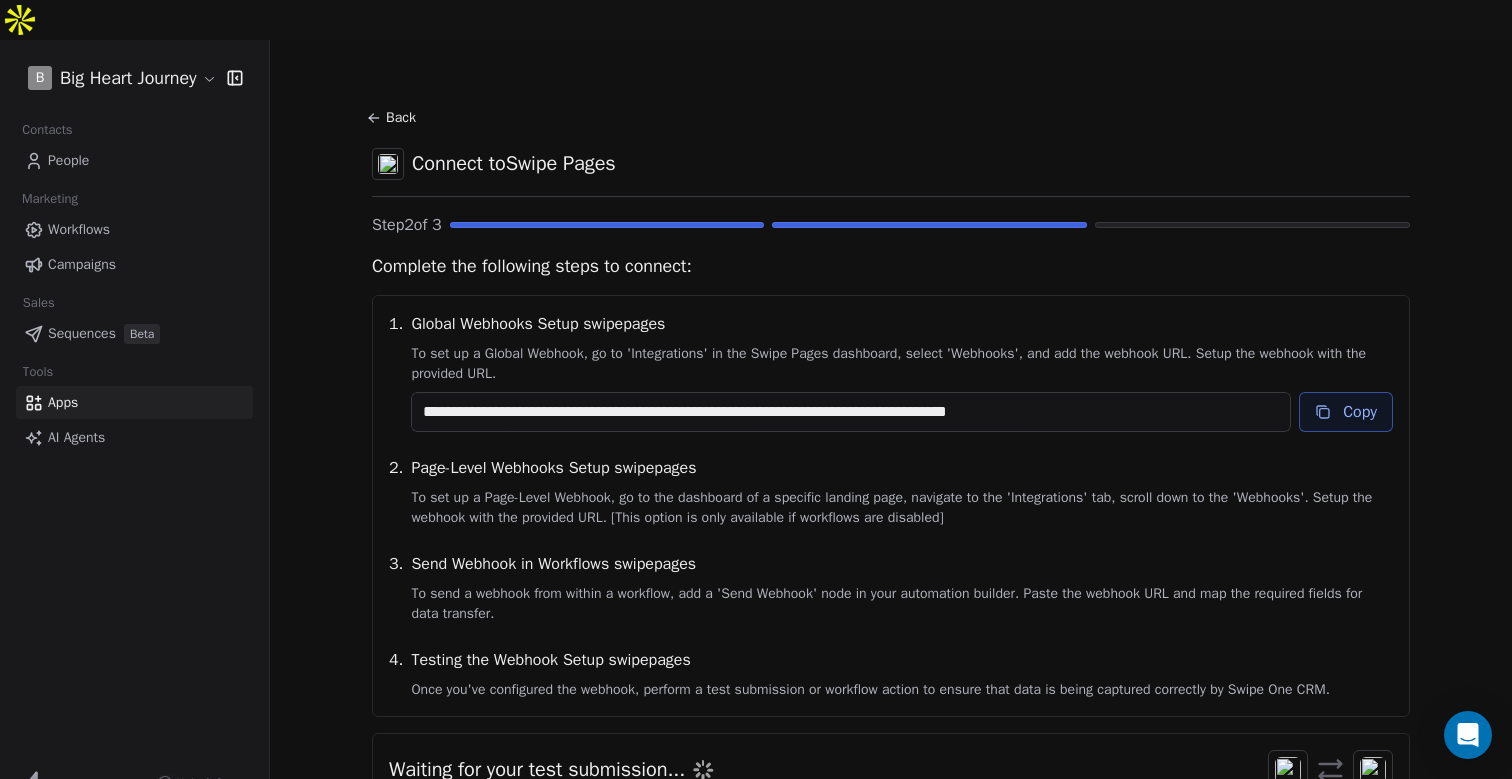 click on "Copy" at bounding box center [1346, 412] 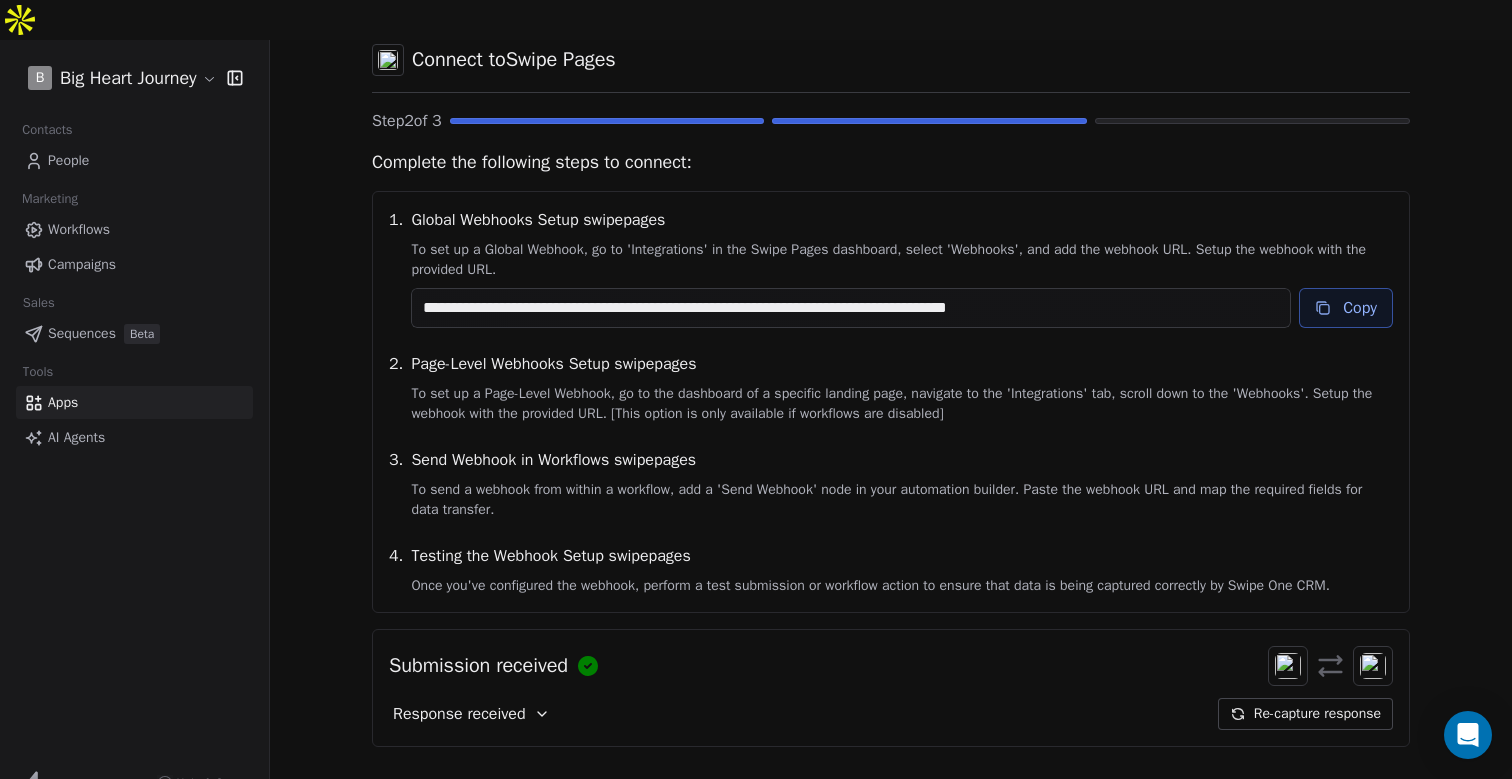 scroll, scrollTop: 124, scrollLeft: 0, axis: vertical 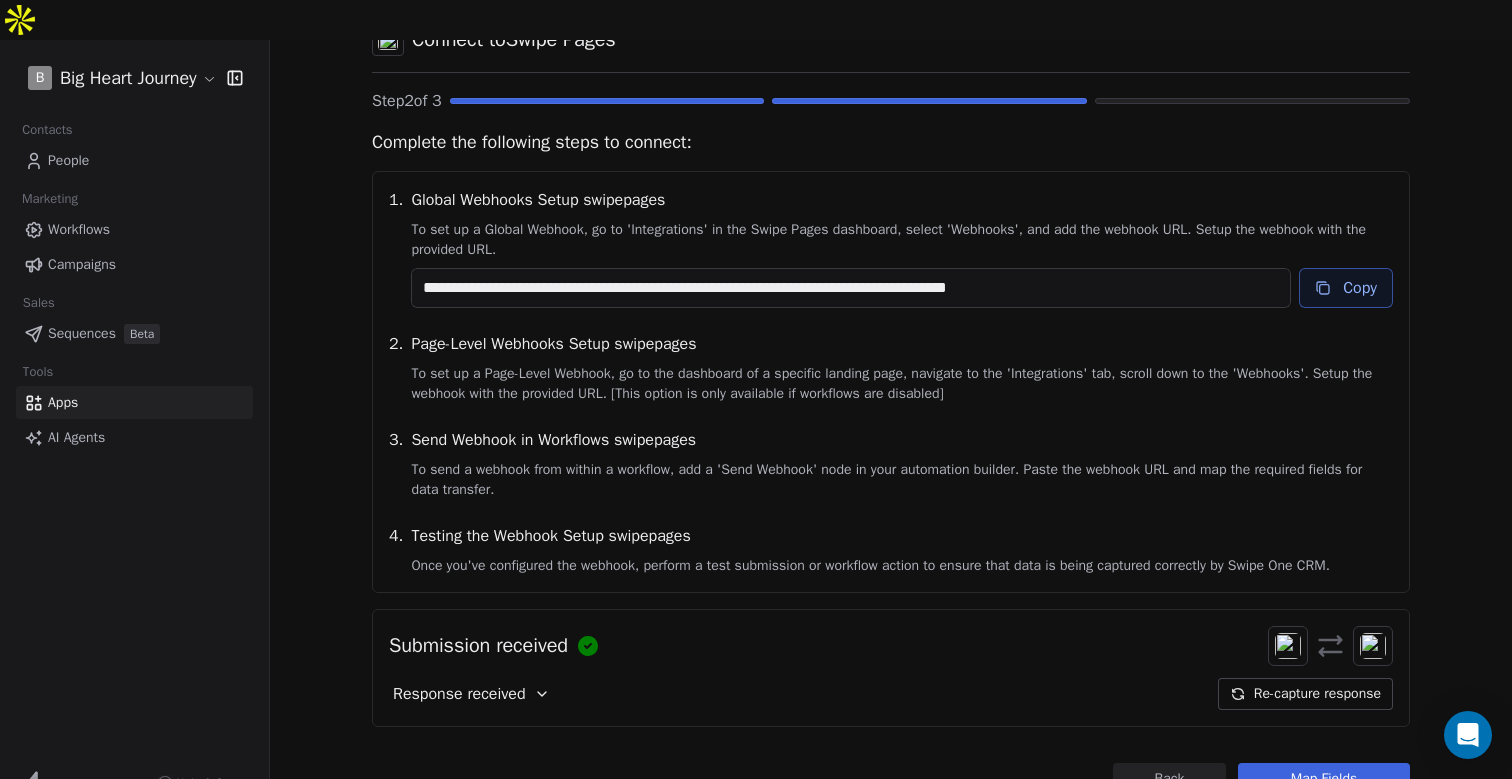 click on "Map Fields" at bounding box center [1324, 779] 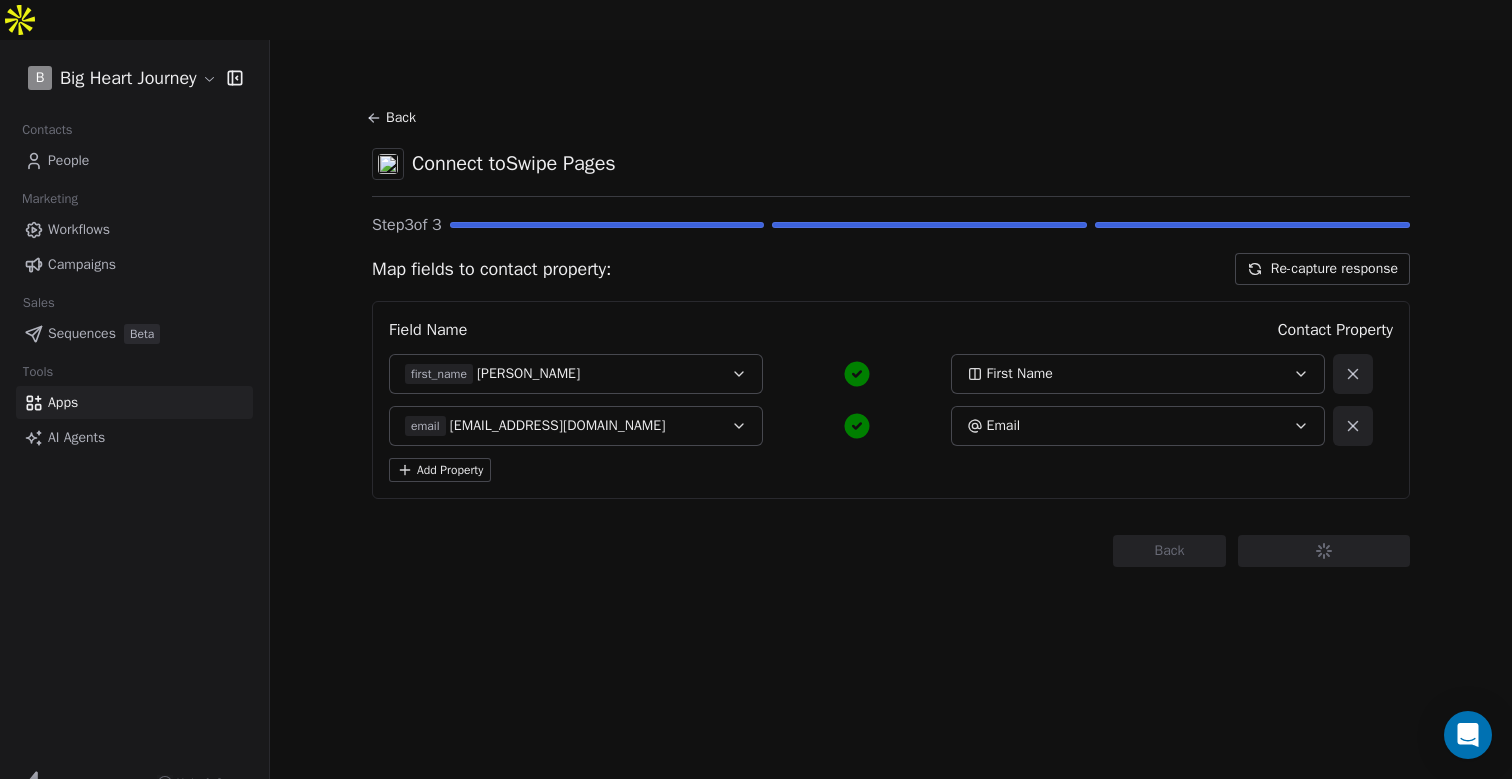 scroll, scrollTop: 0, scrollLeft: 0, axis: both 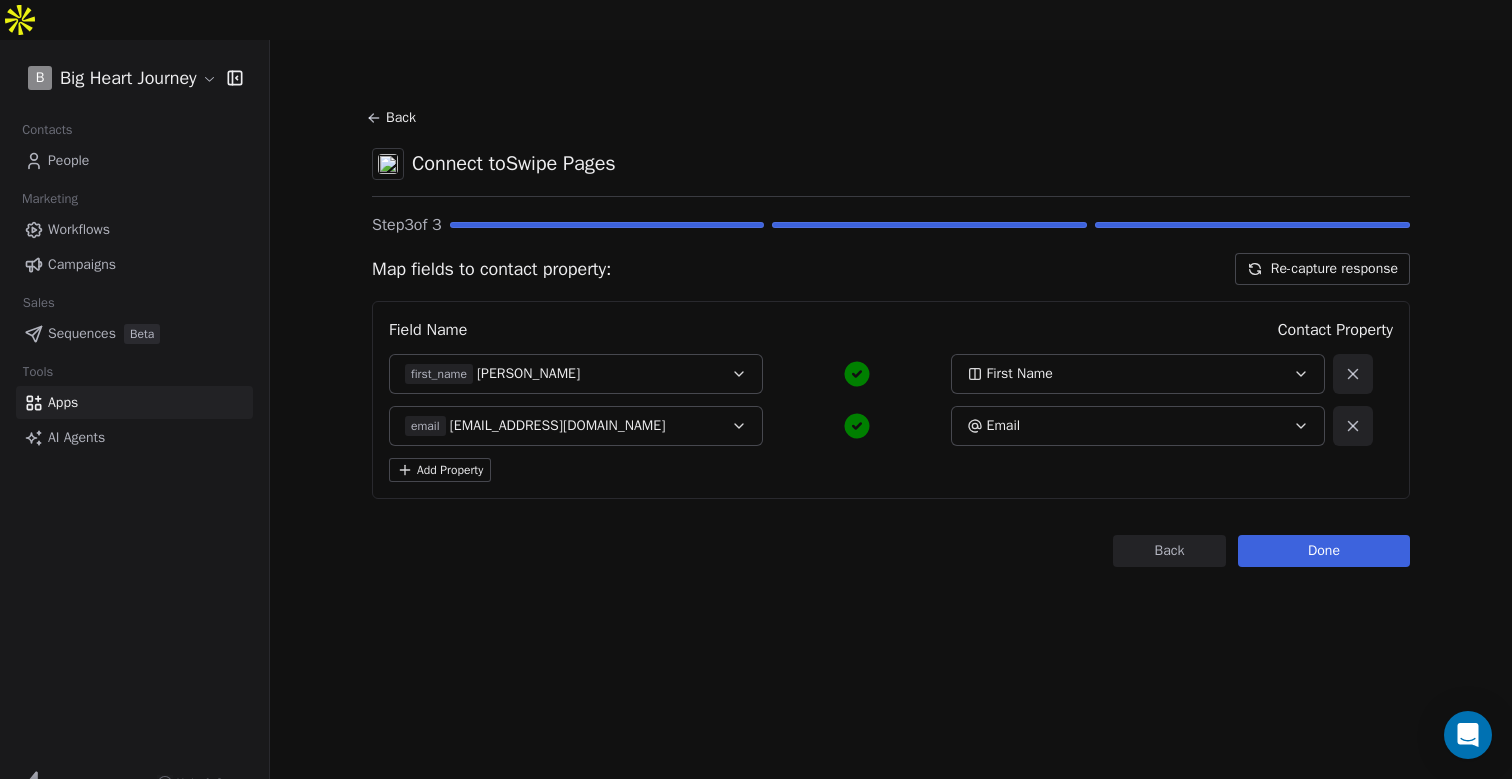 click on "Done" at bounding box center [1324, 551] 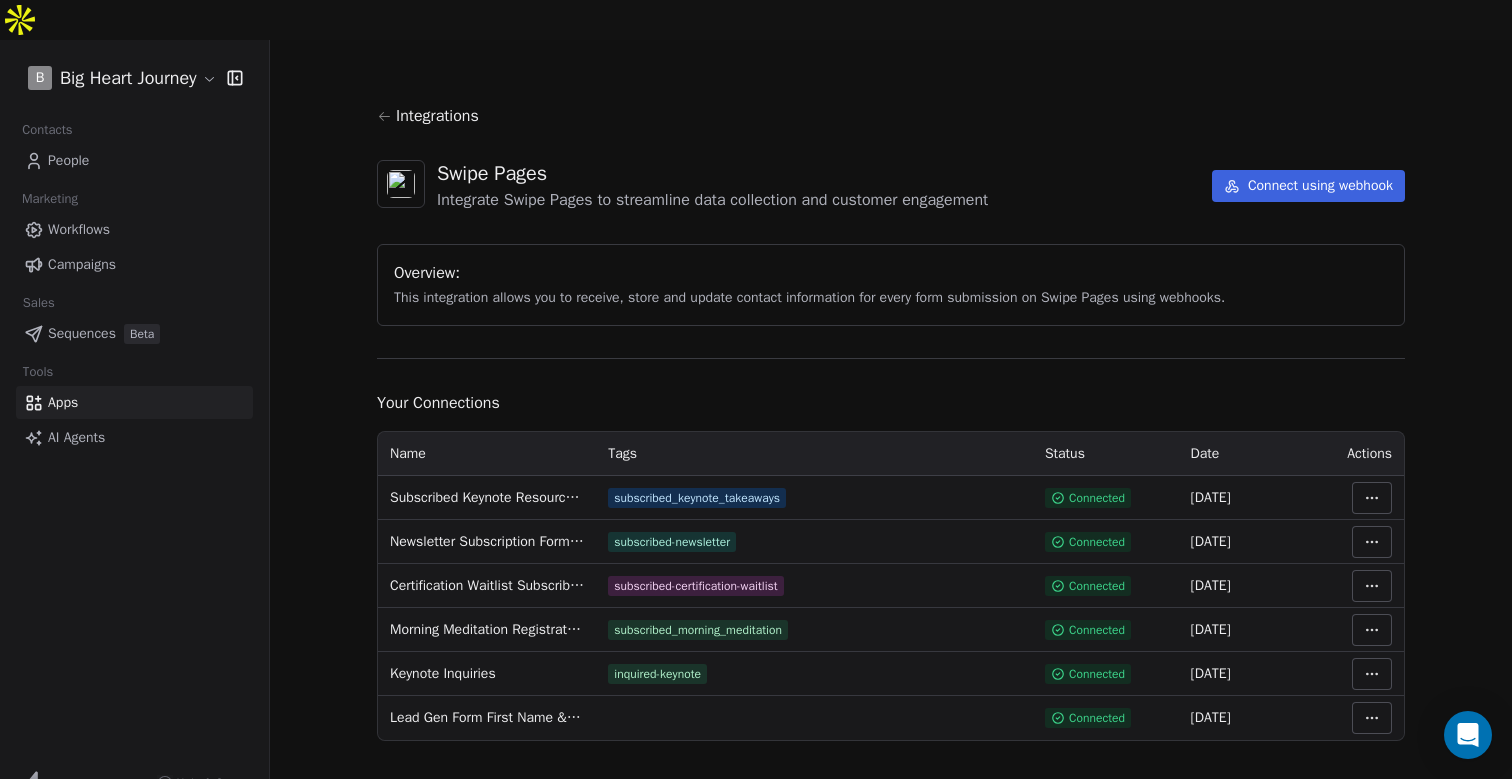 click on "Workflows" at bounding box center [79, 229] 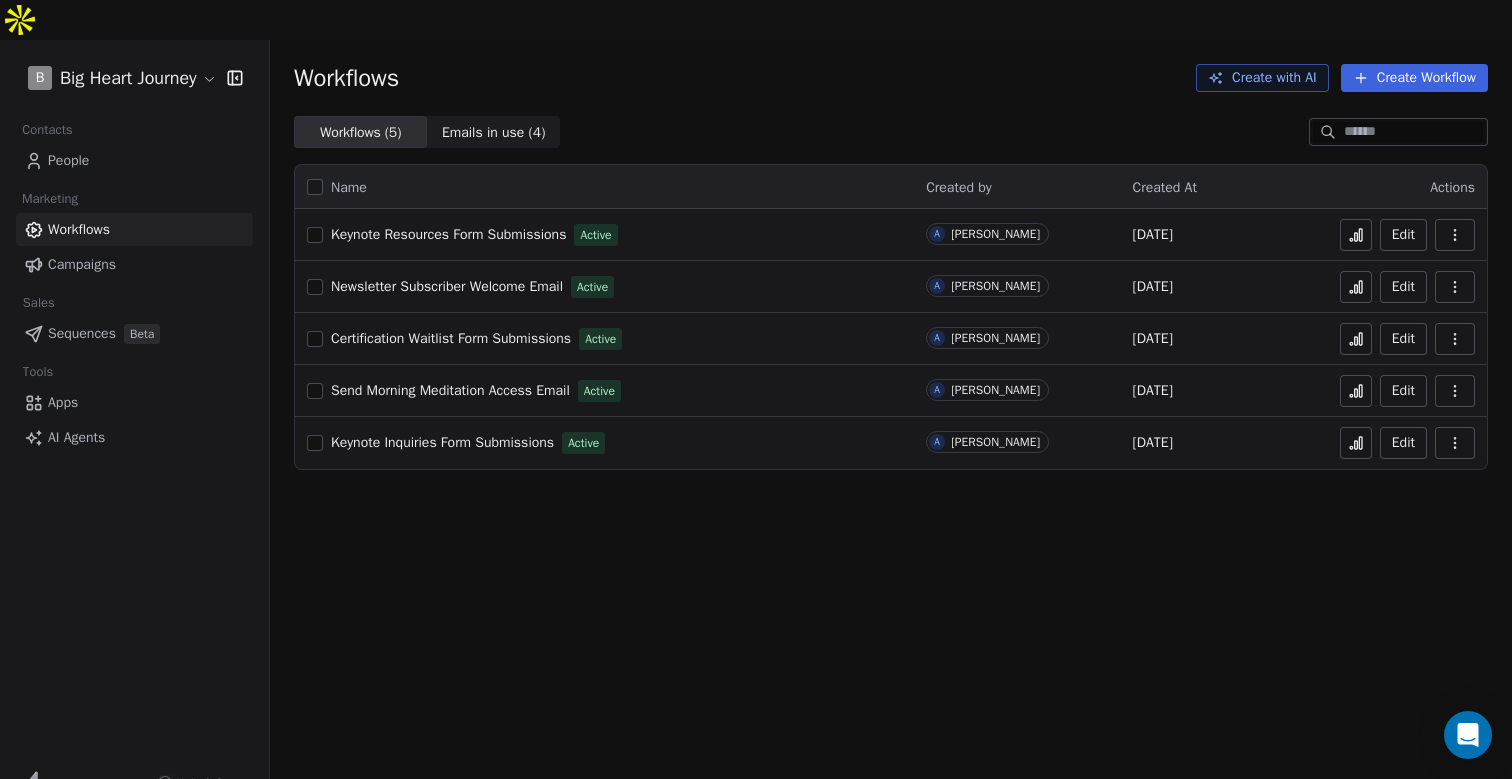 click 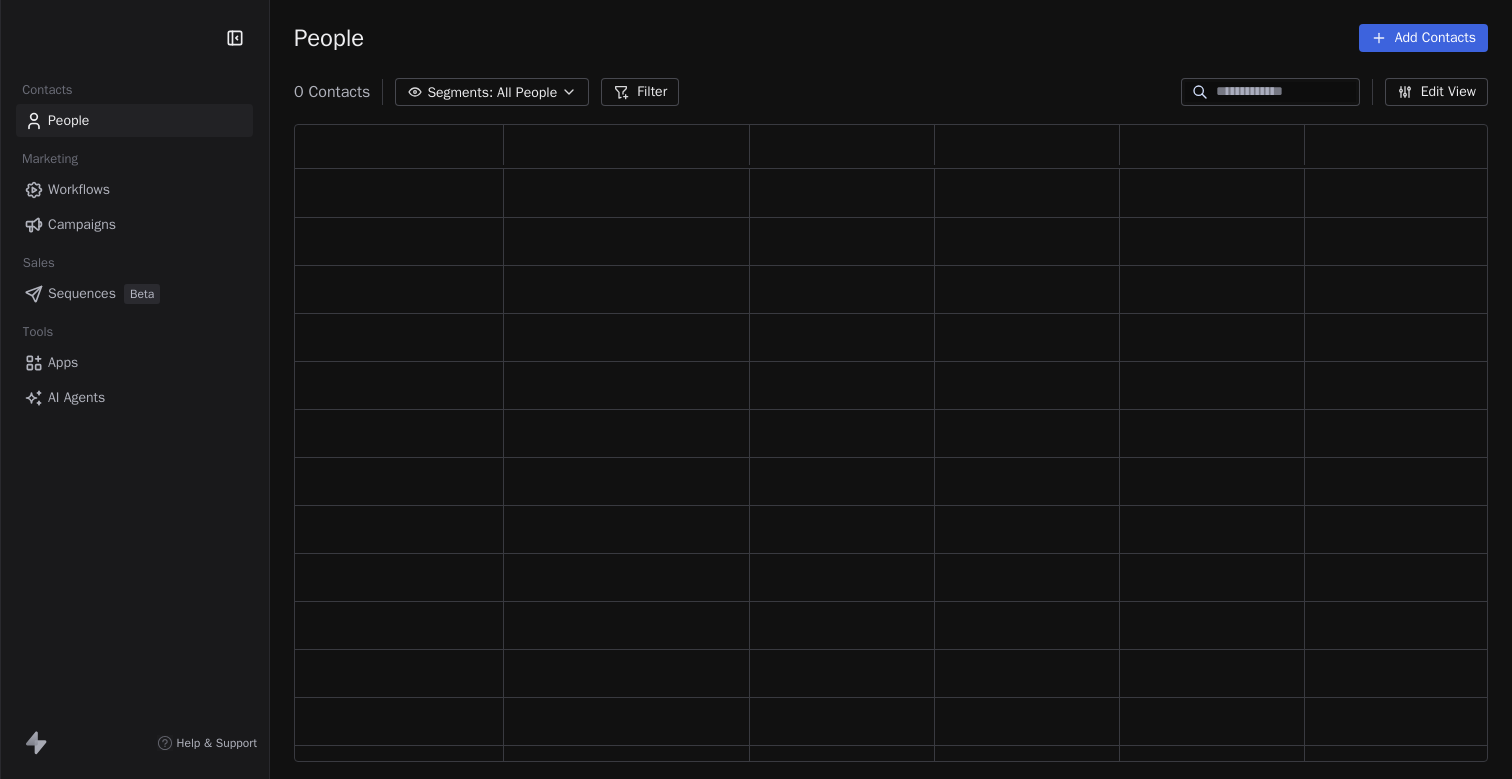scroll, scrollTop: 0, scrollLeft: 0, axis: both 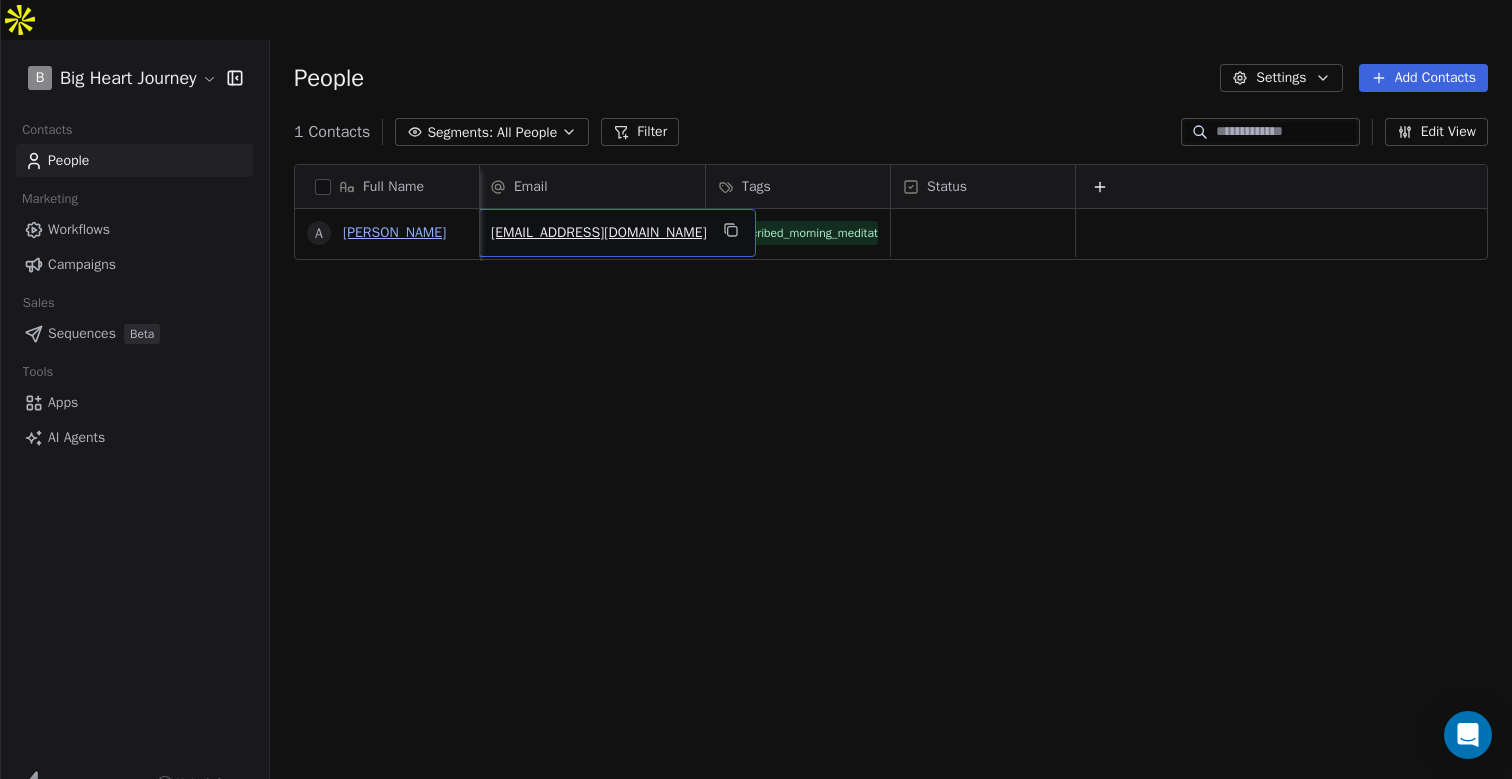 click on "[PERSON_NAME]" at bounding box center (394, 232) 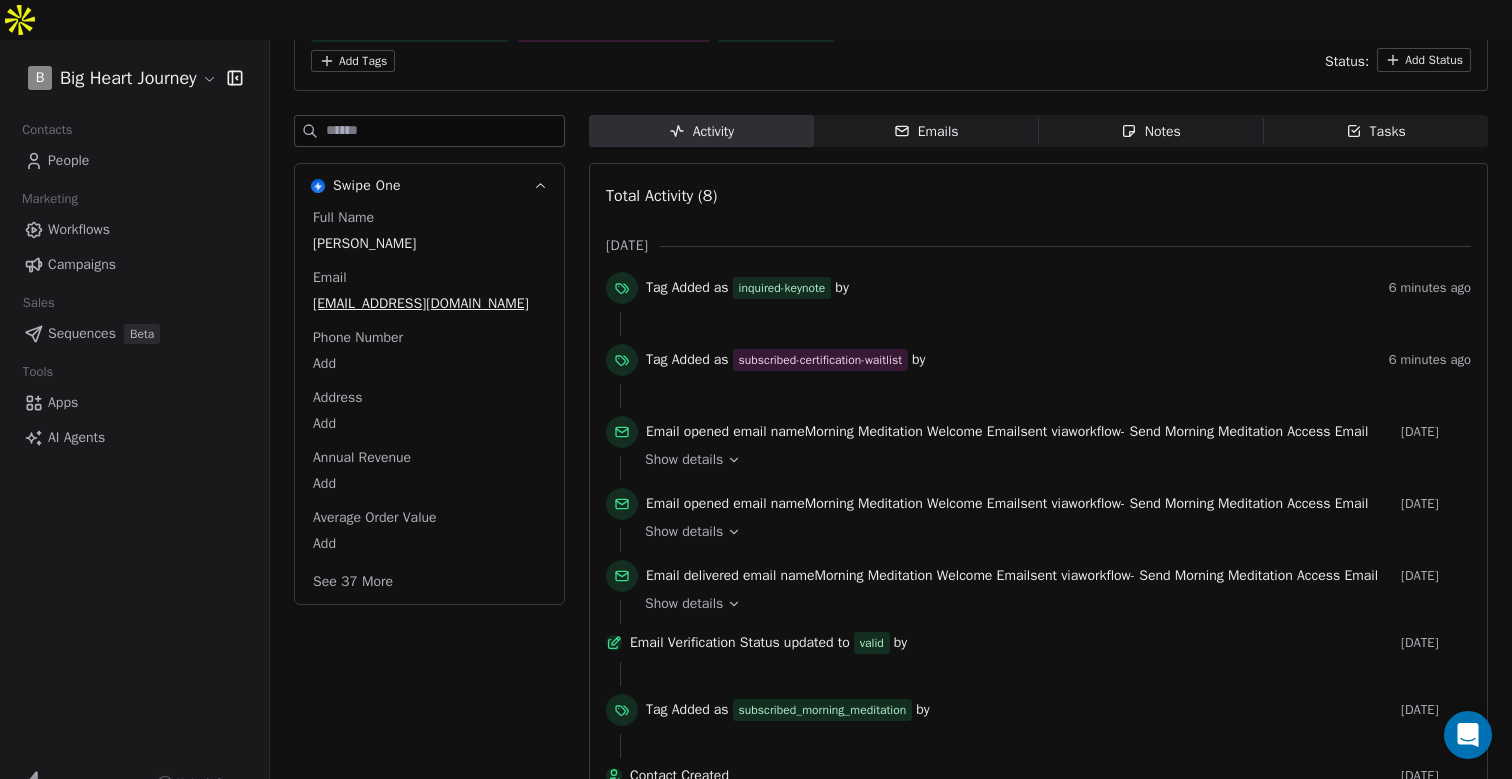 scroll, scrollTop: 0, scrollLeft: 0, axis: both 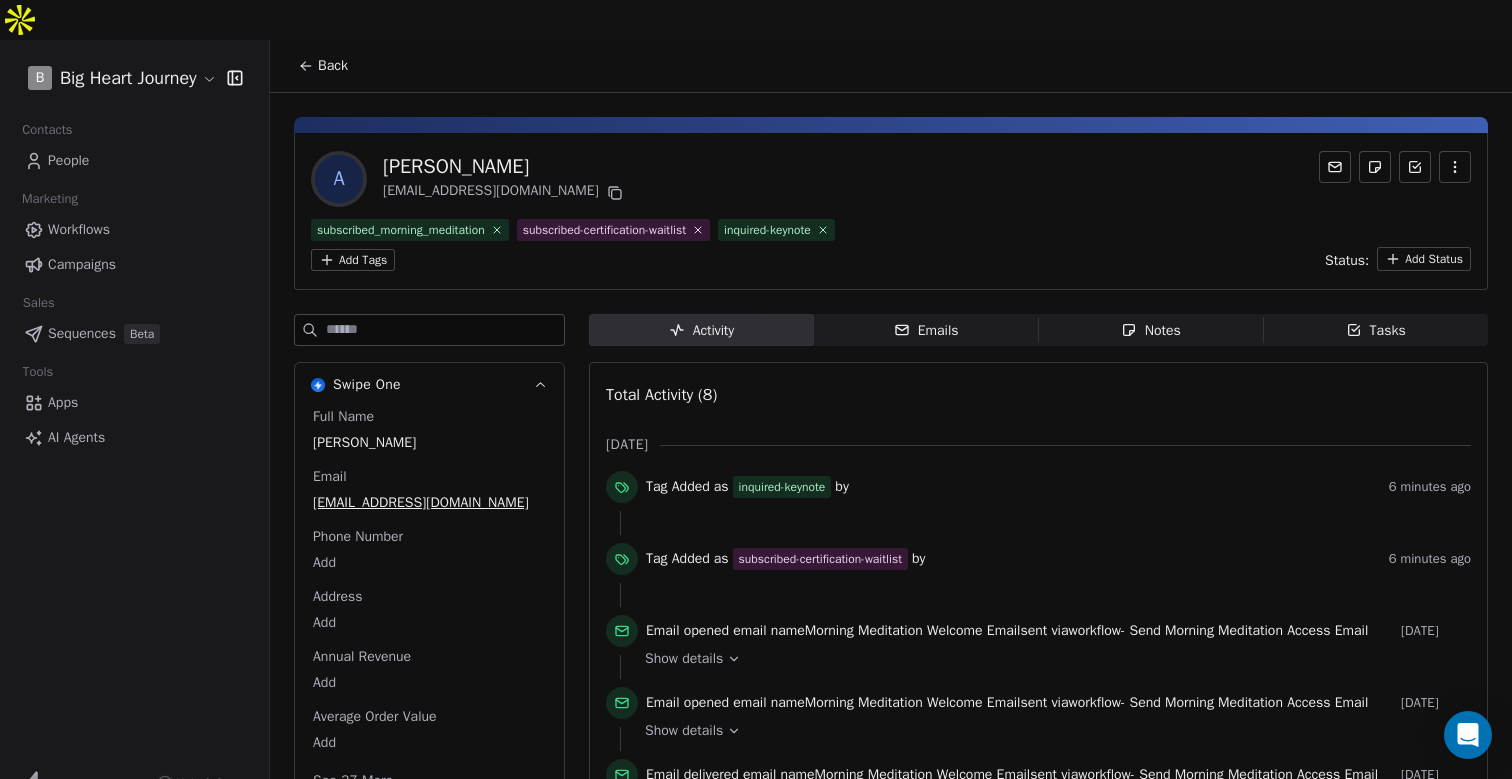 click 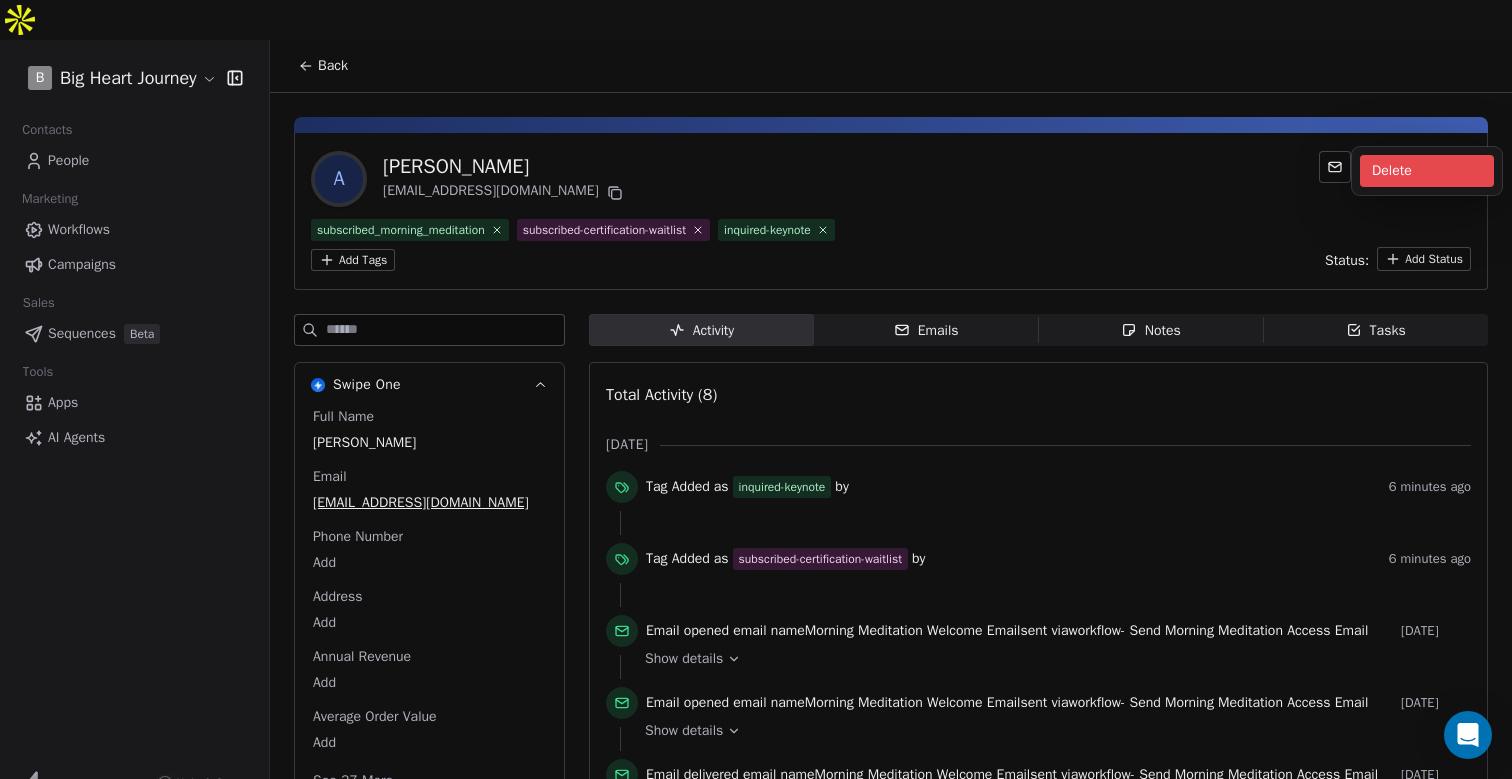 click on "Delete" at bounding box center (1427, 171) 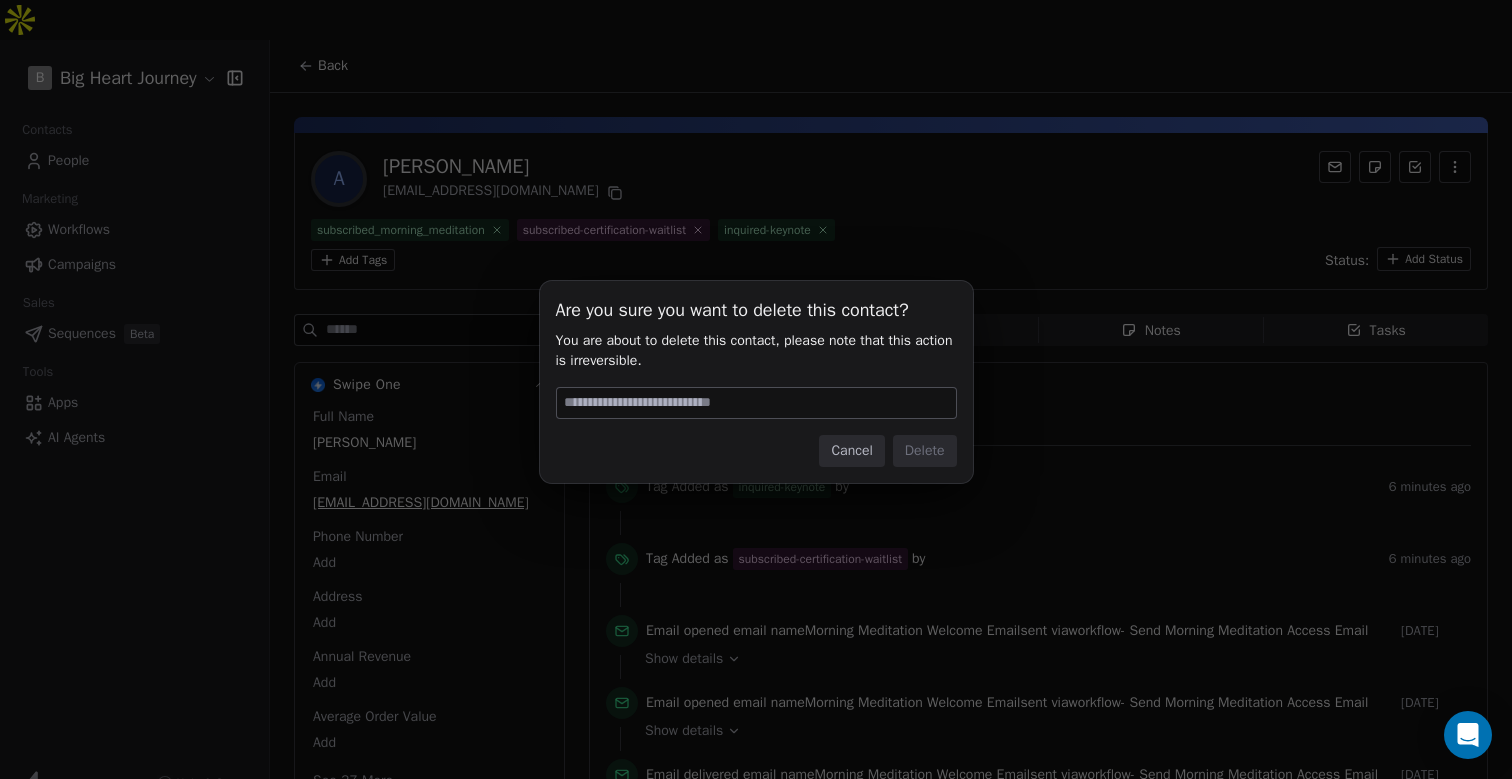 click at bounding box center (756, 403) 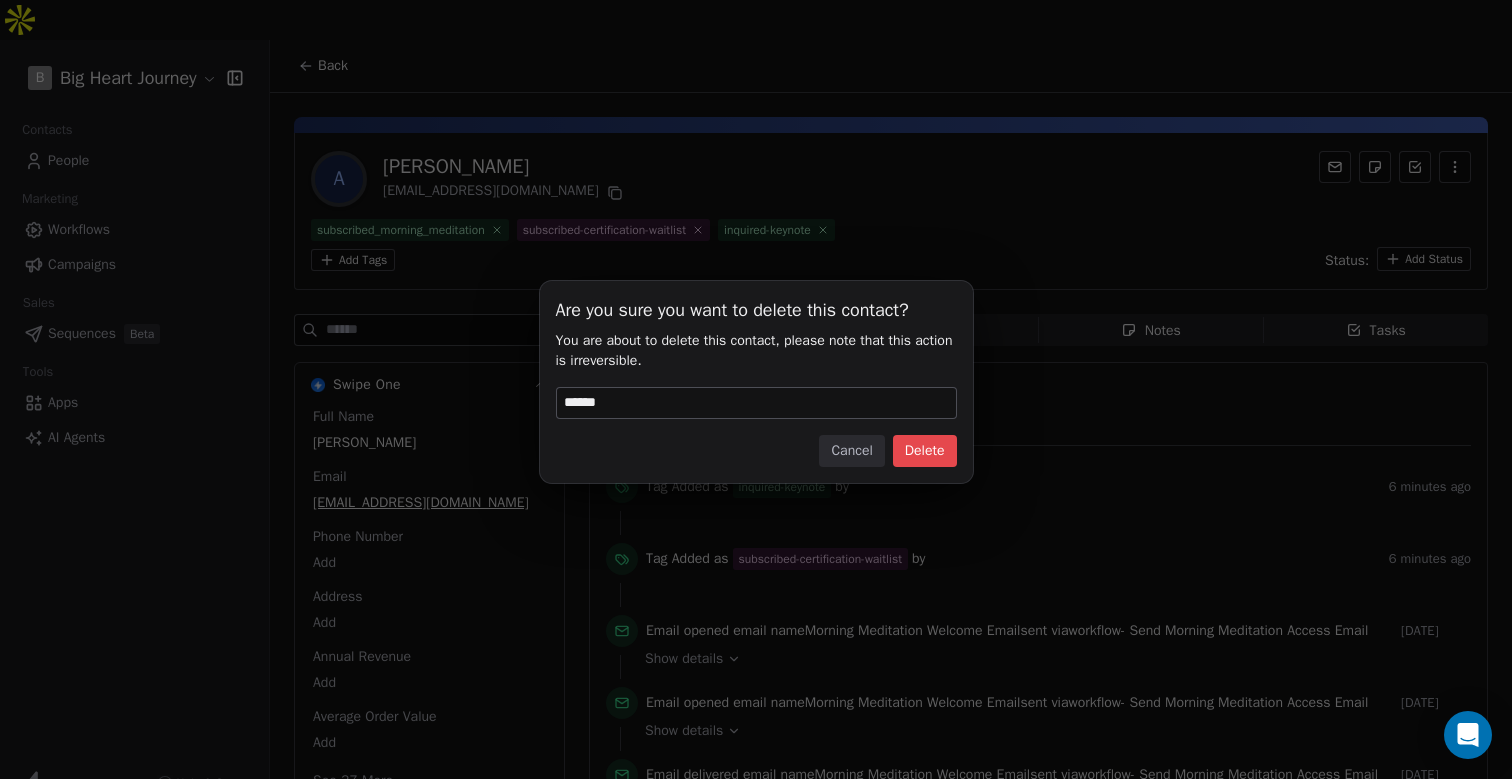 click on "Delete" at bounding box center (925, 451) 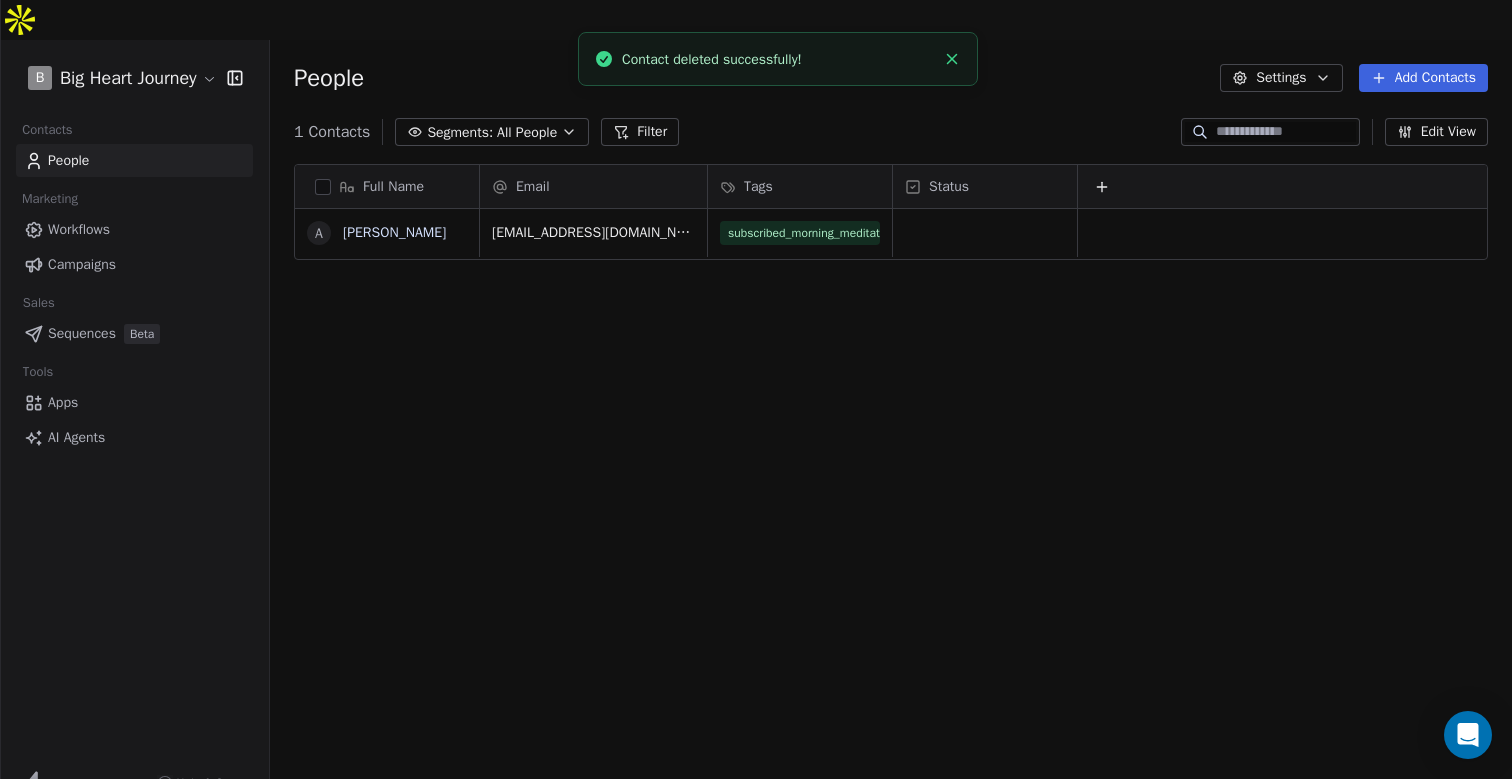 scroll, scrollTop: 1, scrollLeft: 1, axis: both 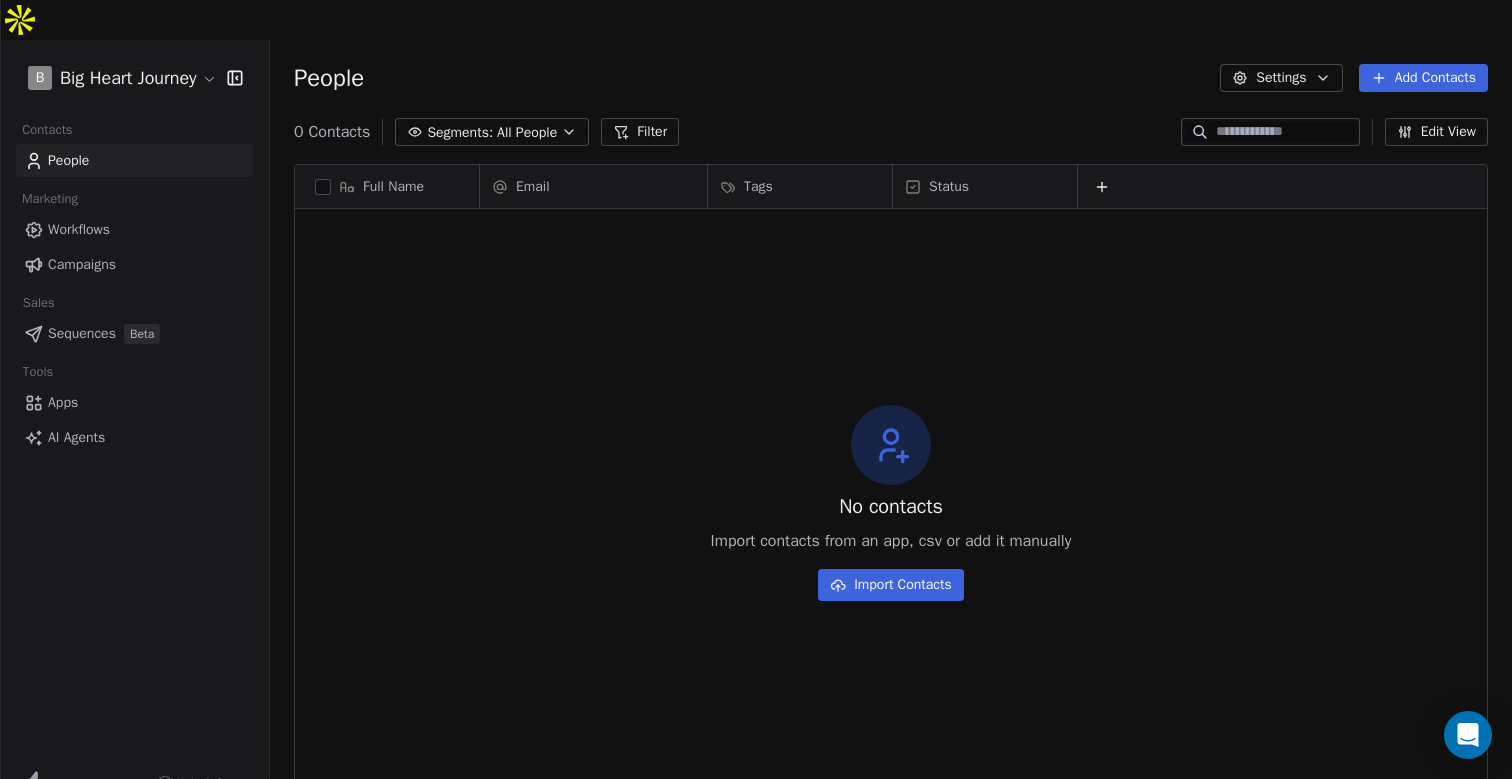 click on "Workflows" at bounding box center (79, 229) 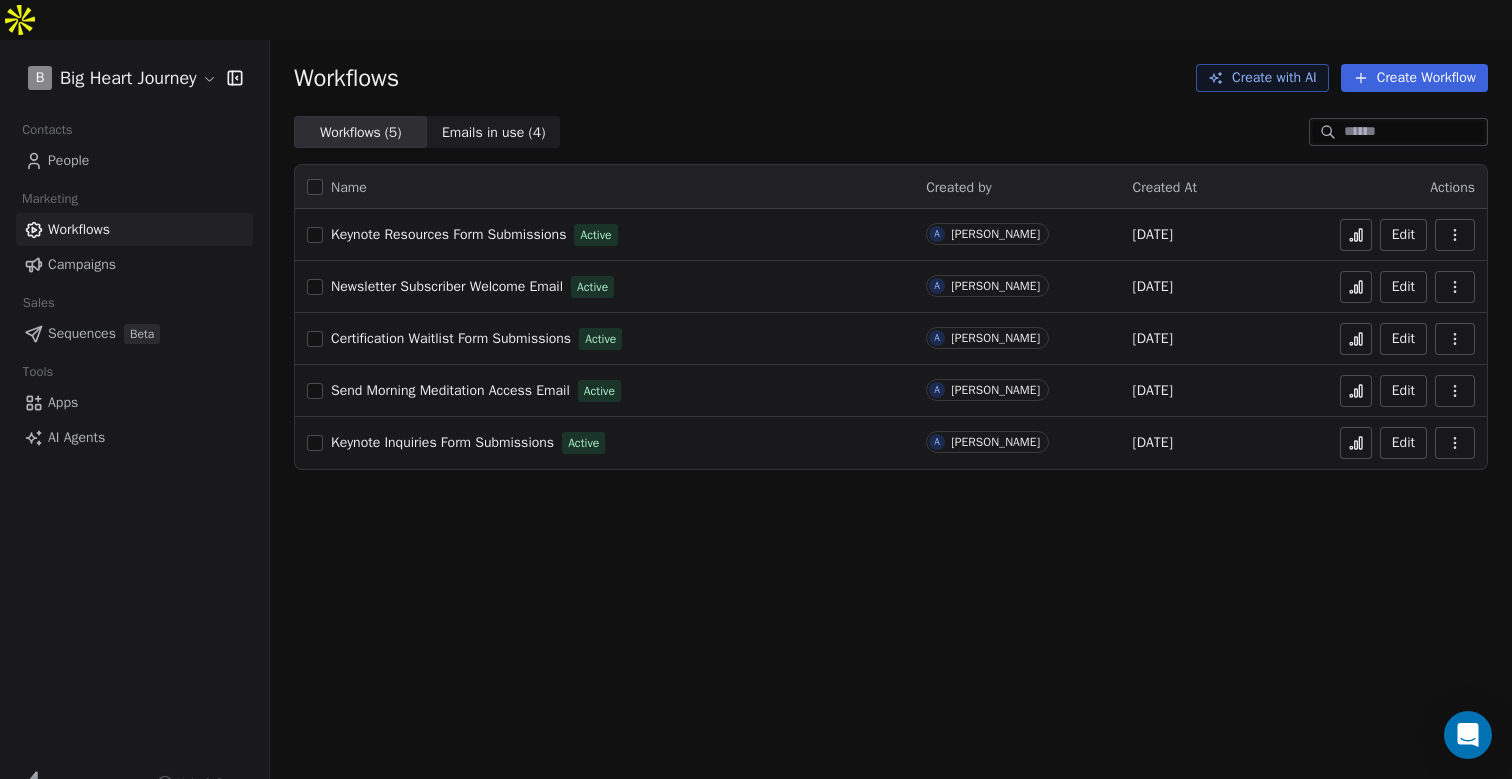 click on "Certification Waitlist Form Submissions" at bounding box center (451, 338) 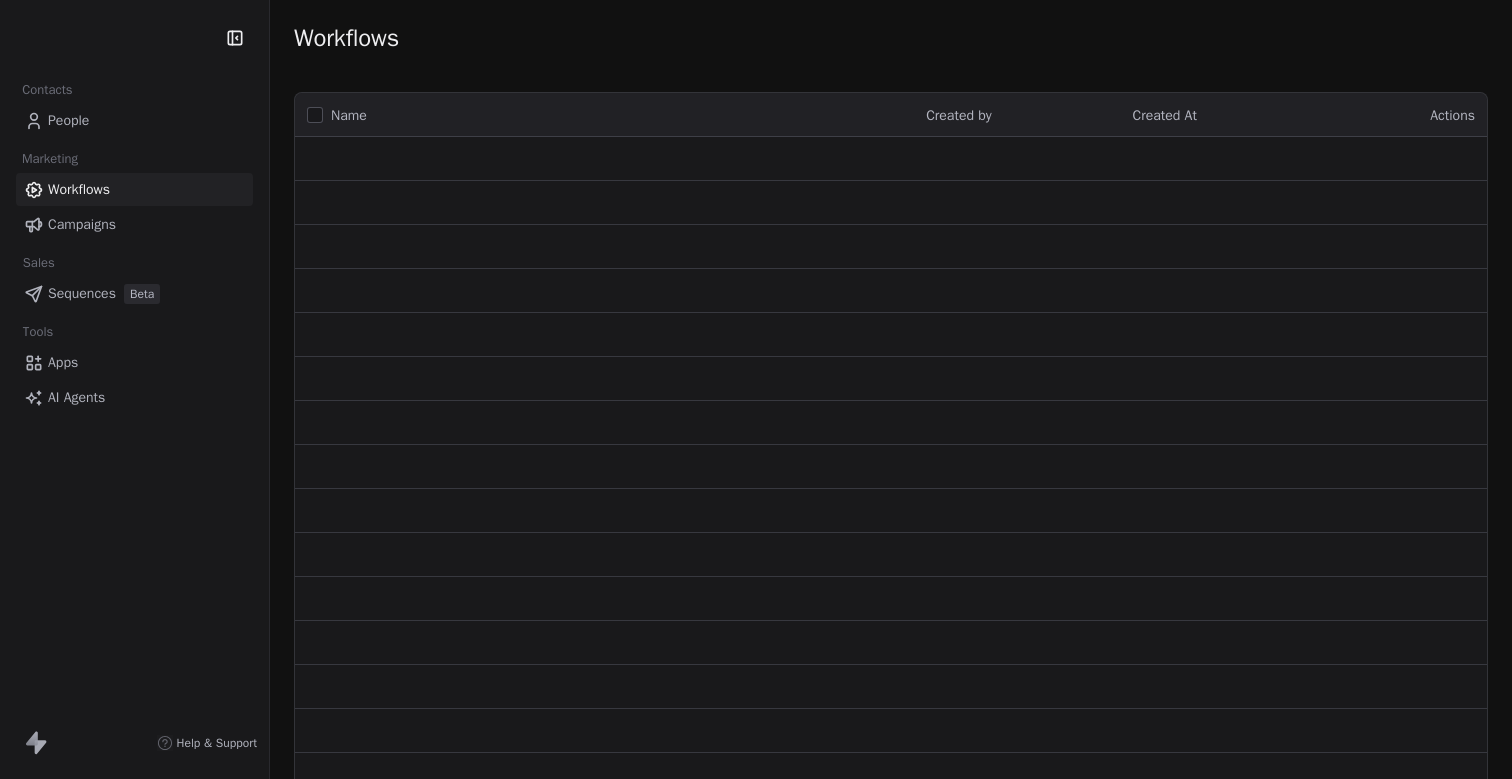 scroll, scrollTop: 0, scrollLeft: 0, axis: both 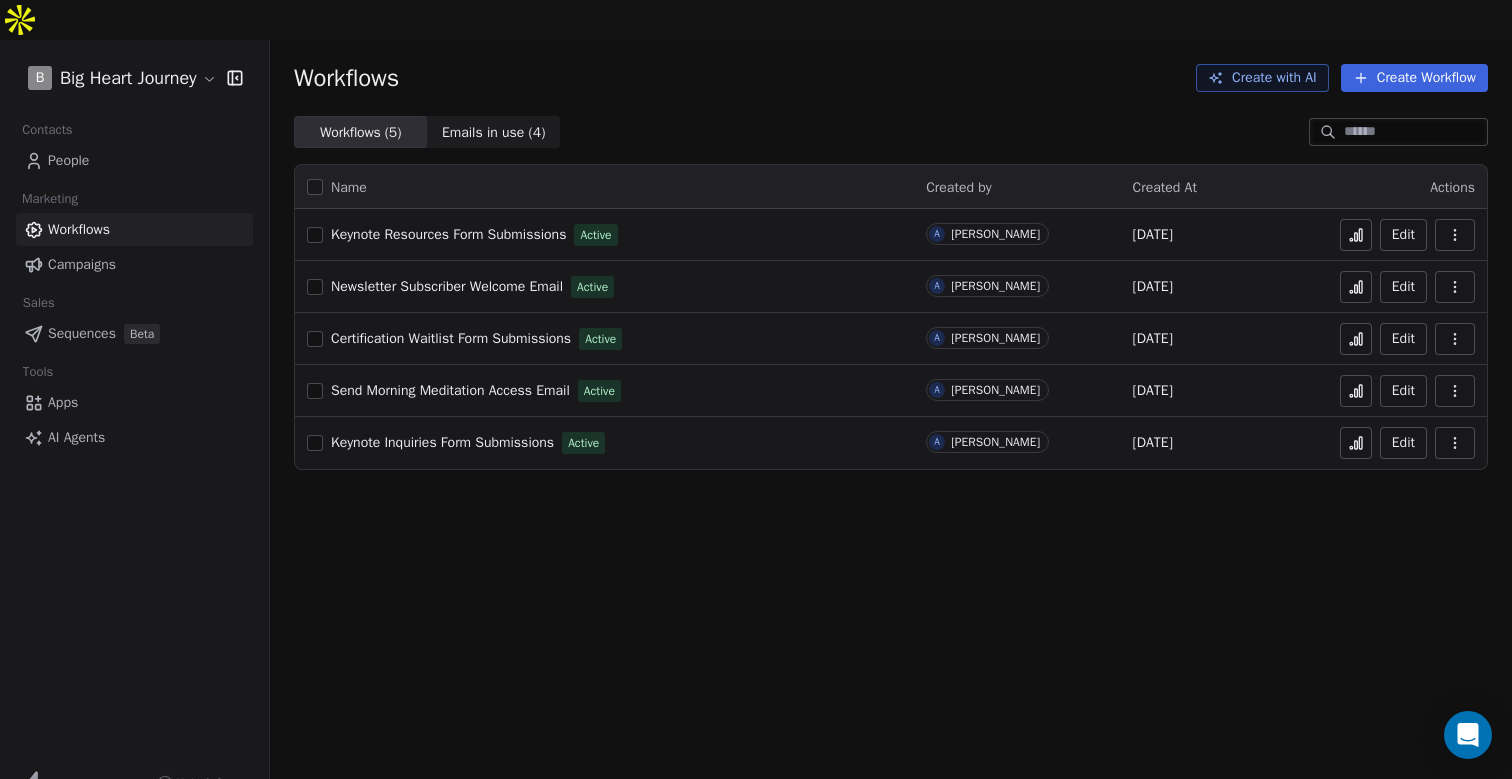 click on "Apps" at bounding box center (63, 402) 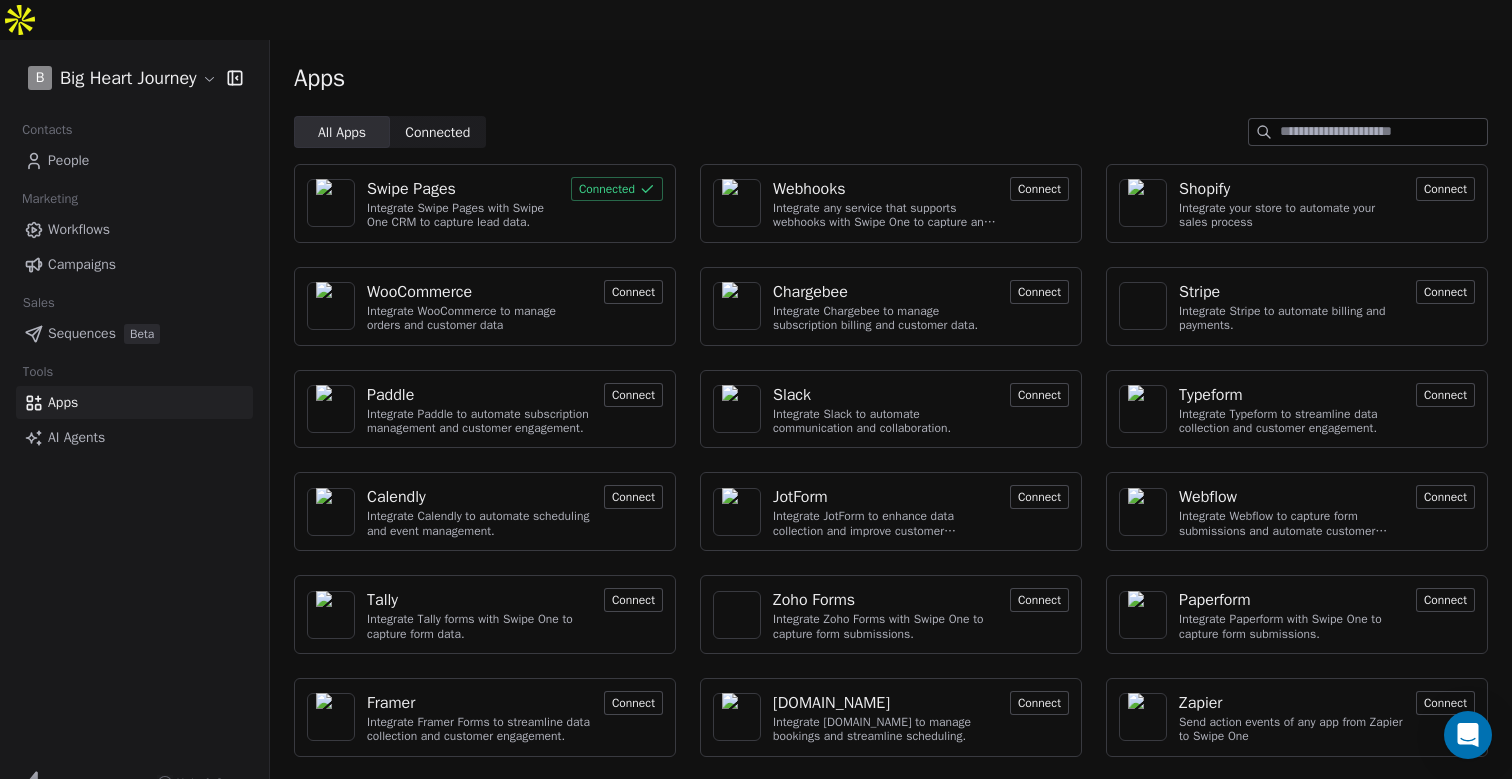click on "Swipe Pages" at bounding box center (411, 189) 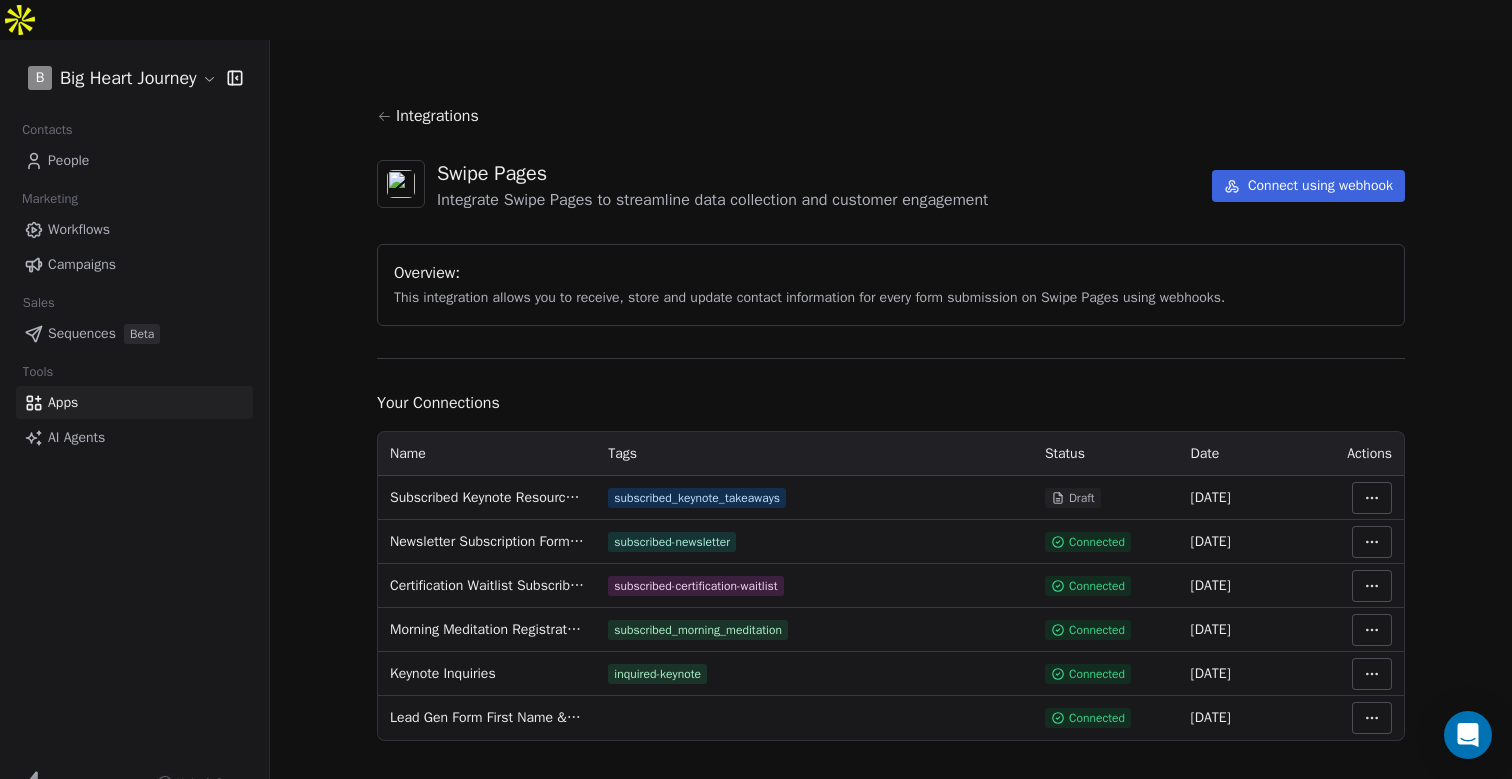 click on "B Big Heart Journey Contacts People Marketing Workflows Campaigns Sales Sequences Beta Tools Apps AI Agents Help & Support Integrations Swipe Pages Integrate Swipe Pages to streamline data collection and customer engagement Connect using webhook Overview: This integration allows you to receive, store and update contact information for every form submission on Swipe Pages using webhooks. Your Connections Name Tags Status Date Actions Subscribed Keynote Resources Takeaways subscribed_keynote_takeaways Draft 07 Jul 2025 Newsletter Subscription Form Submissions subscribed-newsletter Connected 06 Jul 2025 Certification Waitlist Subscribers subscribed-certification-waitlist Connected 06 Jul 2025 Morning Meditation Registrations subscribed_morning_meditation Connected 06 Jul 2025 Keynote Inquiries inquired-keynote Connected 06 Jul 2025 Lead Gen Form First Name & Email Capture Connected 10 May 2025" at bounding box center (756, 409) 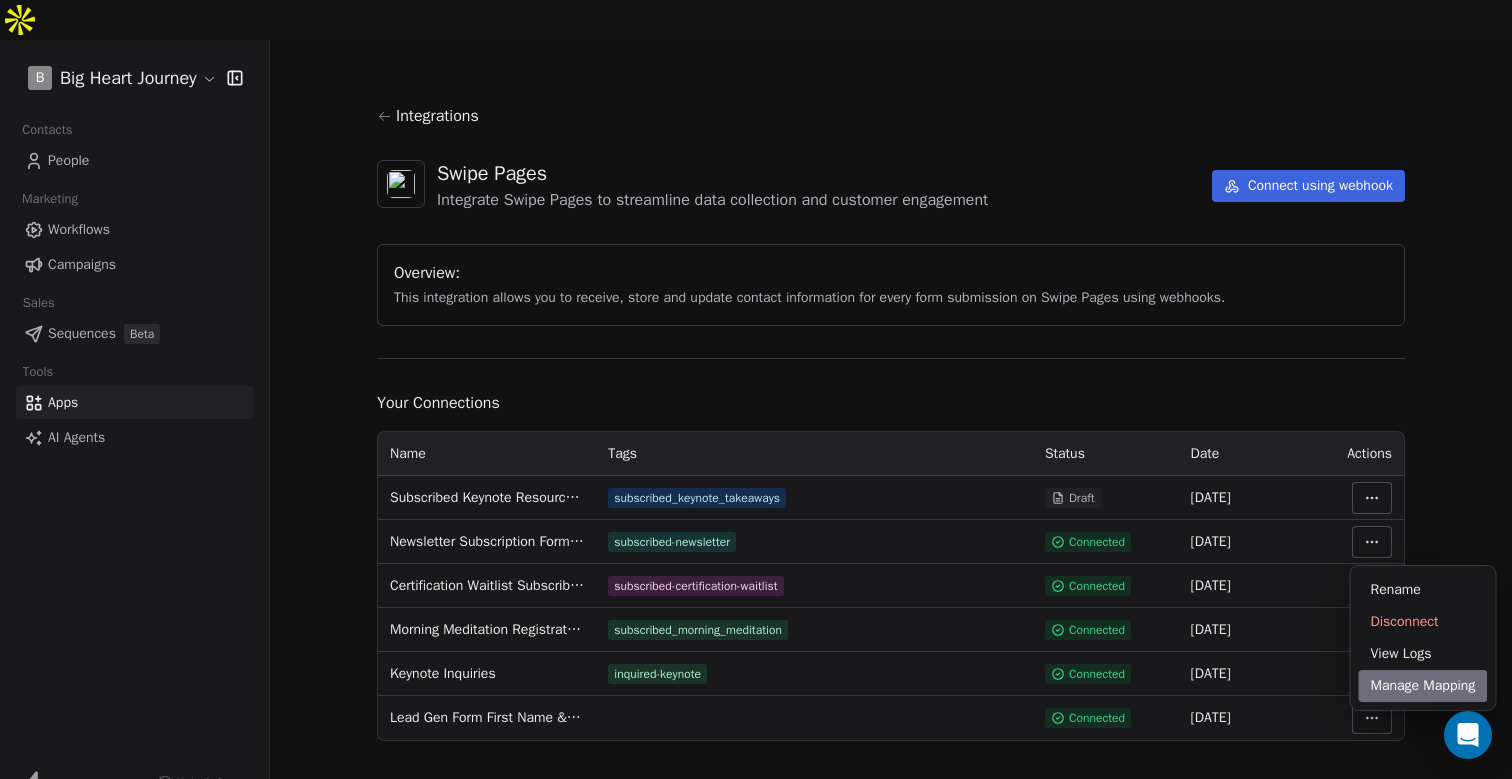 click on "Manage Mapping" at bounding box center [1423, 686] 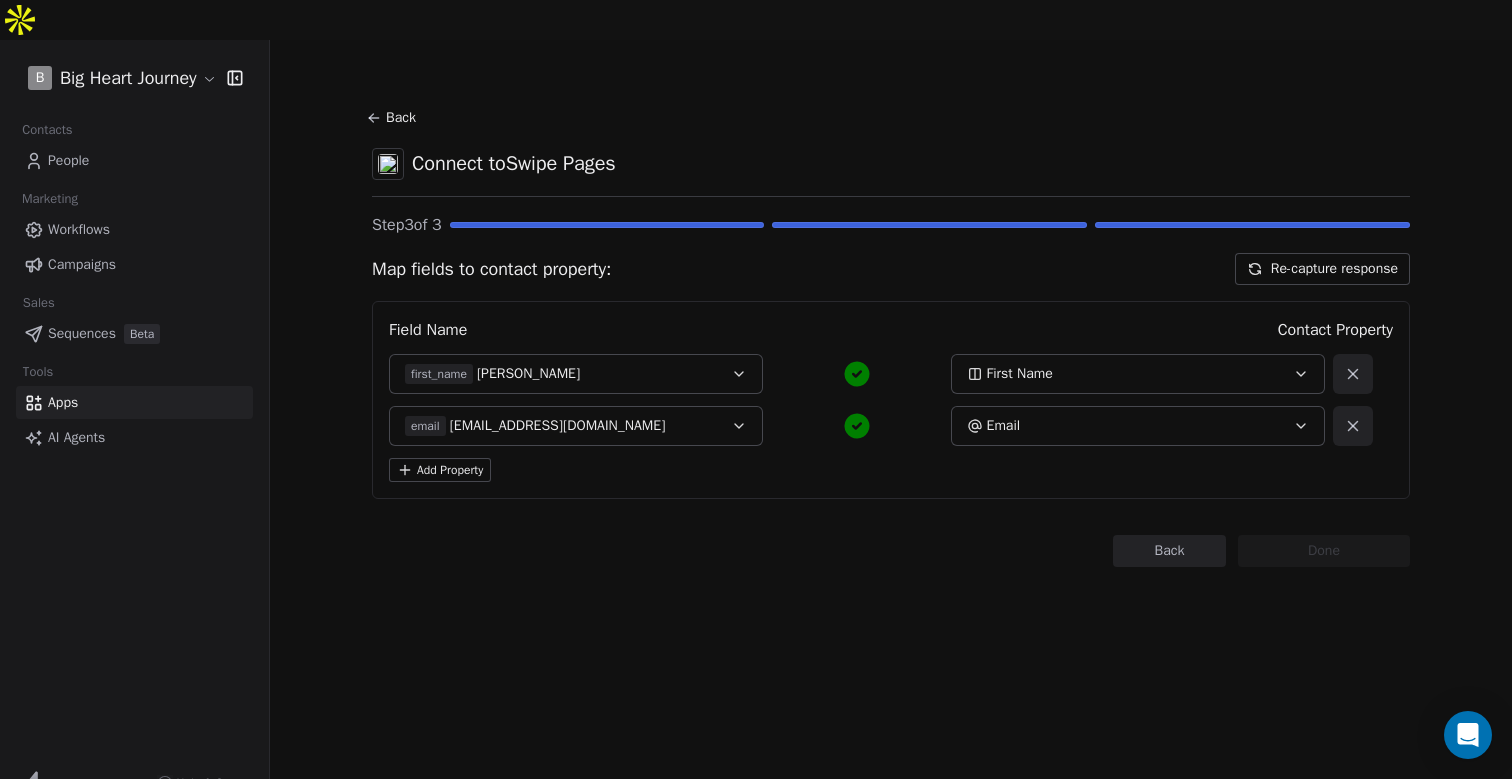 click on "Back" at bounding box center (394, 118) 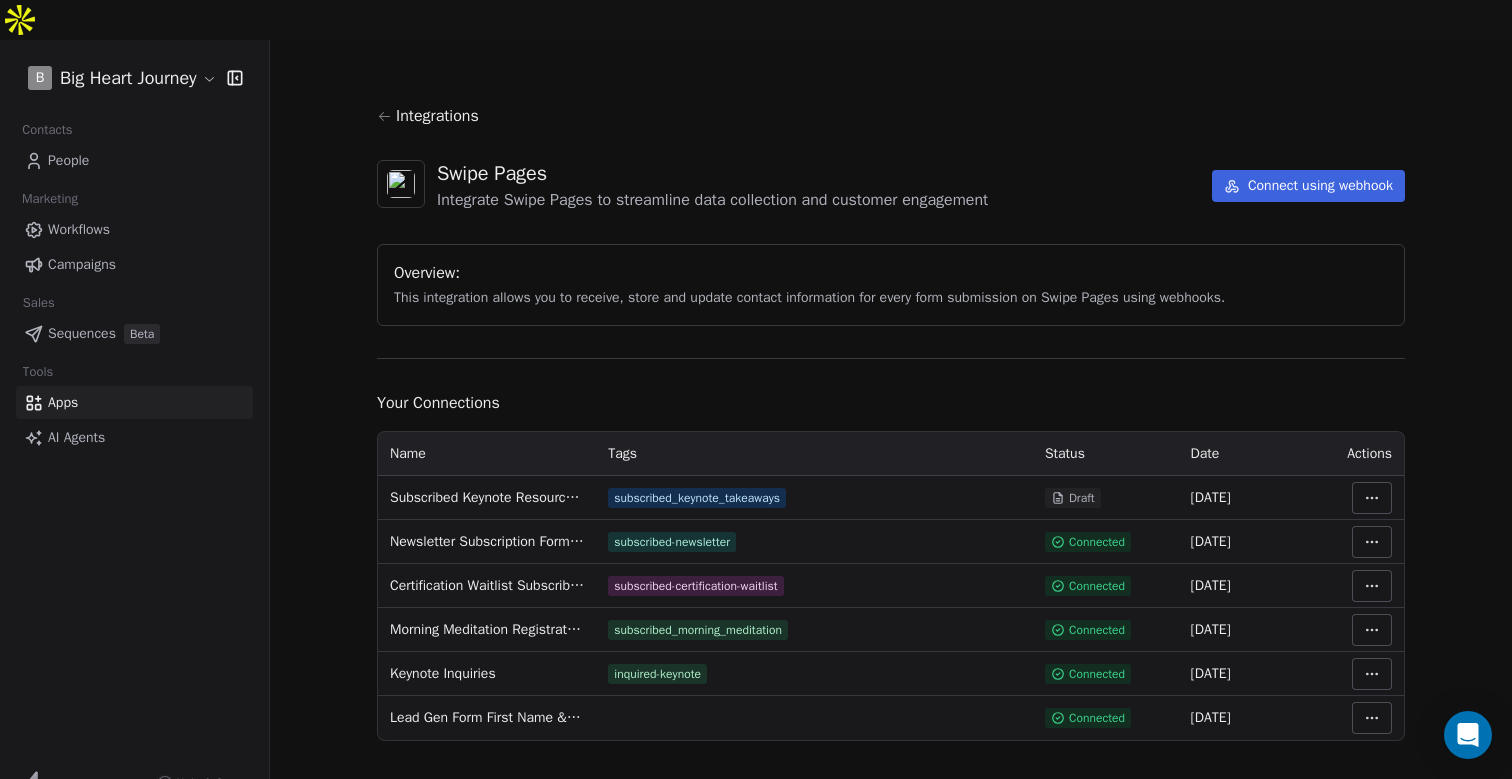 click on "Certification Waitlist Subscribers" at bounding box center [487, 586] 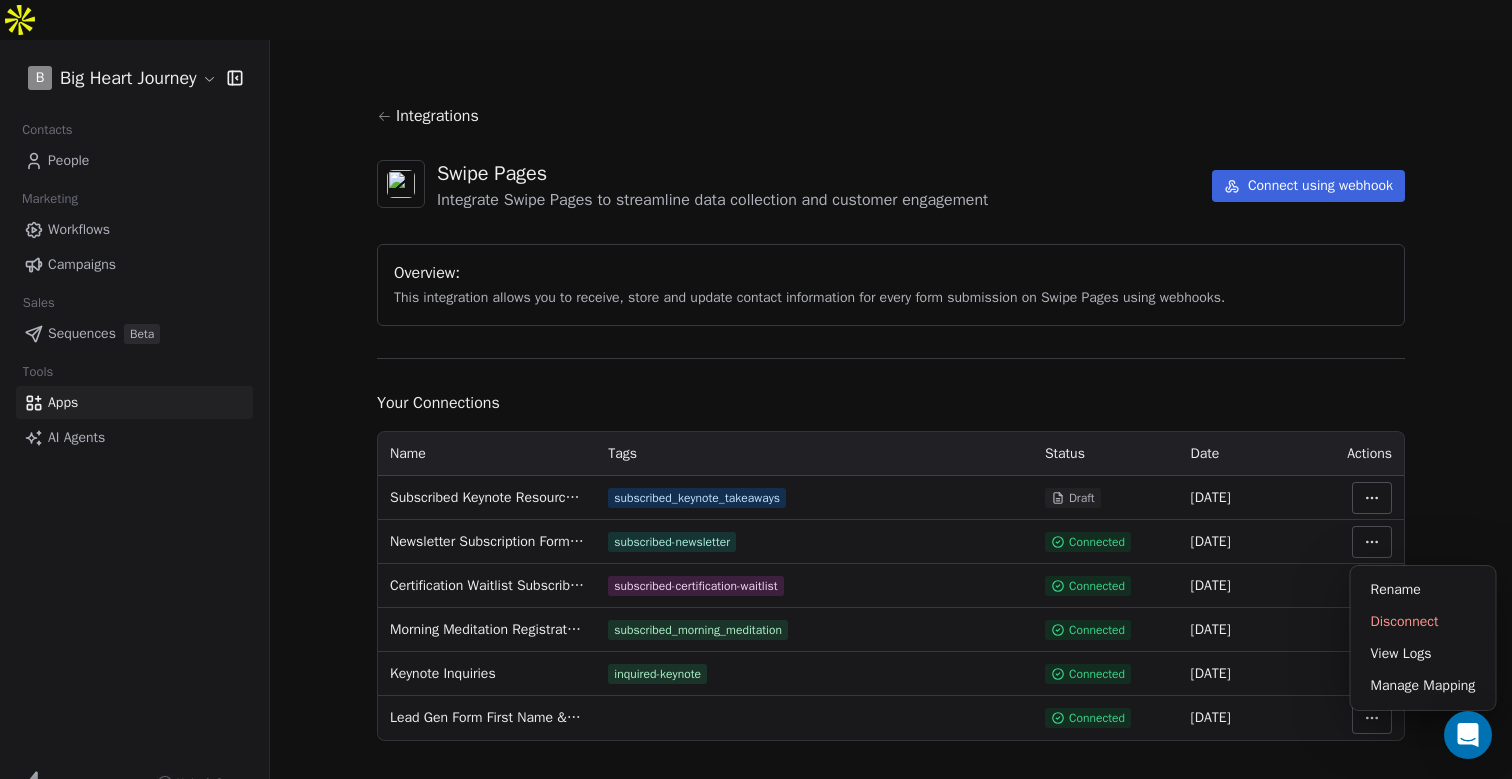 click on "B Big Heart Journey Contacts People Marketing Workflows Campaigns Sales Sequences Beta Tools Apps AI Agents Help & Support Integrations Swipe Pages Integrate Swipe Pages to streamline data collection and customer engagement Connect using webhook Overview: This integration allows you to receive, store and update contact information for every form submission on Swipe Pages using webhooks. Your Connections Name Tags Status Date Actions Subscribed Keynote Resources Takeaways subscribed_keynote_takeaways Draft 07 Jul 2025 Newsletter Subscription Form Submissions subscribed-newsletter Connected 06 Jul 2025 Certification Waitlist Subscribers subscribed-certification-waitlist Connected 06 Jul 2025 Morning Meditation Registrations subscribed_morning_meditation Connected 06 Jul 2025 Keynote Inquiries inquired-keynote Connected 06 Jul 2025 Lead Gen Form First Name & Email Capture Connected 10 May 2025
Rename Disconnect View Logs Manage Mapping" at bounding box center (756, 409) 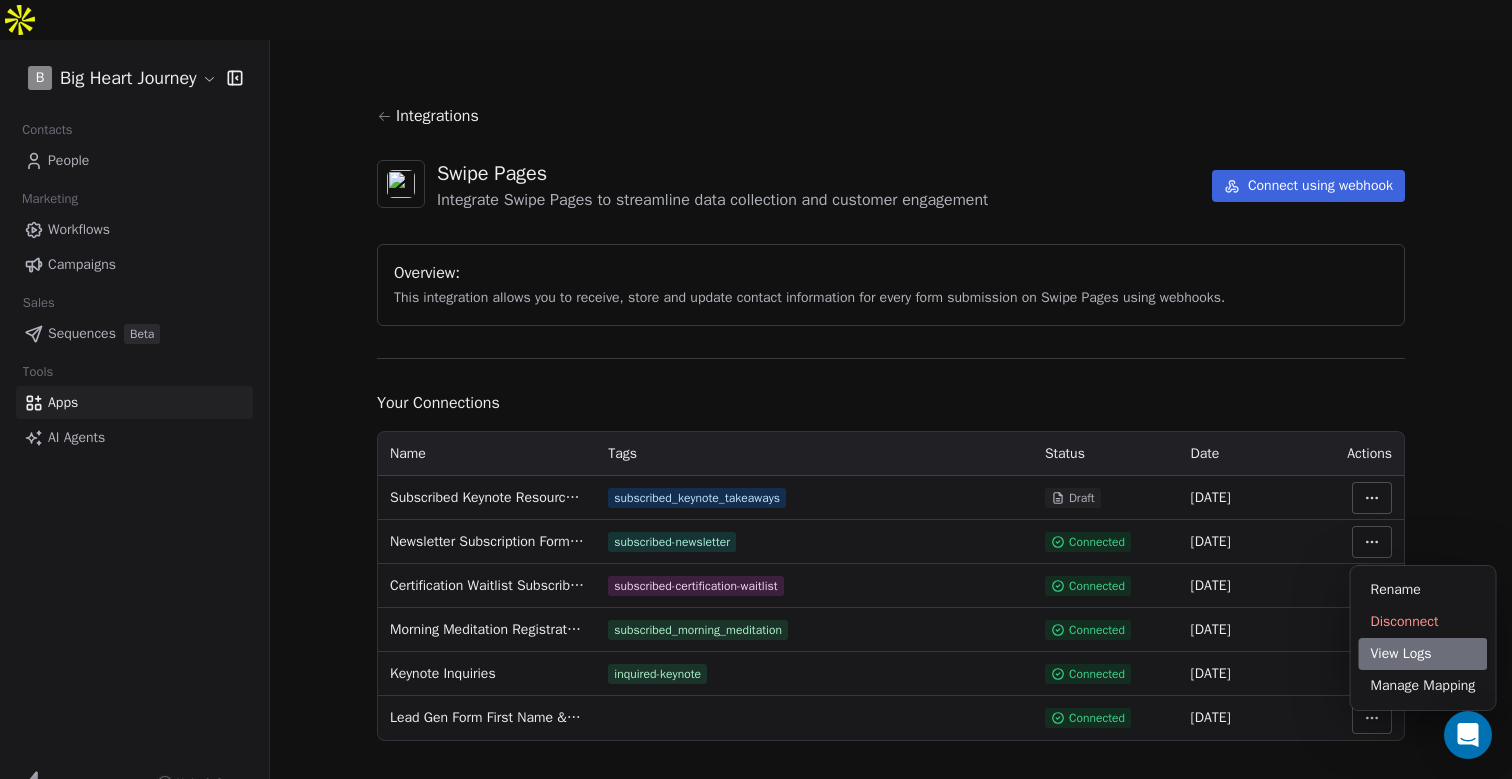 click on "View Logs" at bounding box center (1423, 654) 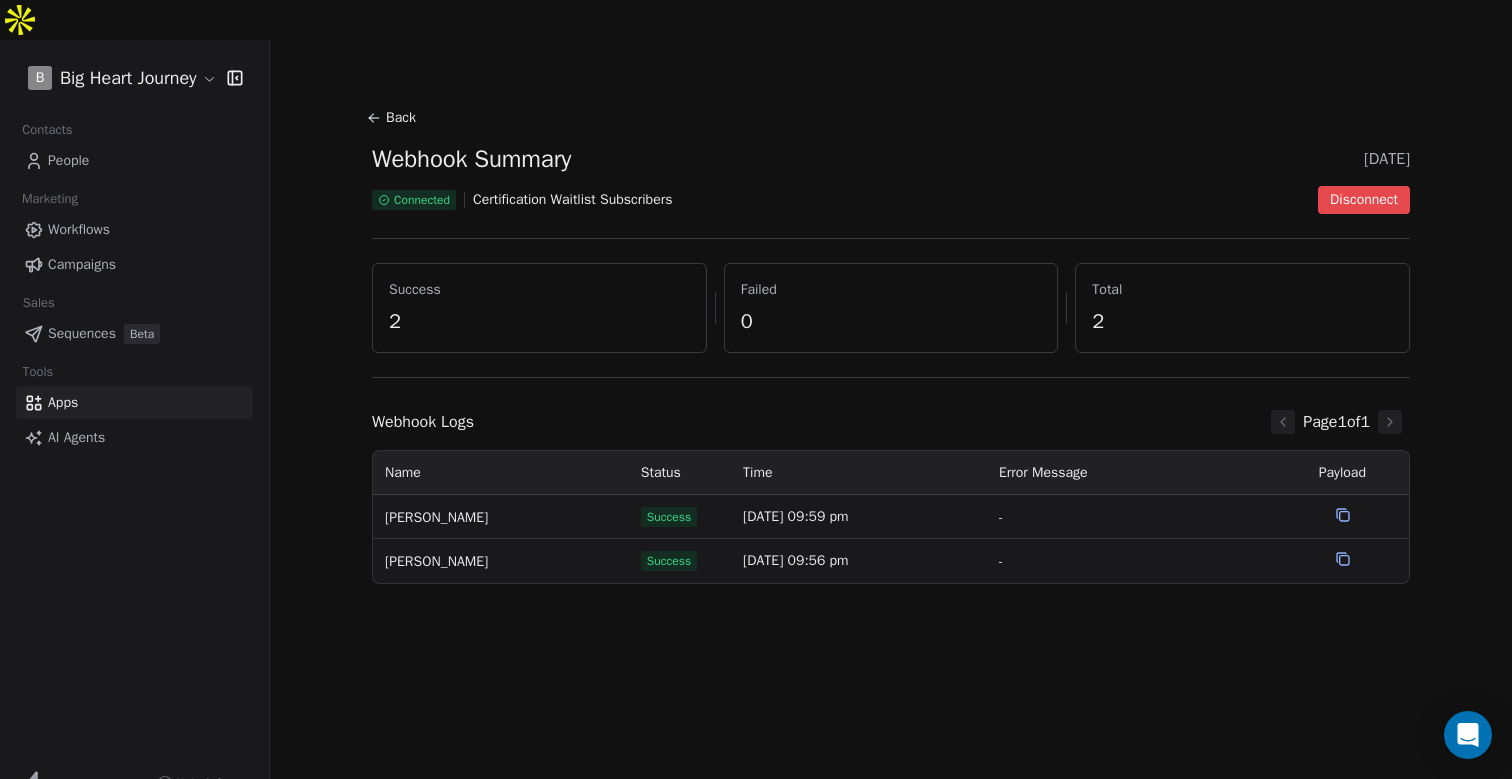 click on "Back" at bounding box center [394, 118] 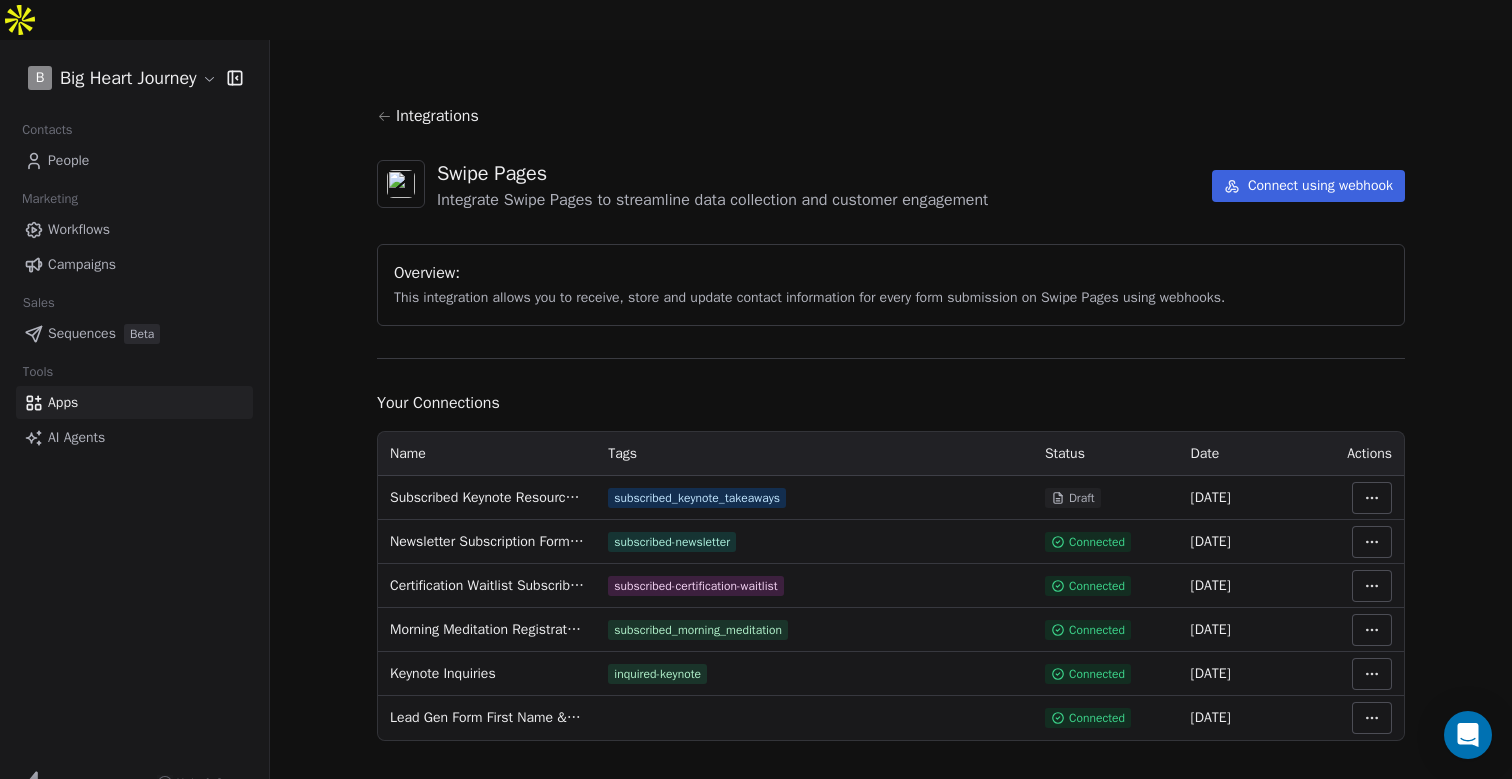 click on "B Big Heart Journey Contacts People Marketing Workflows Campaigns Sales Sequences Beta Tools Apps AI Agents Help & Support Integrations Swipe Pages Integrate Swipe Pages to streamline data collection and customer engagement Connect using webhook Overview: This integration allows you to receive, store and update contact information for every form submission on Swipe Pages using webhooks. Your Connections Name Tags Status Date Actions Subscribed Keynote Resources Takeaways subscribed_keynote_takeaways Draft 07 Jul 2025 Newsletter Subscription Form Submissions subscribed-newsletter Connected 06 Jul 2025 Certification Waitlist Subscribers subscribed-certification-waitlist Connected 06 Jul 2025 Morning Meditation Registrations subscribed_morning_meditation Connected 06 Jul 2025 Keynote Inquiries inquired-keynote Connected 06 Jul 2025 Lead Gen Form First Name & Email Capture Connected 10 May 2025" at bounding box center (756, 409) 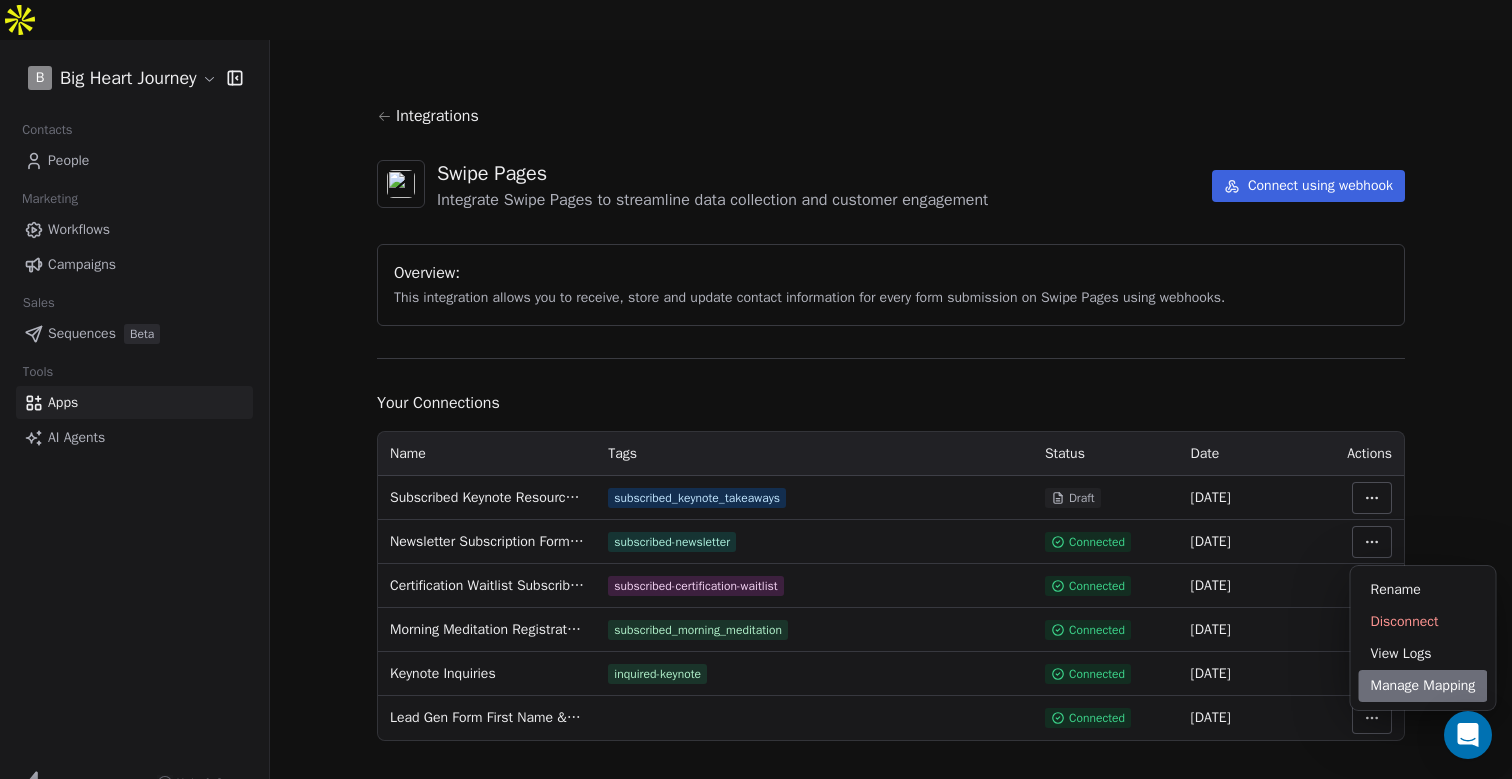 click on "Manage Mapping" at bounding box center (1423, 686) 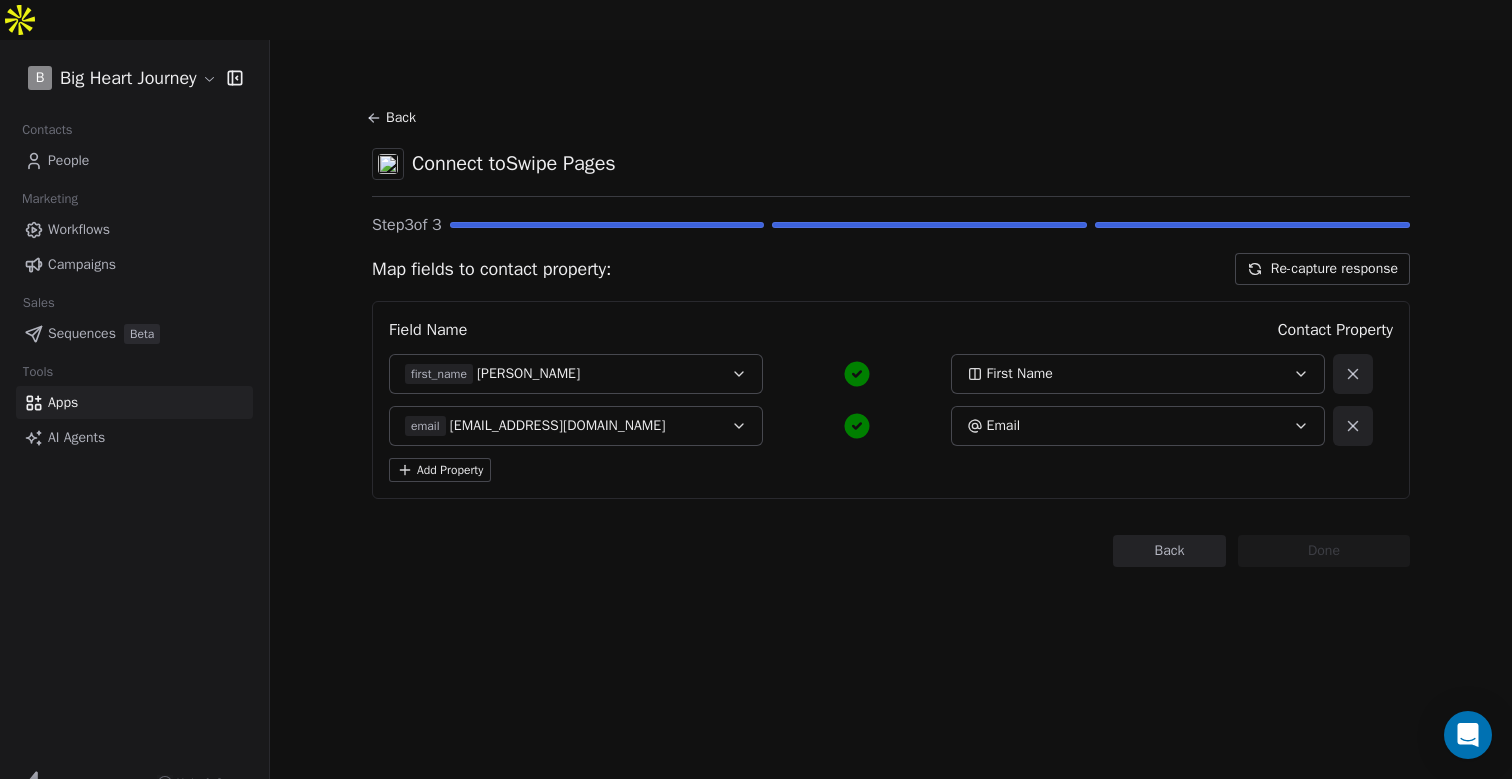 click on "Back" at bounding box center (394, 118) 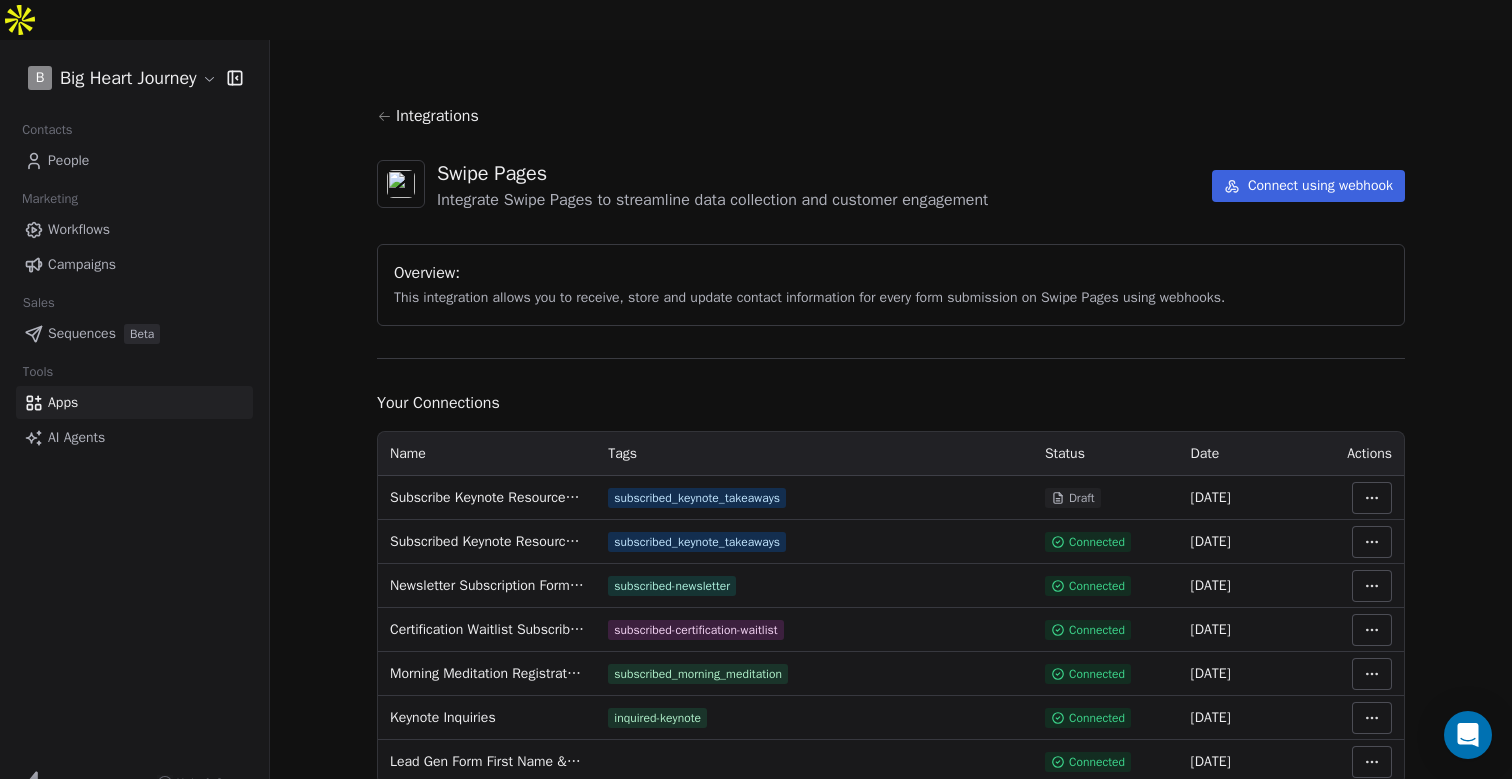 click on "Workflows" at bounding box center (79, 229) 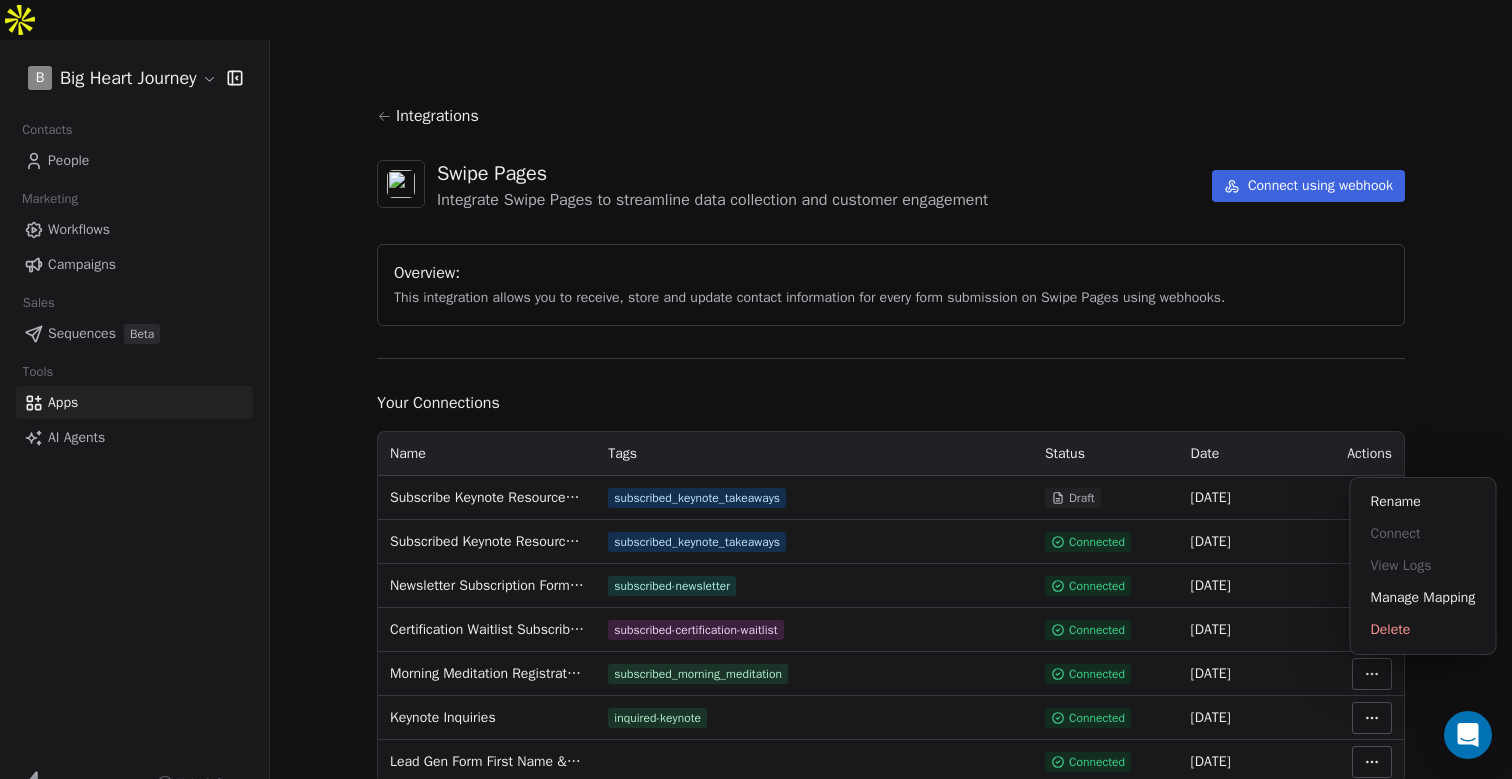 click on "B Big Heart Journey Contacts People Marketing Workflows Campaigns Sales Sequences Beta Tools Apps AI Agents Help & Support Integrations Swipe Pages Integrate Swipe Pages to streamline data collection and customer engagement Connect using webhook Overview: This integration allows you to receive, store and update contact information for every form submission on Swipe Pages using webhooks. Your Connections Name Tags Status Date Actions Subscribe Keynote Resources Takeaways subscribed_keynote_takeaways Draft 07 Jul 2025 Subscribed Keynote Resources Takeaways subscribed_keynote_takeaways Connected 07 Jul 2025 Newsletter Subscription Form Submissions subscribed-newsletter Connected 06 Jul 2025 Certification Waitlist Subscribers subscribed-certification-waitlist Connected 06 Jul 2025 Morning Meditation Registrations subscribed_morning_meditation Connected 06 Jul 2025 Keynote Inquiries inquired-keynote Connected 06 Jul 2025 Lead Gen Form First Name & Email Capture Connected 10 May 2025
Rename Connect" at bounding box center (756, 409) 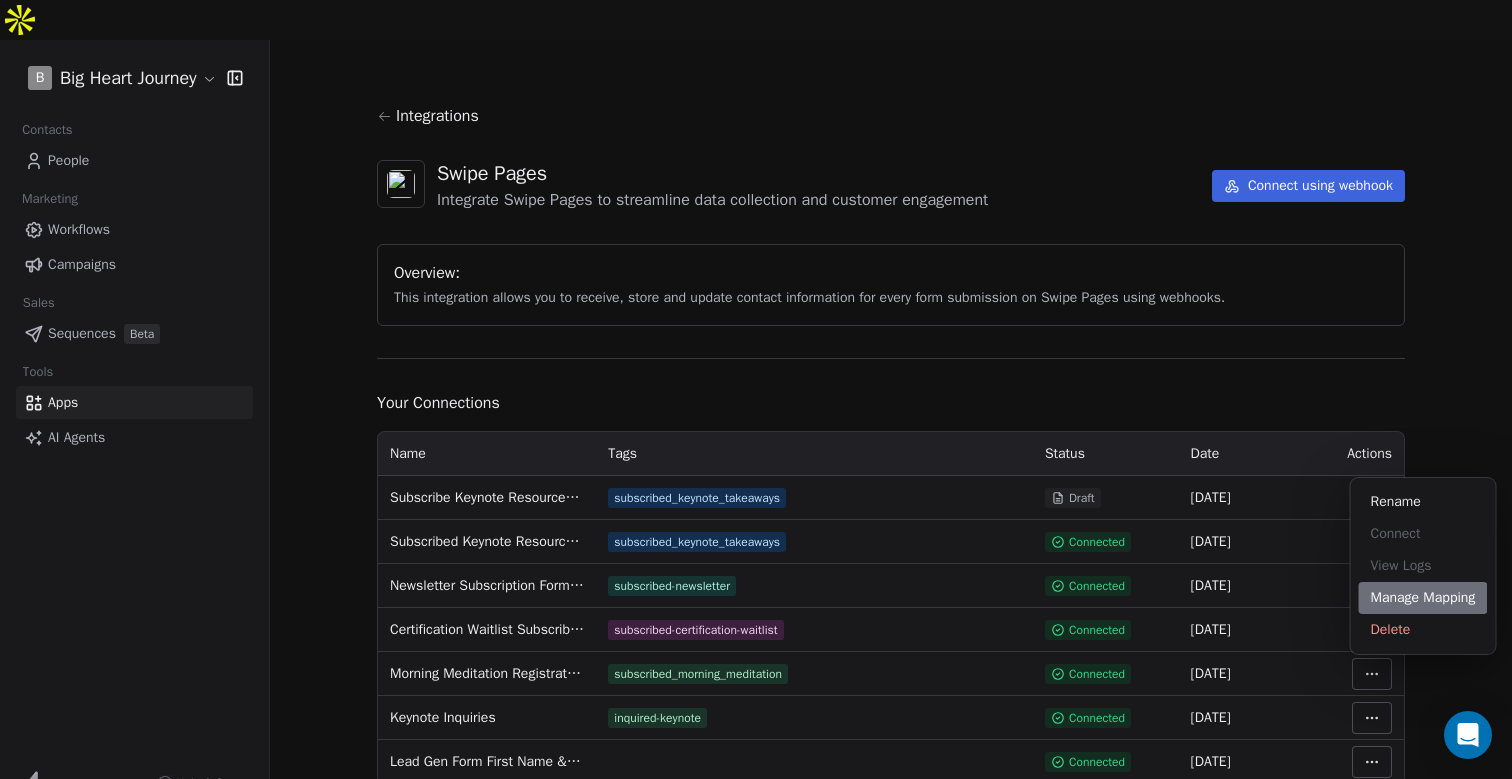 click on "Manage Mapping" at bounding box center (1423, 598) 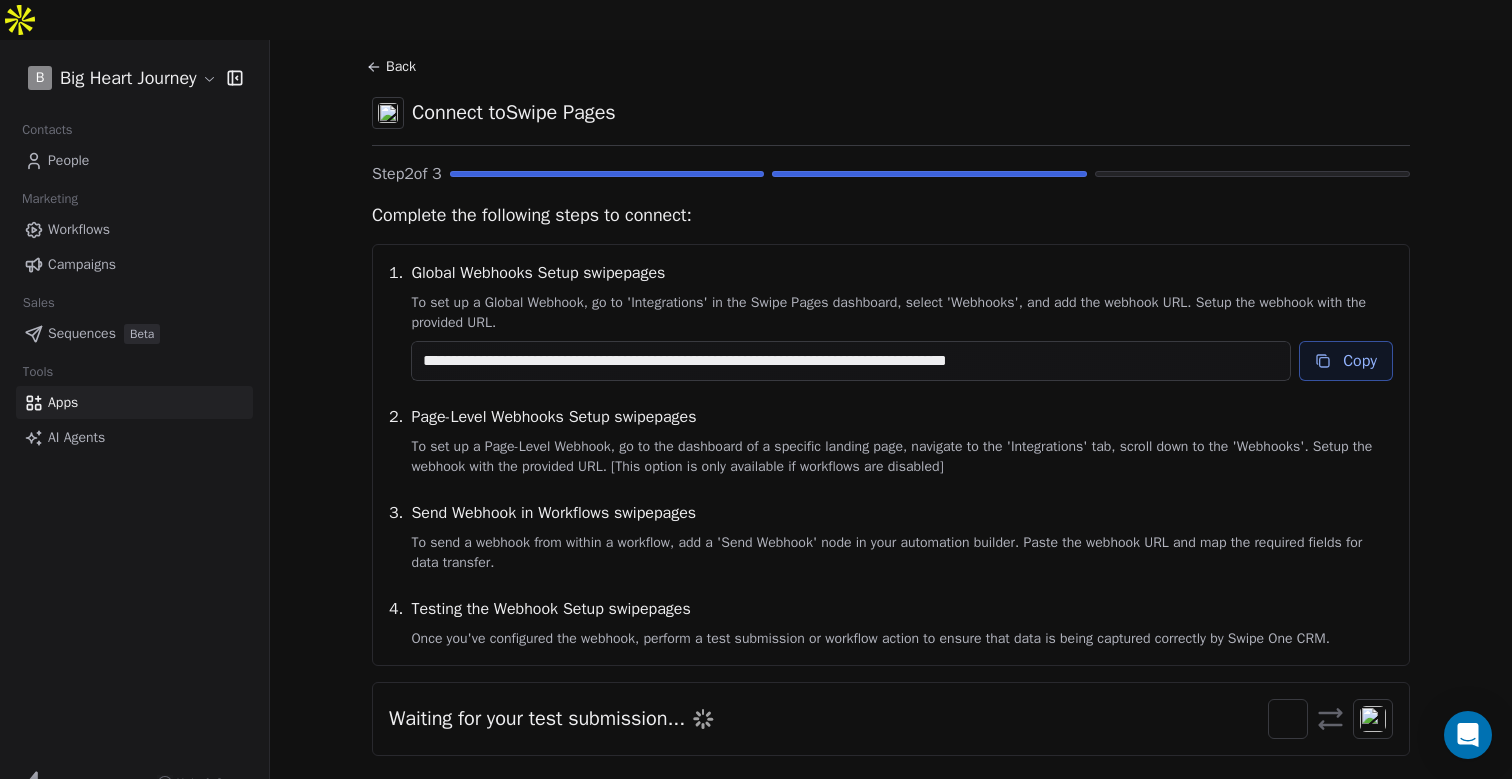 scroll, scrollTop: 120, scrollLeft: 0, axis: vertical 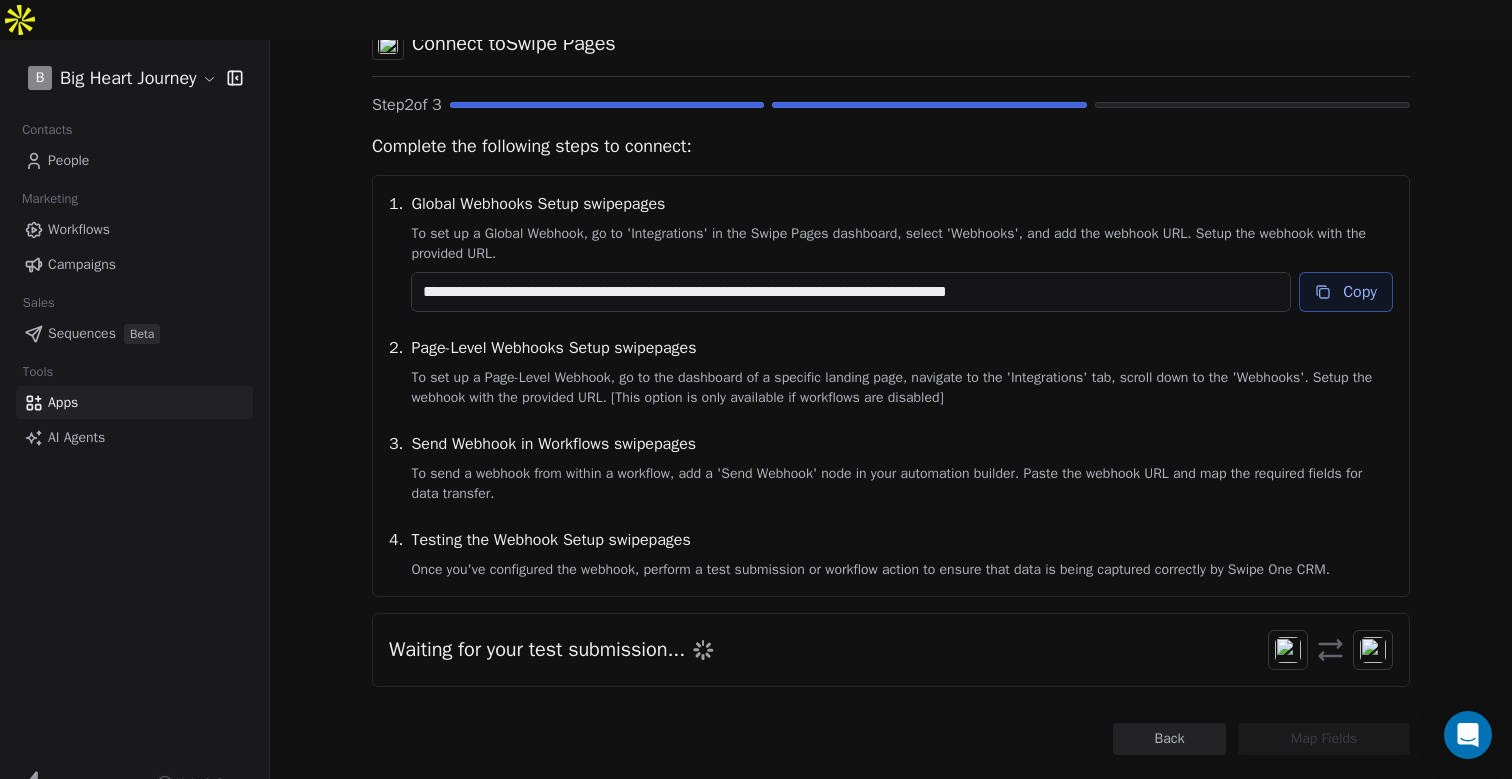 click on "Copy" at bounding box center [1346, 292] 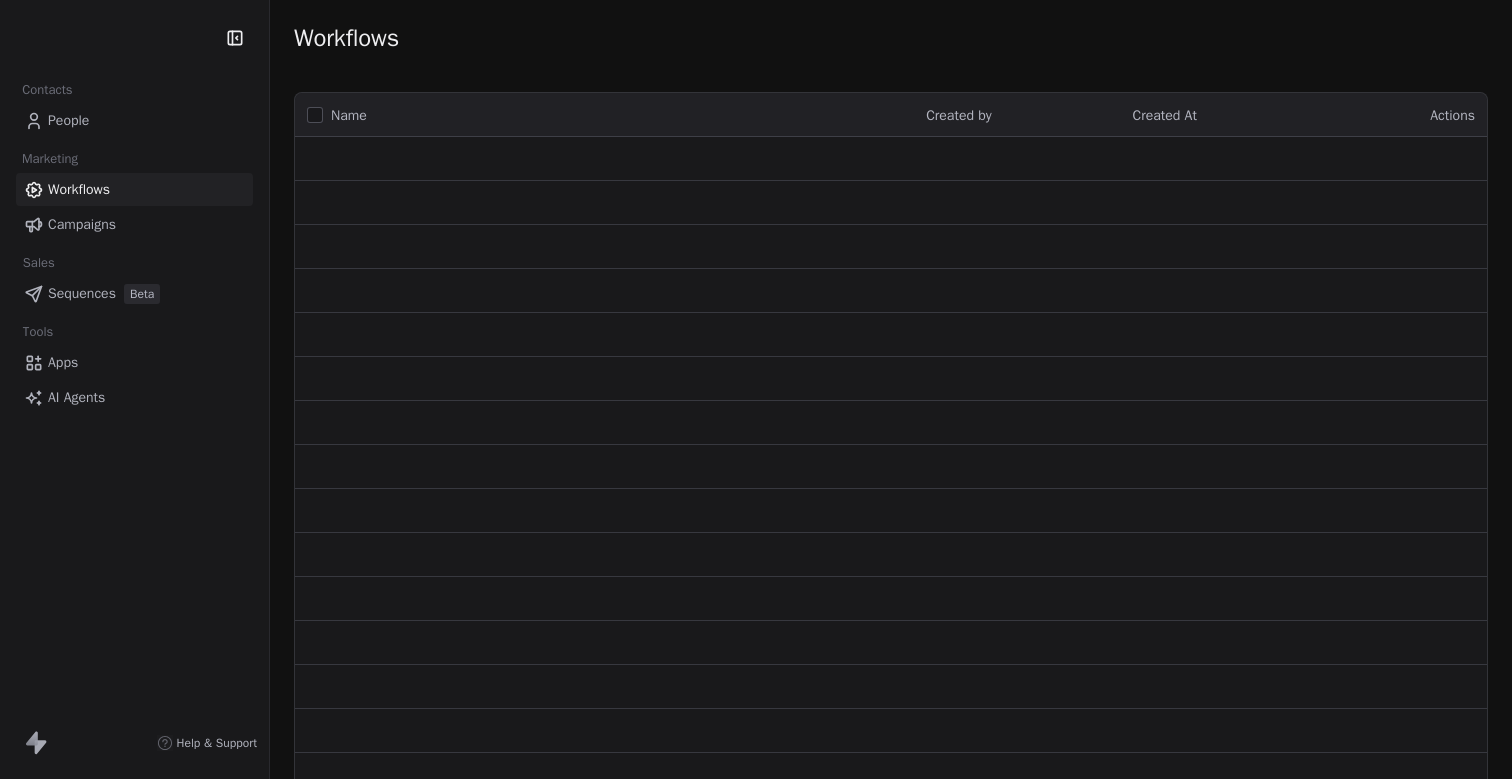 scroll, scrollTop: 0, scrollLeft: 0, axis: both 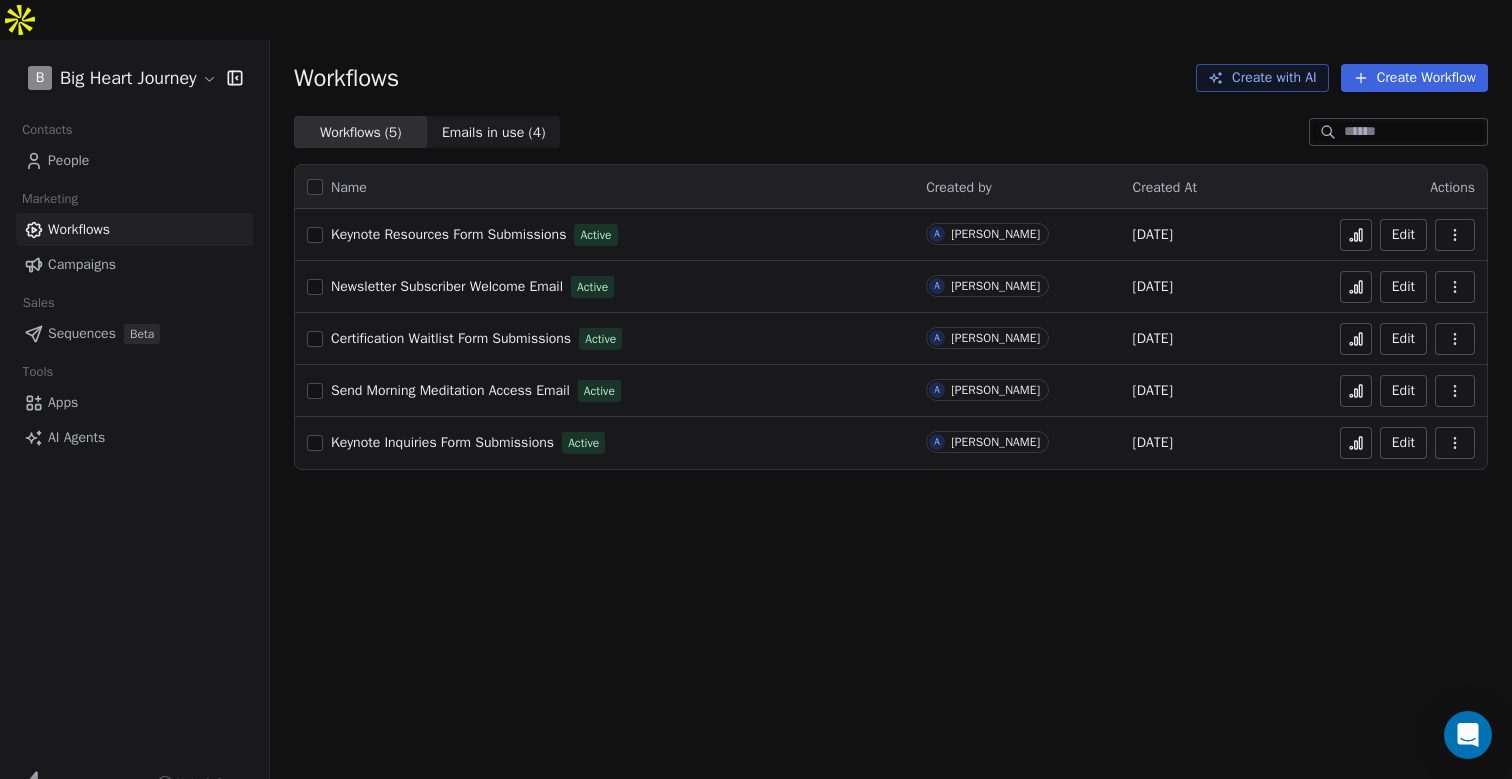 click on "Keynote Resources Form Submissions" at bounding box center [448, 234] 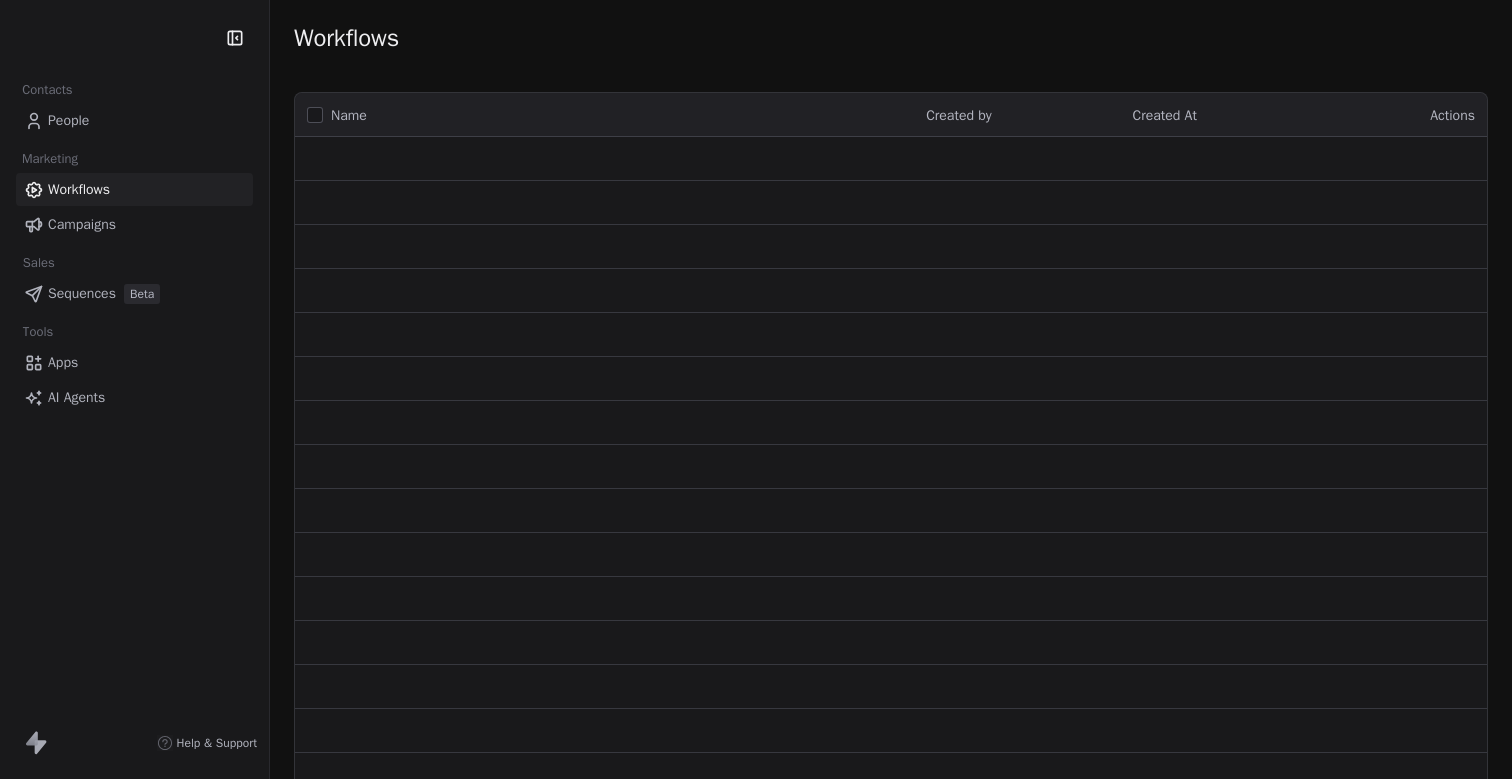 scroll, scrollTop: 0, scrollLeft: 0, axis: both 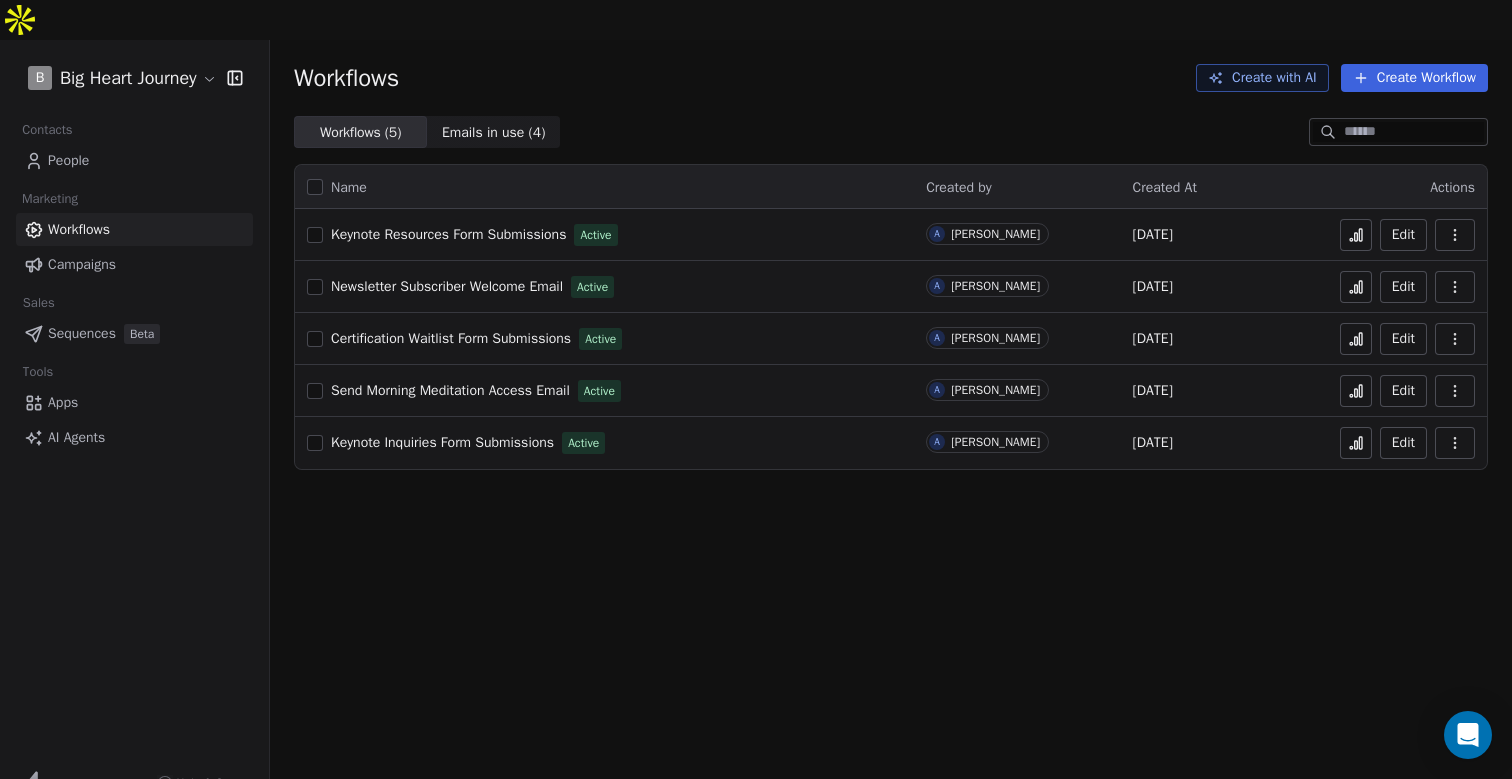 click on "People" at bounding box center [68, 160] 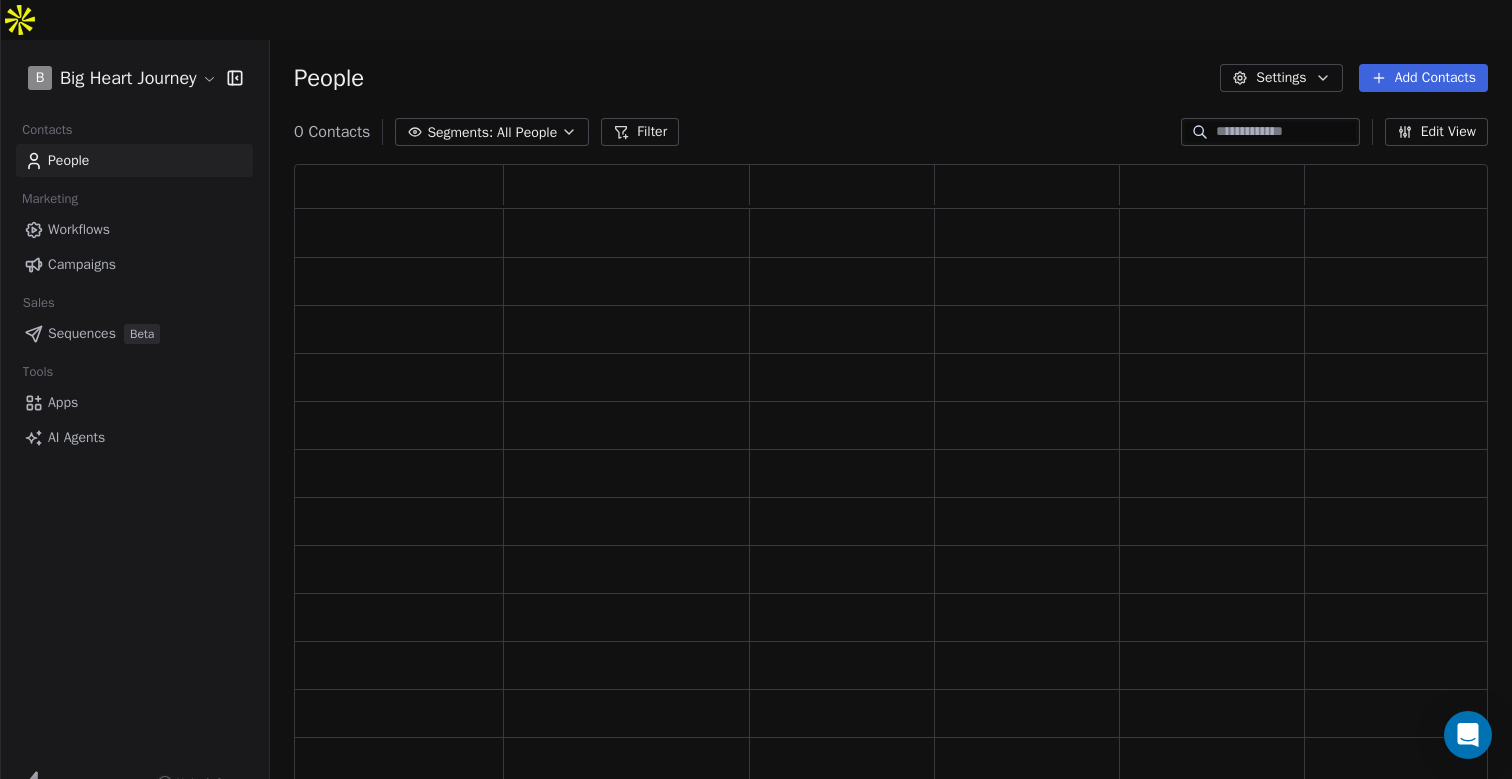 scroll, scrollTop: 1, scrollLeft: 1, axis: both 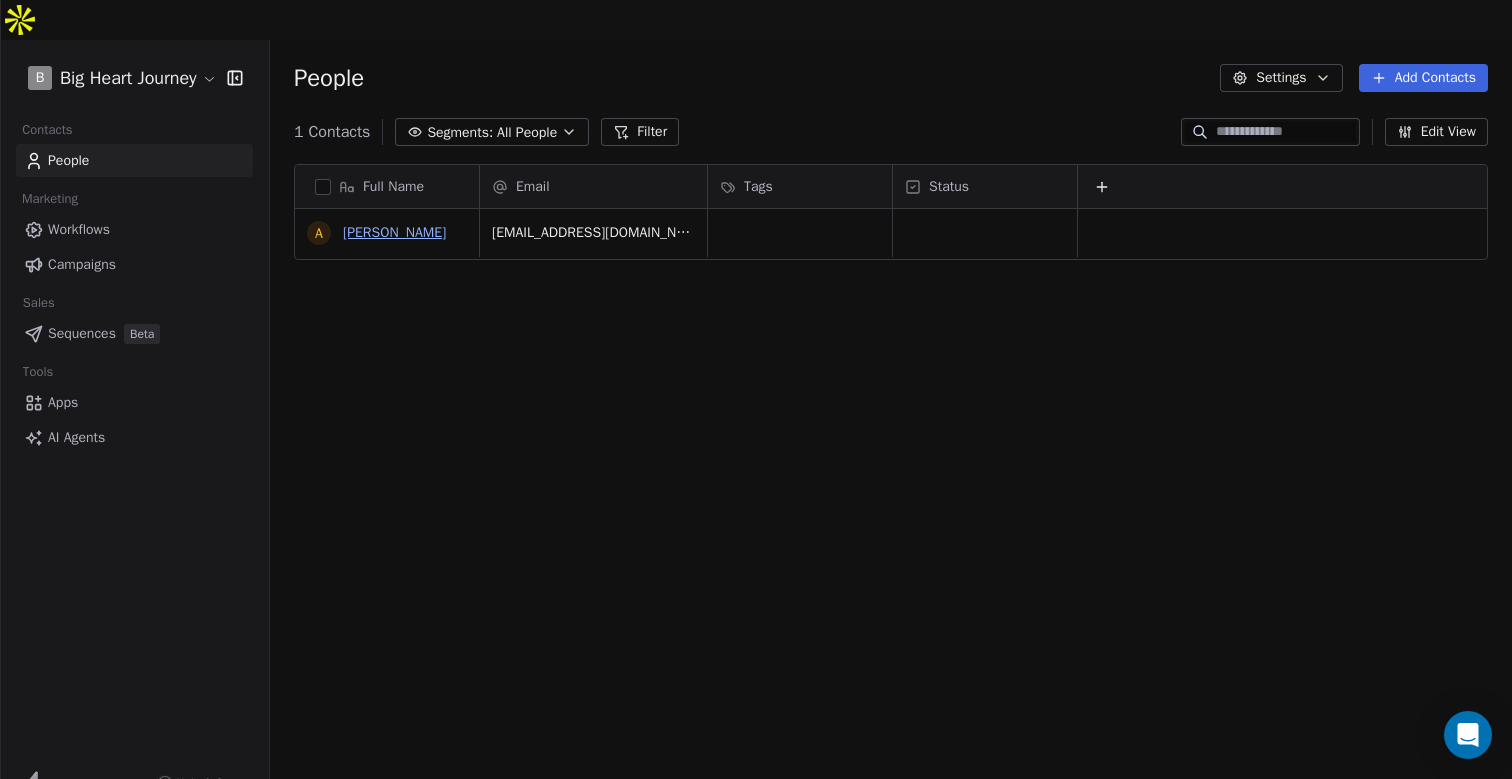 click on "Alison" at bounding box center [394, 232] 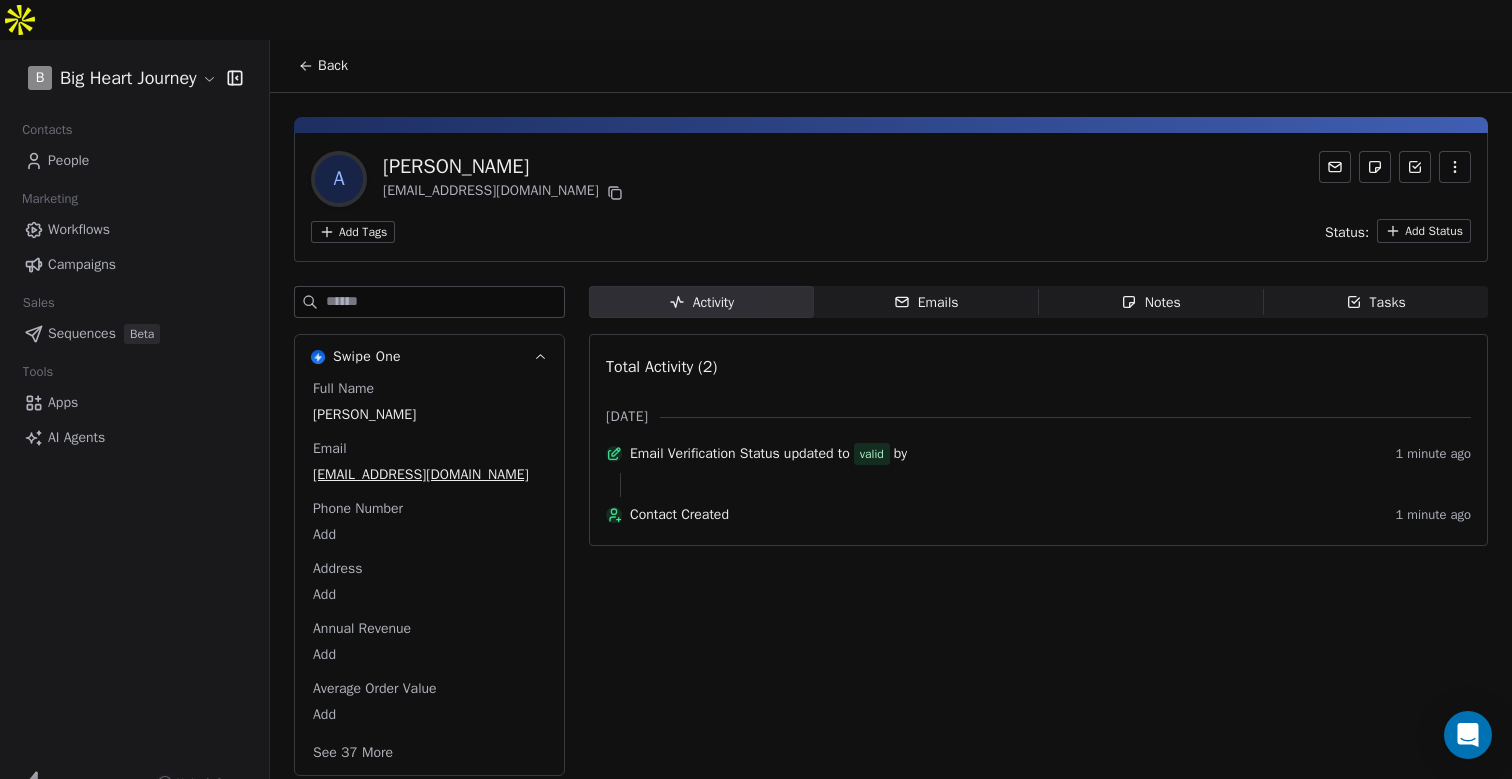 click on "Workflows" at bounding box center [79, 229] 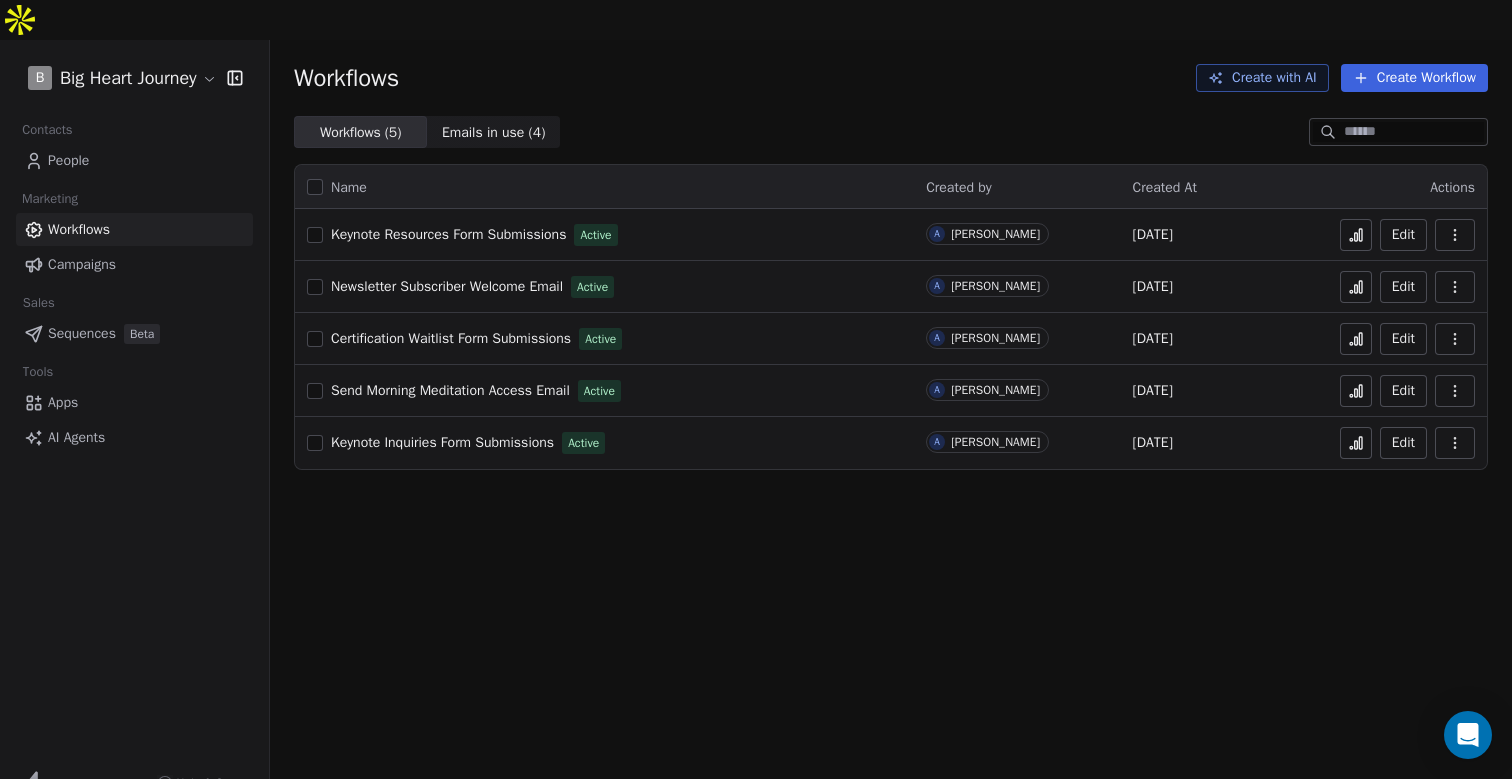 click on "Certification Waitlist Form Submissions" at bounding box center (451, 338) 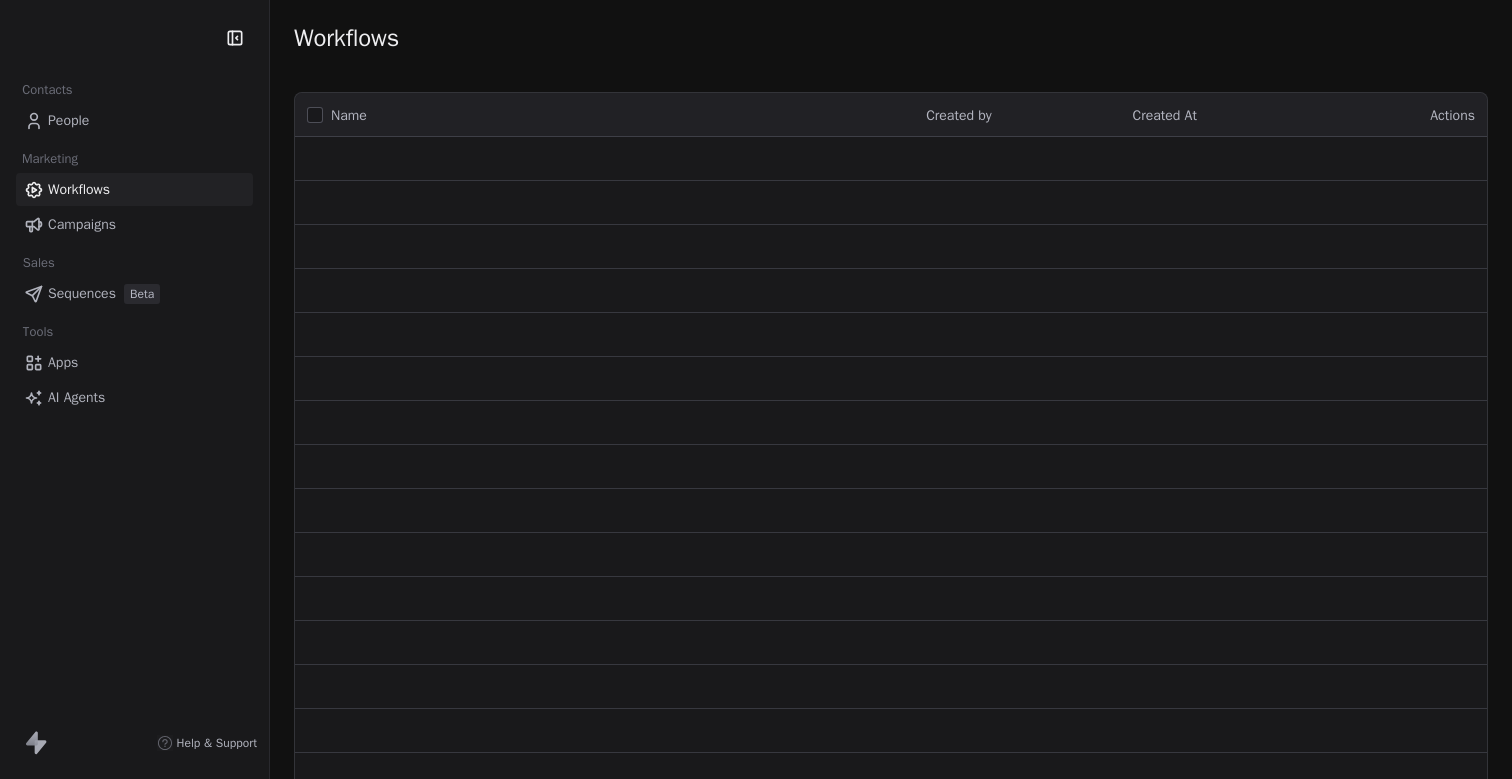 scroll, scrollTop: 0, scrollLeft: 0, axis: both 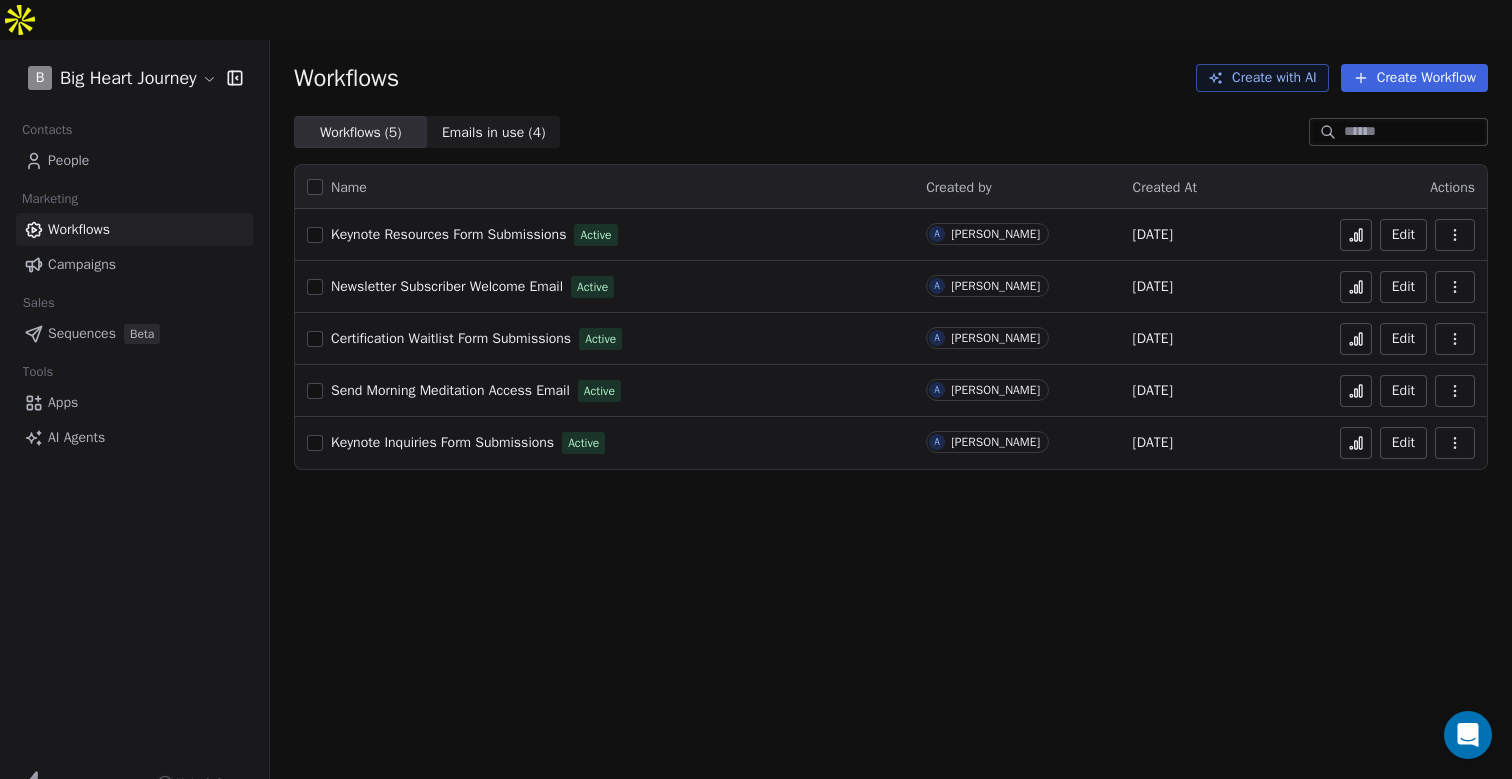 click on "Send Morning Meditation Access Email" at bounding box center [450, 390] 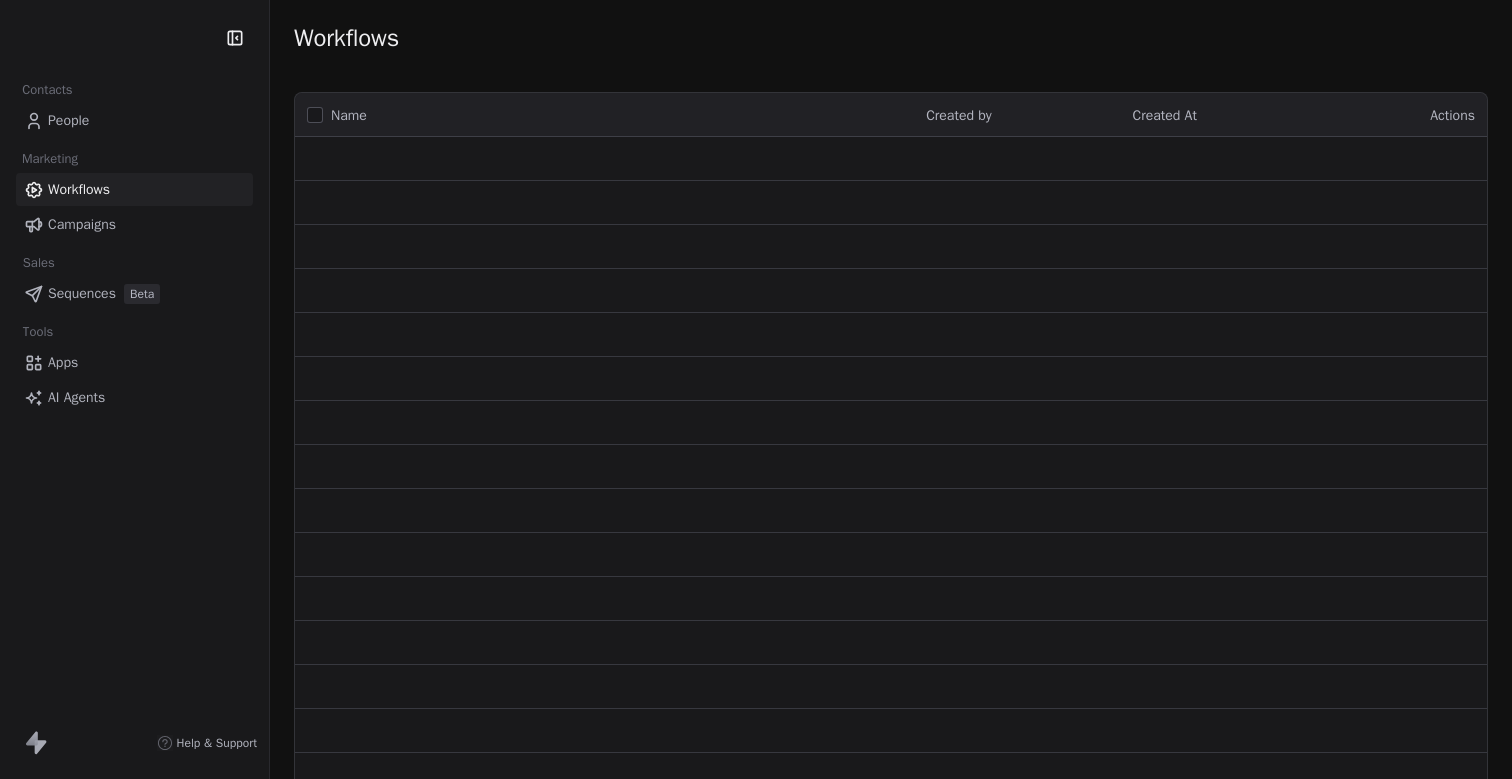 scroll, scrollTop: 0, scrollLeft: 0, axis: both 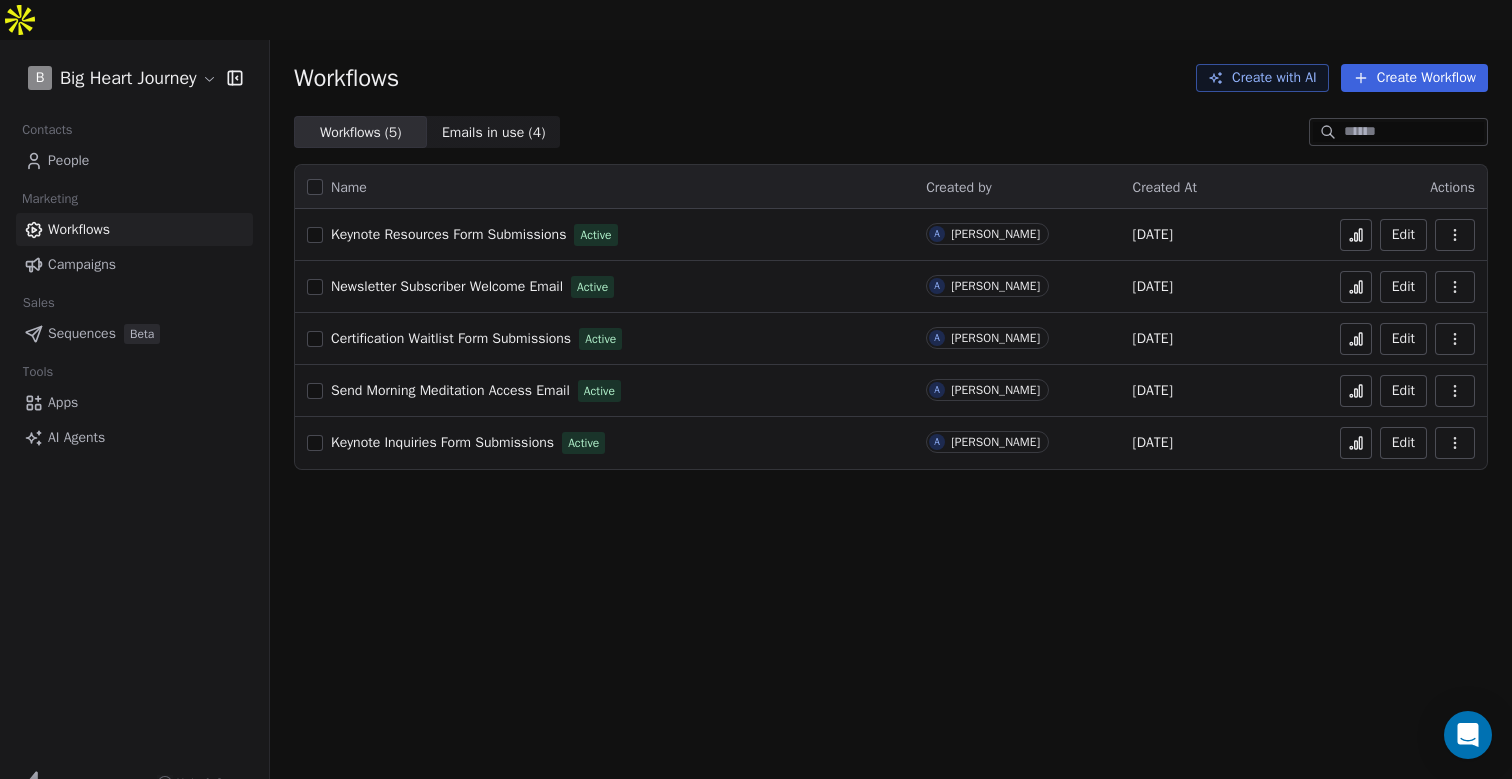 click on "Apps" at bounding box center (63, 402) 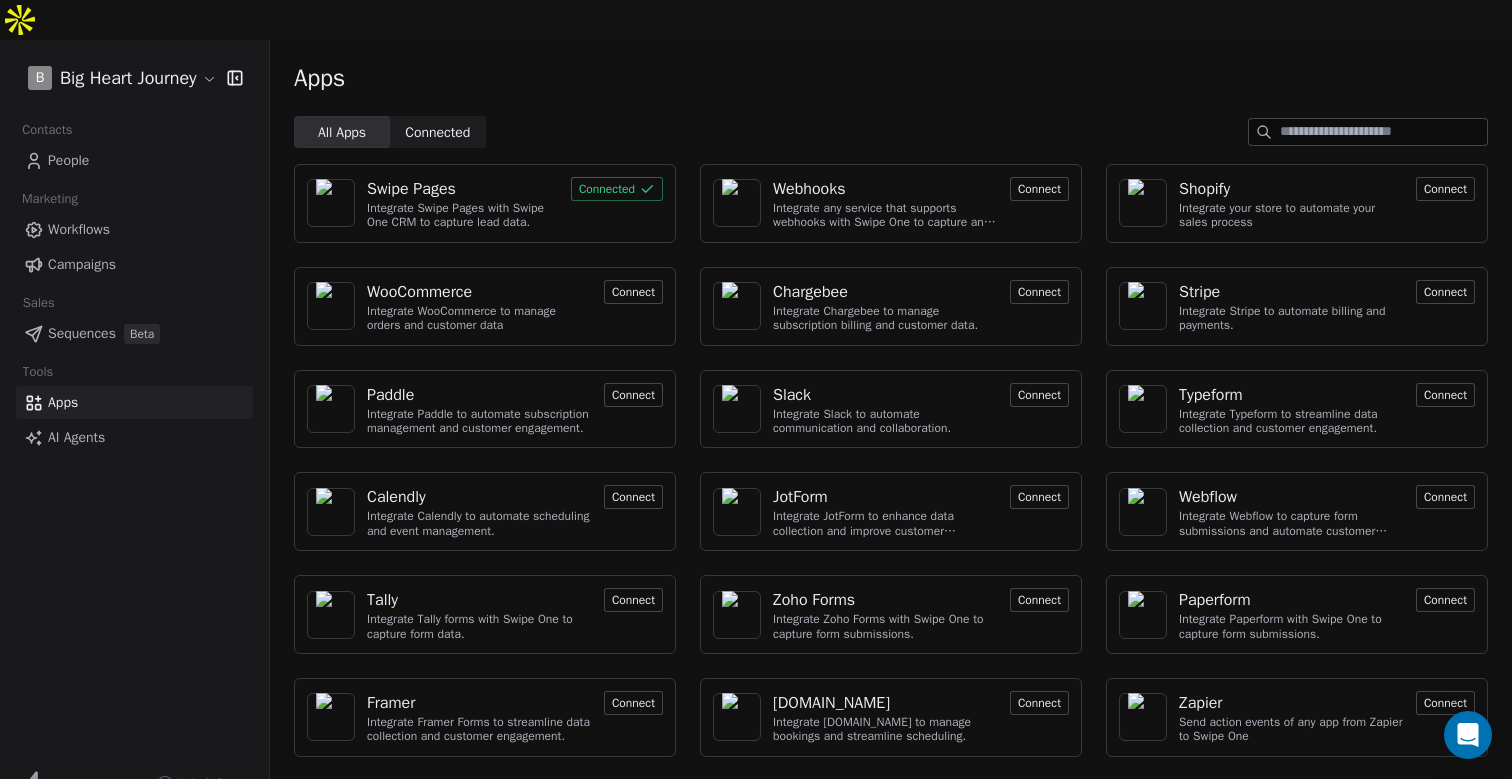 click on "Integrate Swipe Pages with Swipe One CRM to capture lead data." at bounding box center (463, 215) 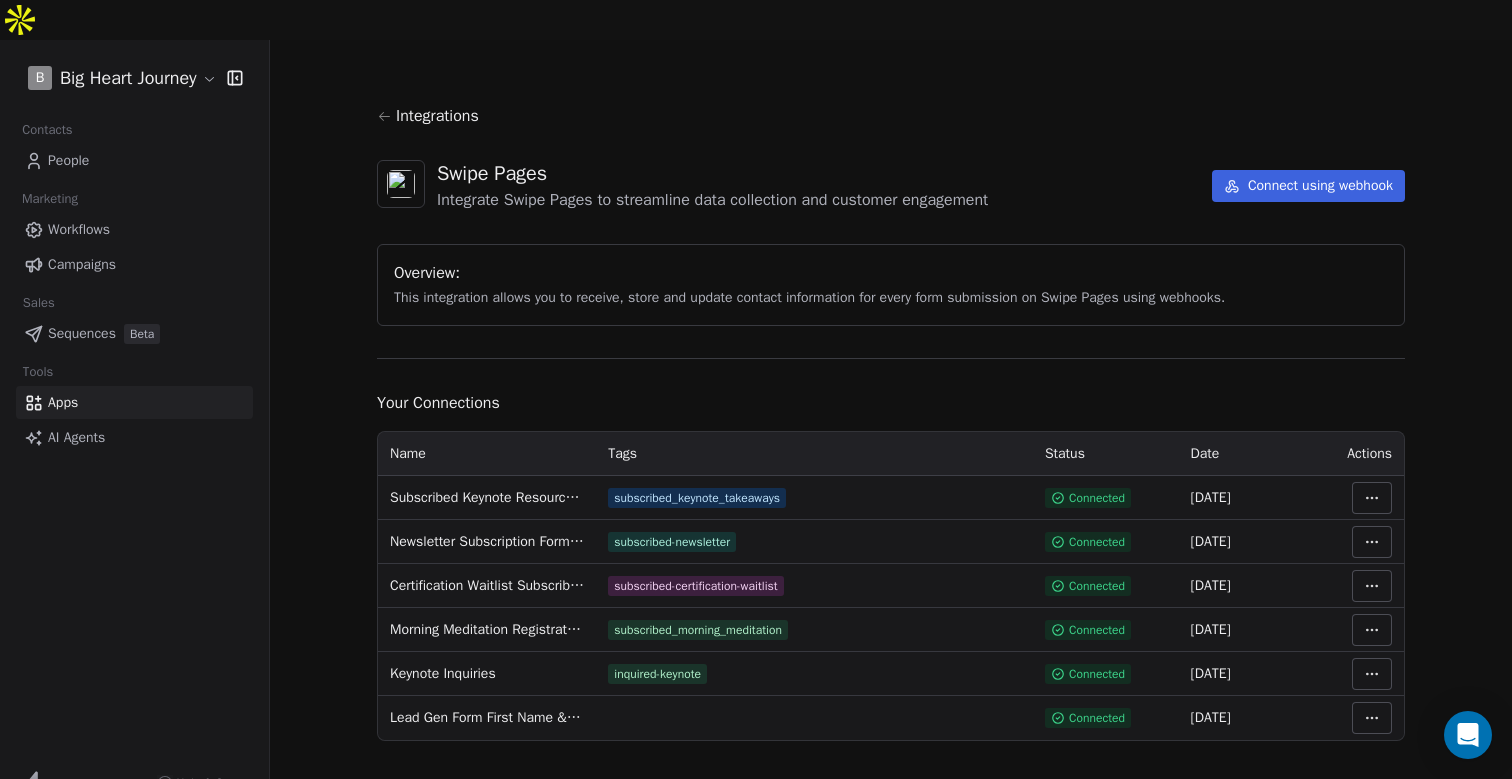 click on "Subscribed Keynote Resources Takeaways" at bounding box center [487, 498] 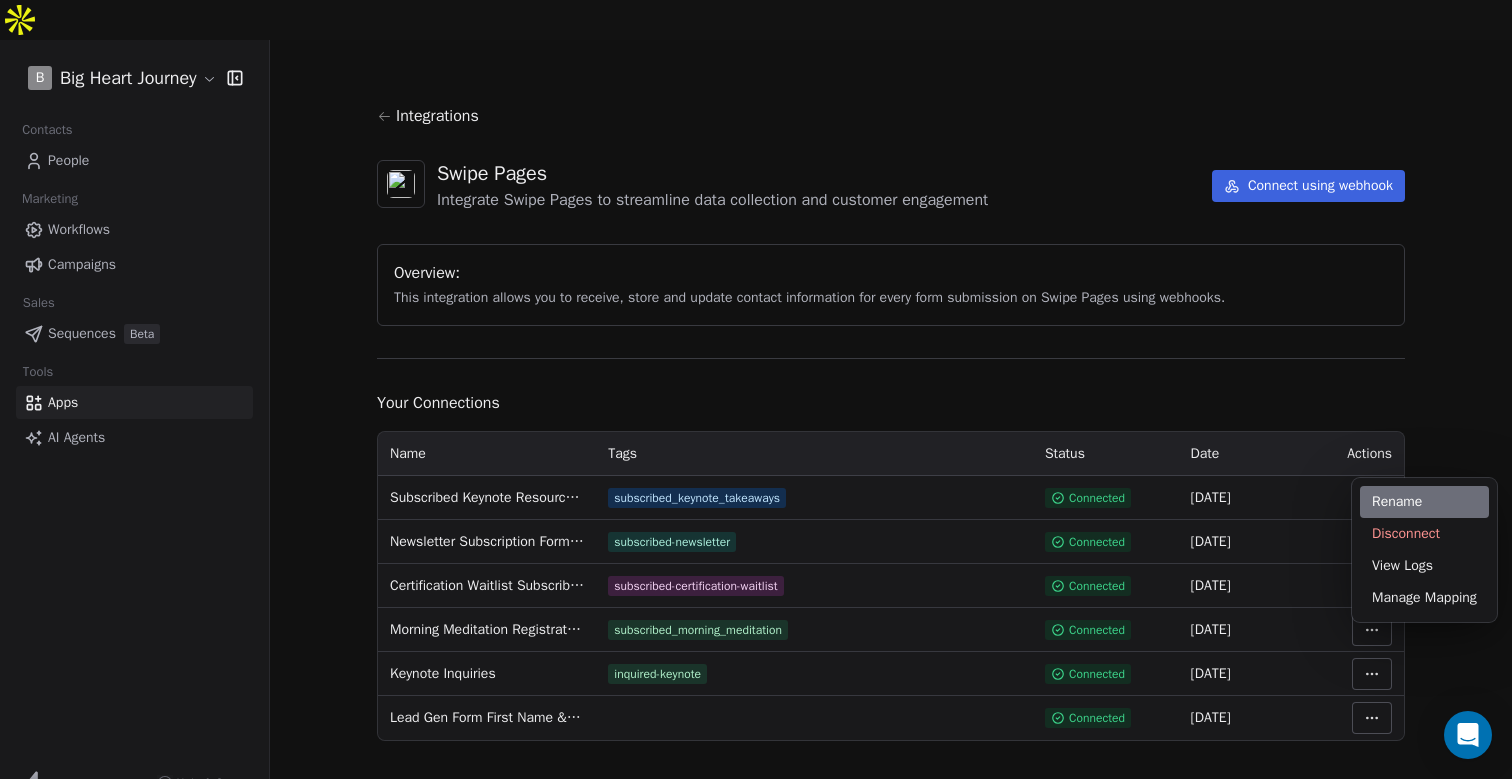 click on "Rename" at bounding box center (1424, 502) 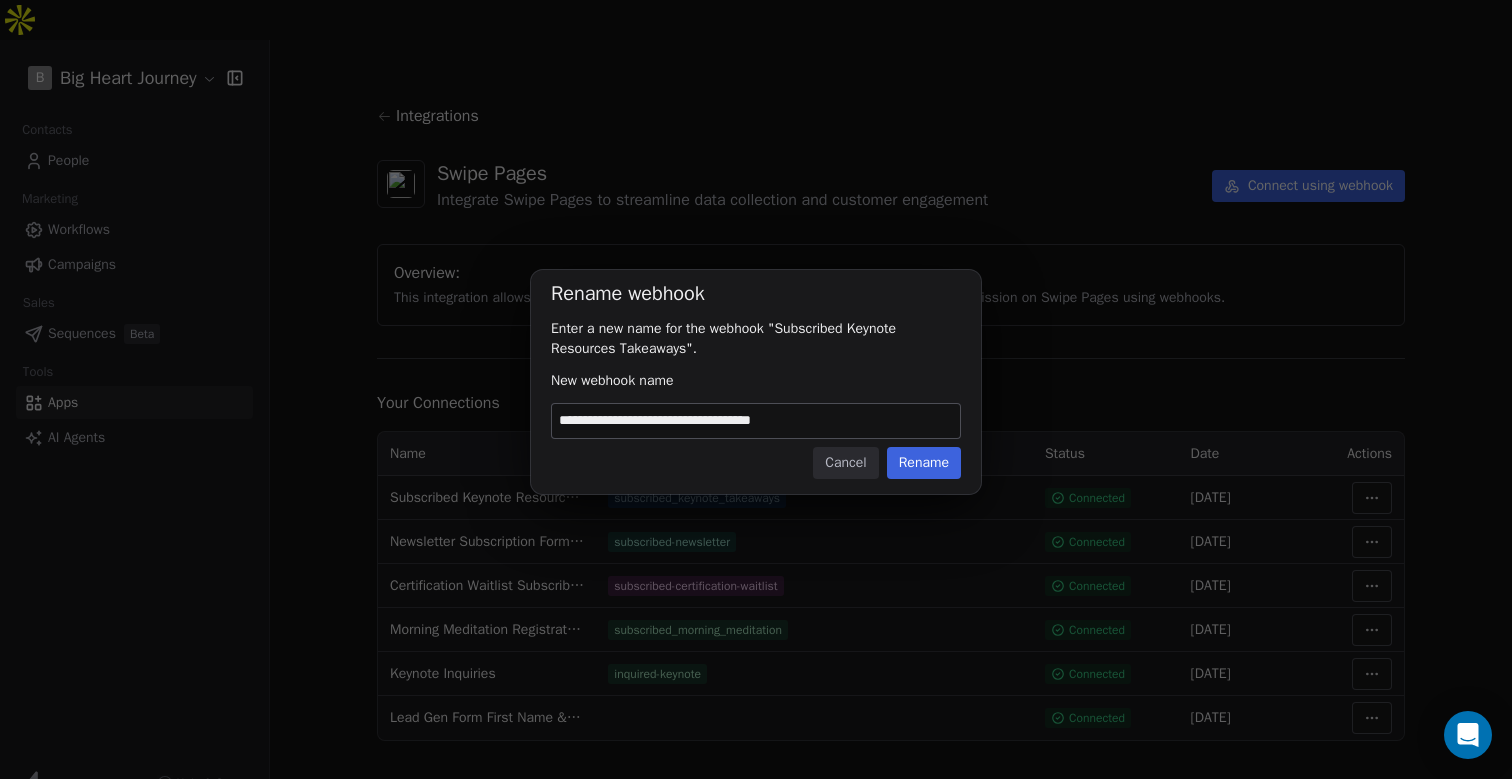 click on "Cancel" at bounding box center (845, 463) 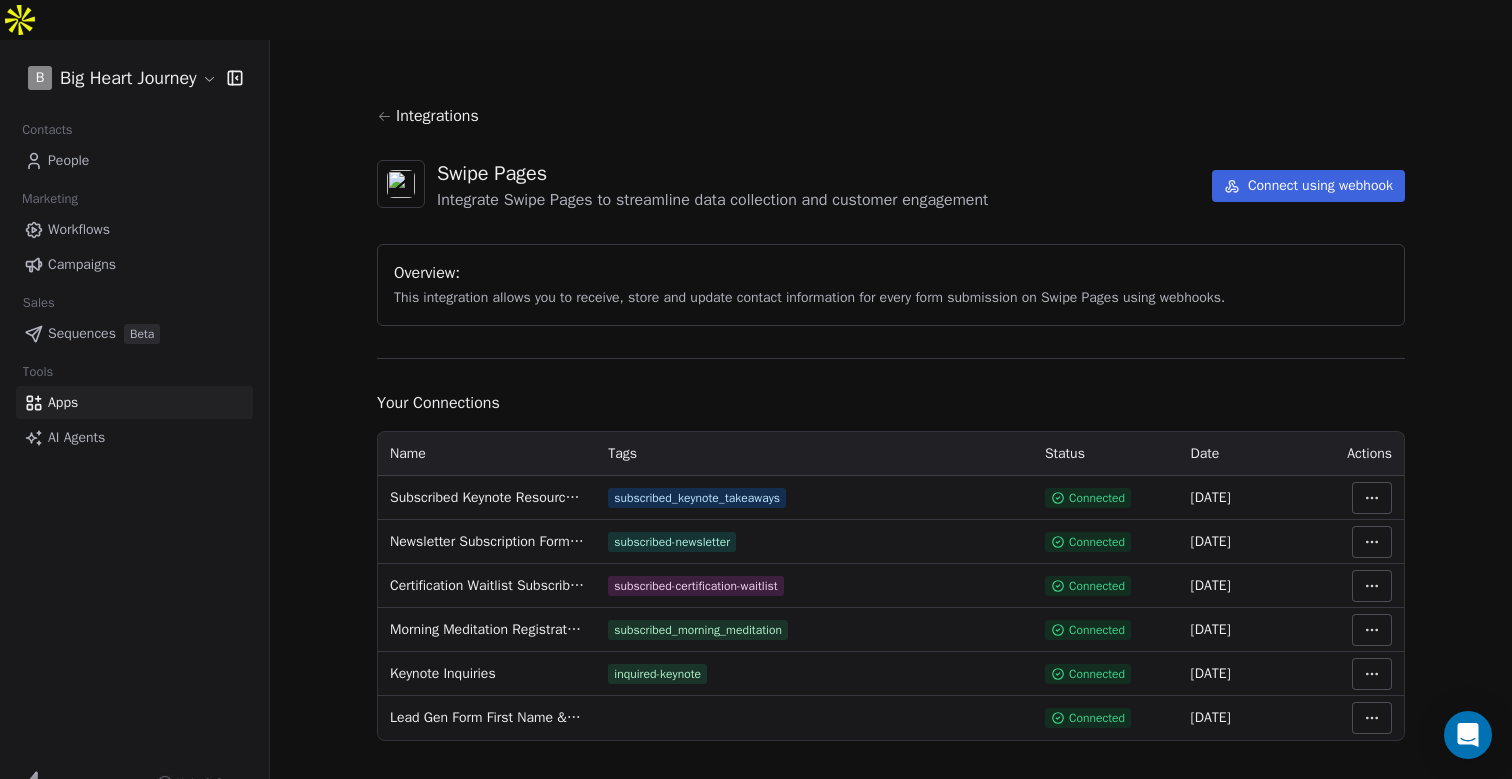 click on "B Big Heart Journey Contacts People Marketing Workflows Campaigns Sales Sequences Beta Tools Apps AI Agents Help & Support Integrations Swipe Pages Integrate Swipe Pages to streamline data collection and customer engagement Connect using webhook Overview: This integration allows you to receive, store and update contact information for every form submission on Swipe Pages using webhooks. Your Connections Name Tags Status Date Actions Subscribed Keynote Resources Takeaways subscribed_keynote_takeaways Connected 07 Jul 2025 Newsletter Subscription Form Submissions subscribed-newsletter Connected 06 Jul 2025 Certification Waitlist Subscribers subscribed-certification-waitlist Connected 06 Jul 2025 Morning Meditation Registrations subscribed_morning_meditation Connected 06 Jul 2025 Keynote Inquiries inquired-keynote Connected 06 Jul 2025 Lead Gen Form First Name & Email Capture Connected 10 May 2025" at bounding box center (756, 409) 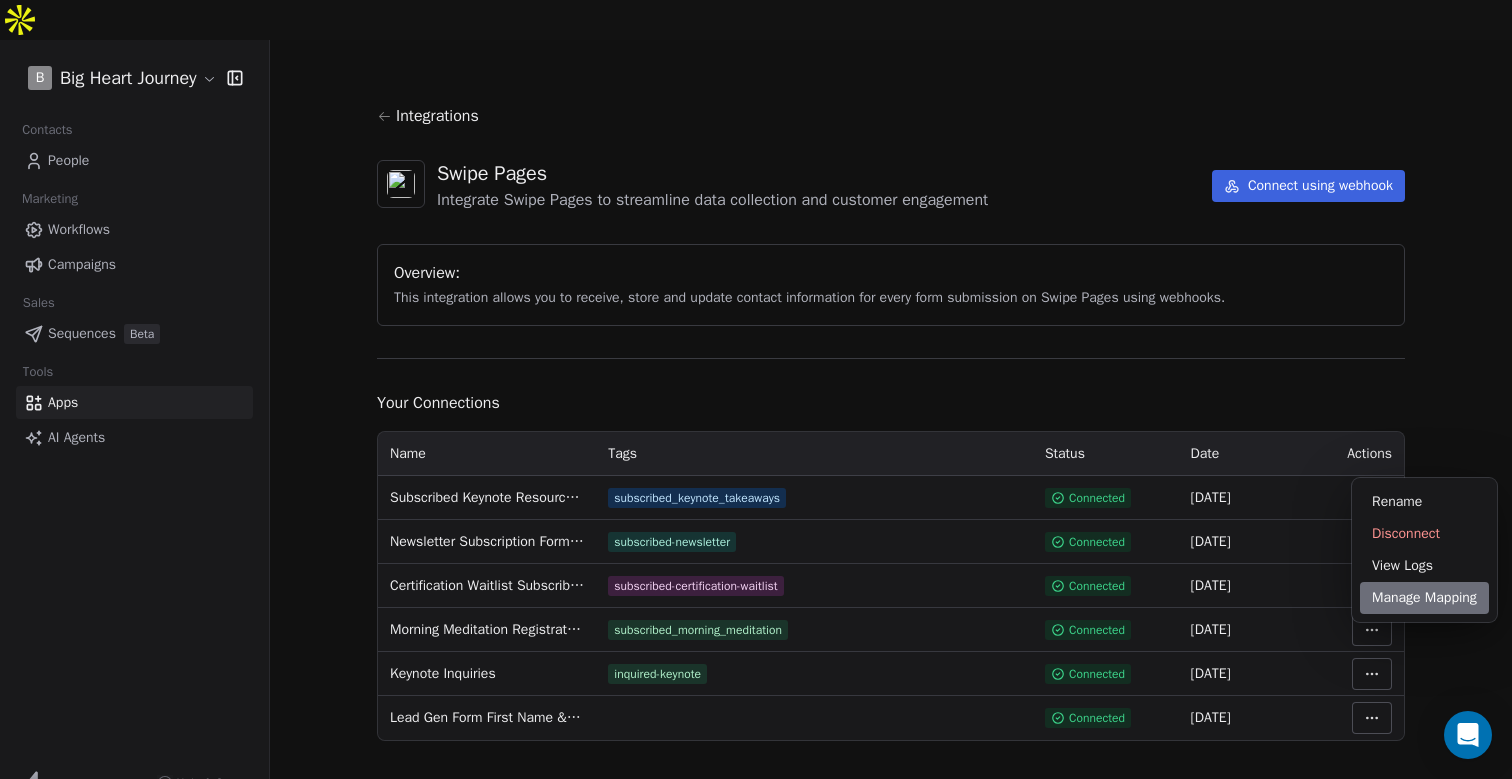 click on "Manage Mapping" at bounding box center (1424, 598) 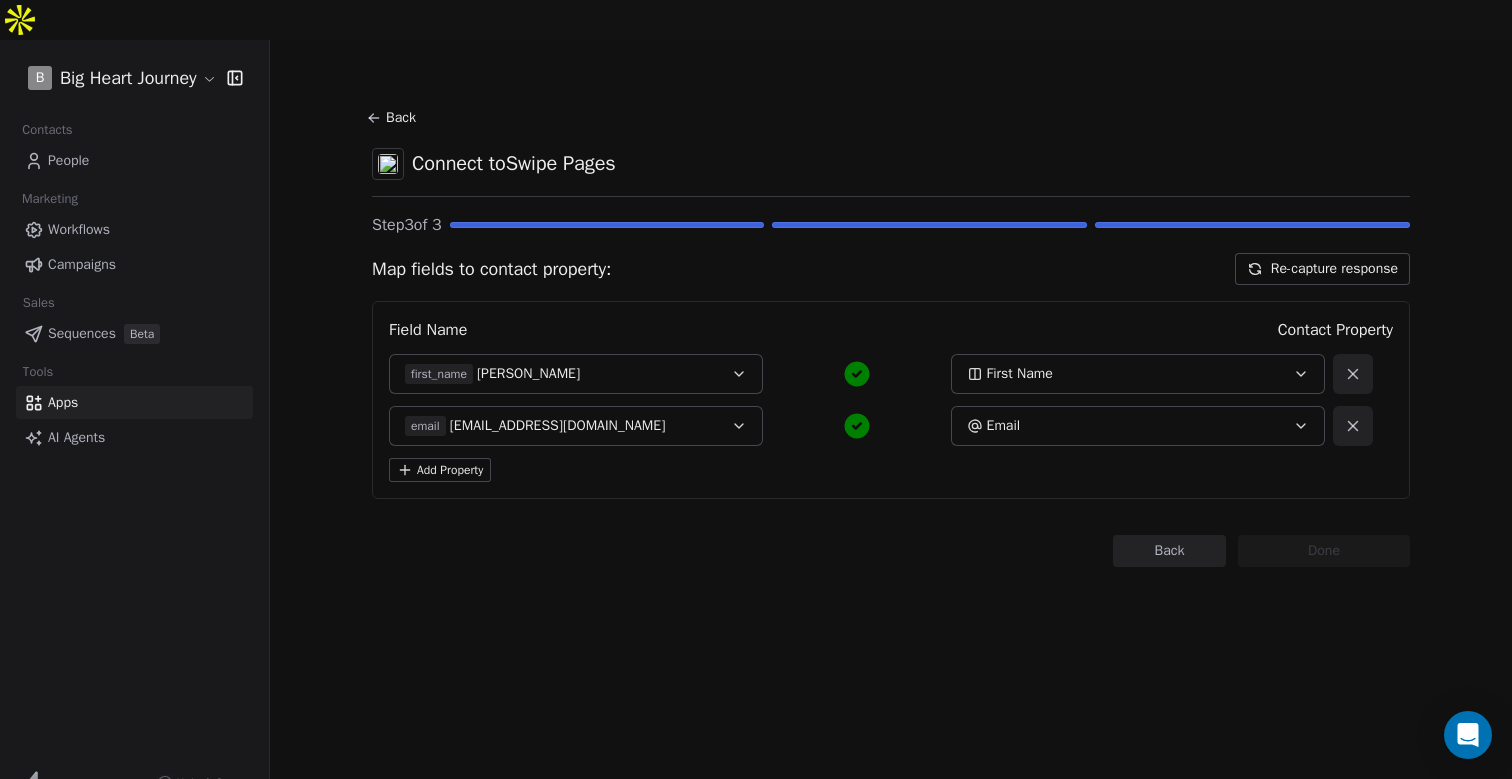 click on "Step  3  of 3" at bounding box center [891, 225] 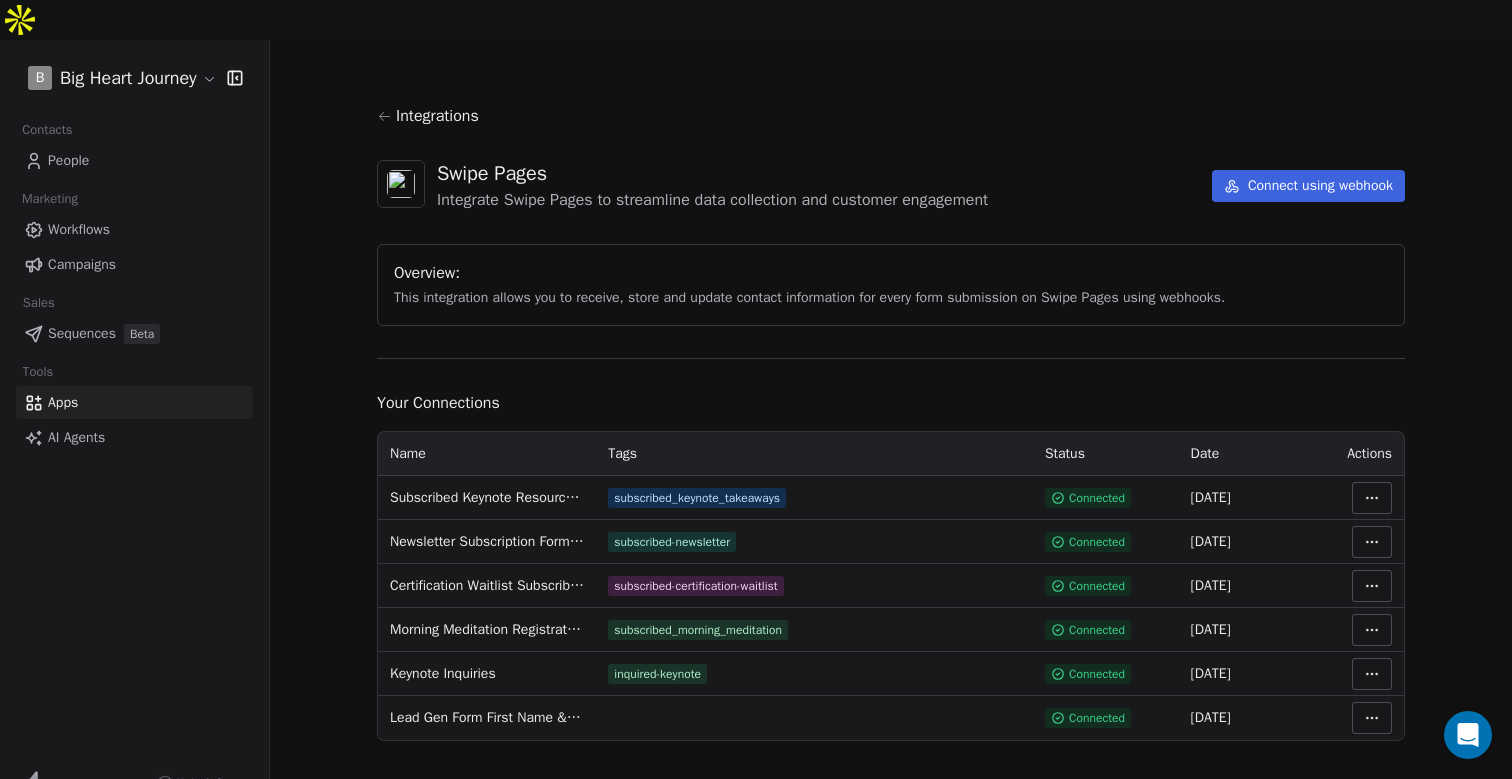 click on "People" at bounding box center [68, 160] 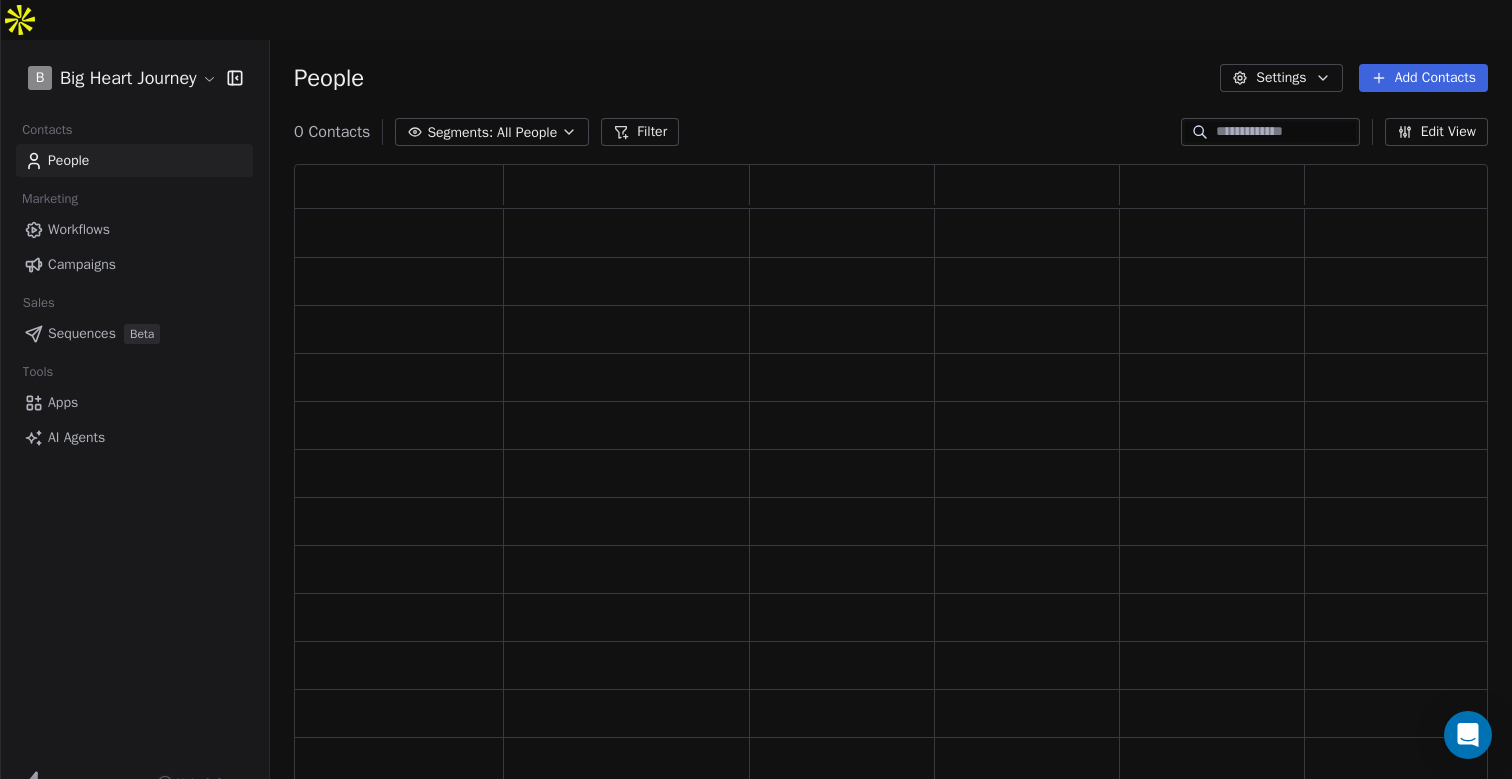 scroll, scrollTop: 1, scrollLeft: 1, axis: both 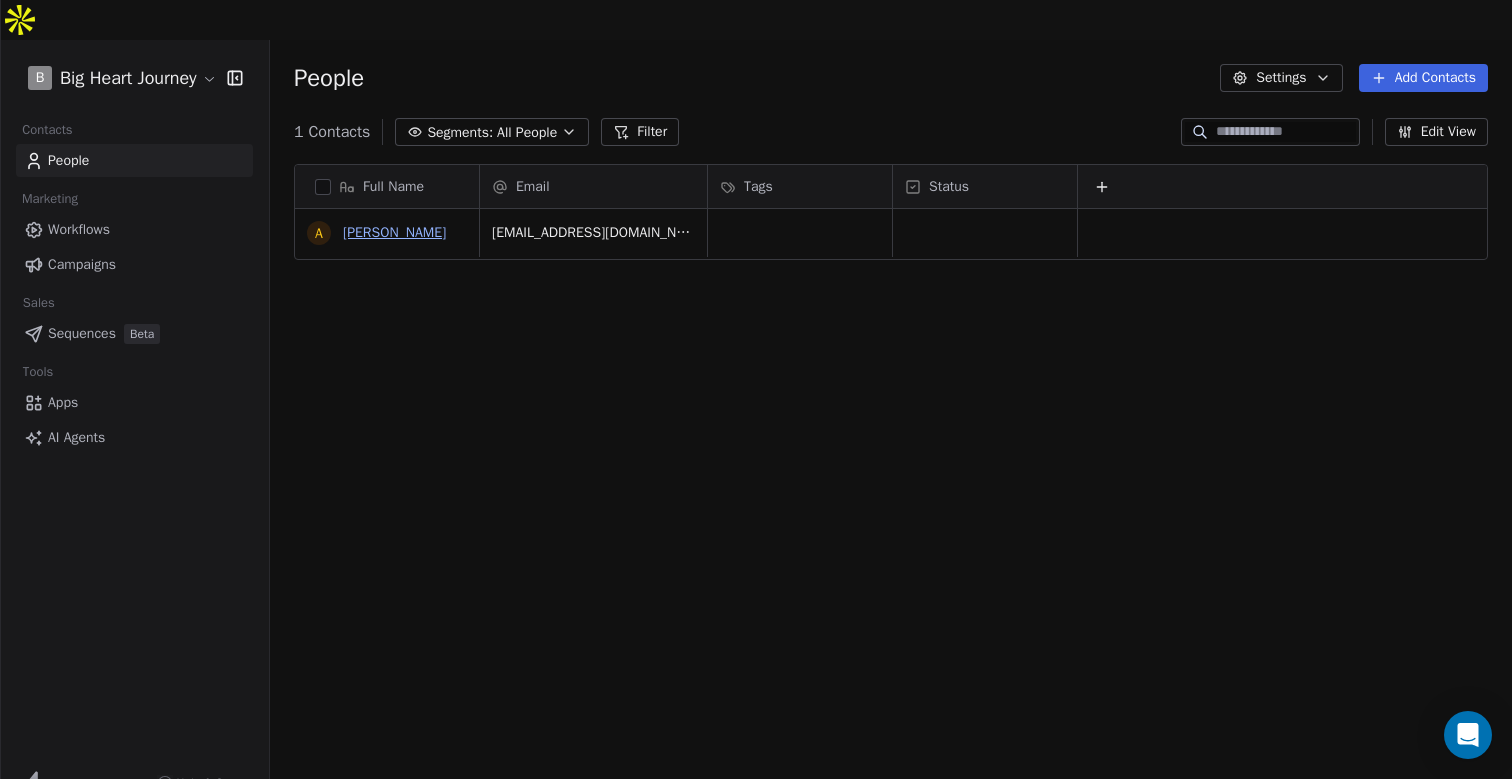 click on "[PERSON_NAME]" at bounding box center (394, 232) 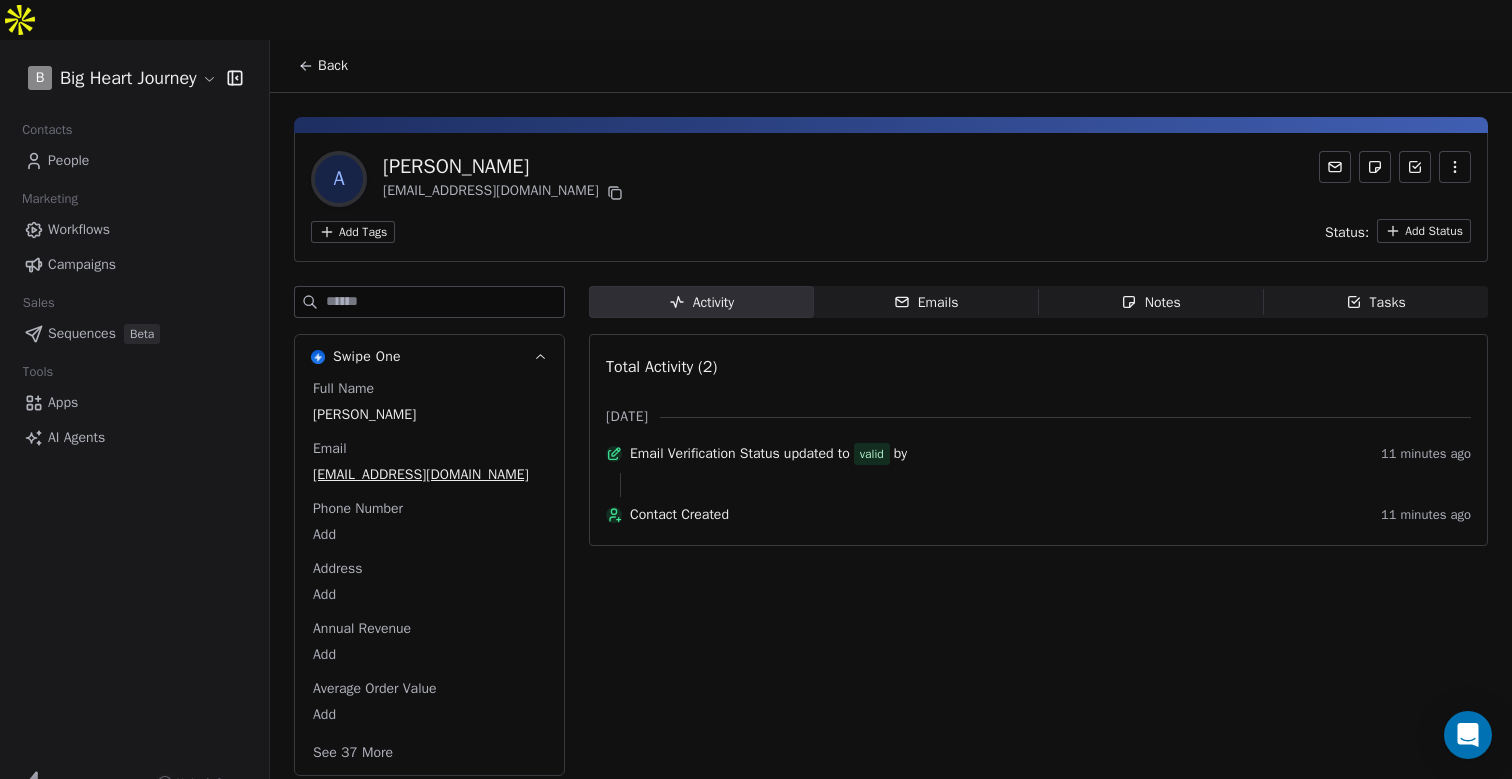 click on "Apps" at bounding box center (63, 402) 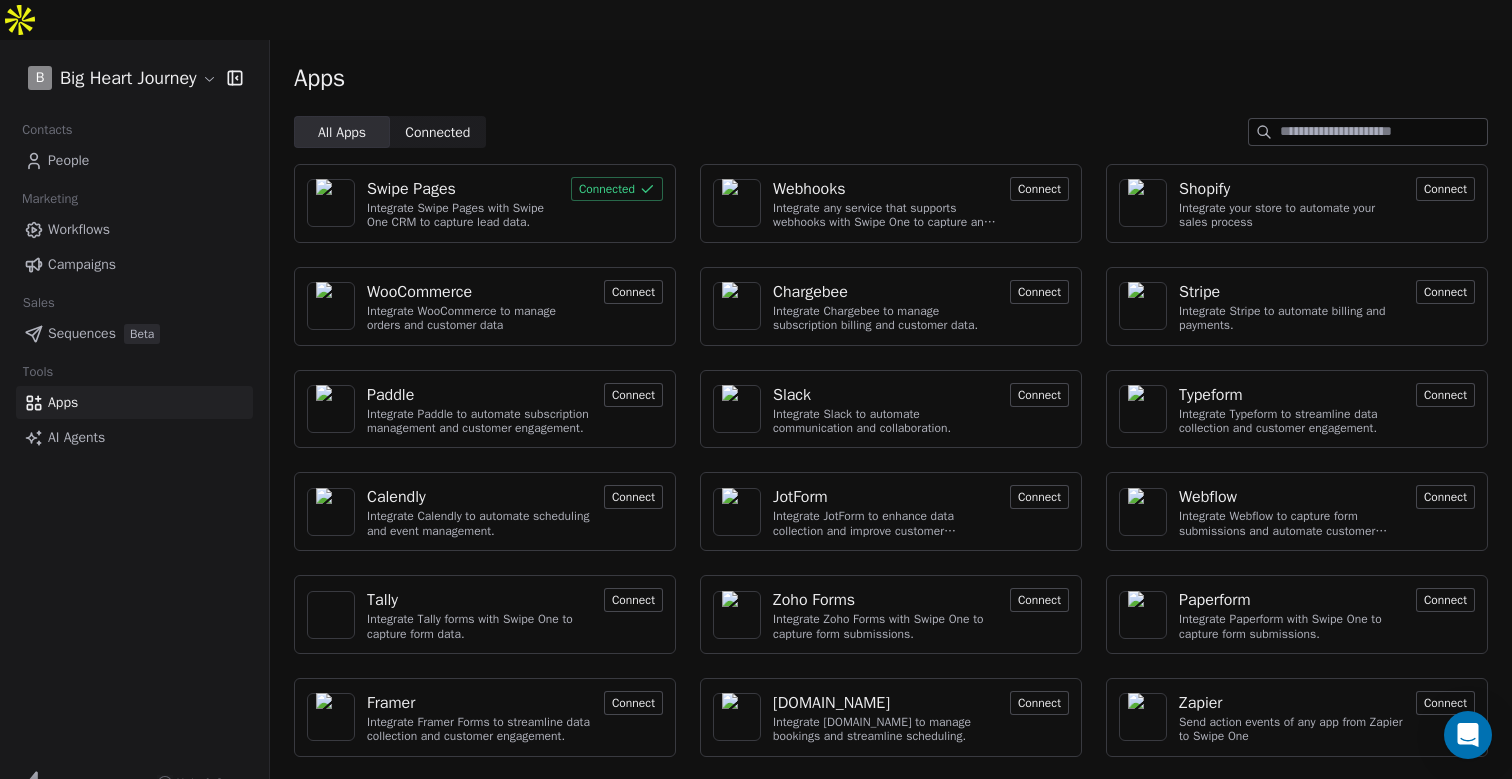 click on "Integrate Swipe Pages with Swipe One CRM to capture lead data." at bounding box center (463, 215) 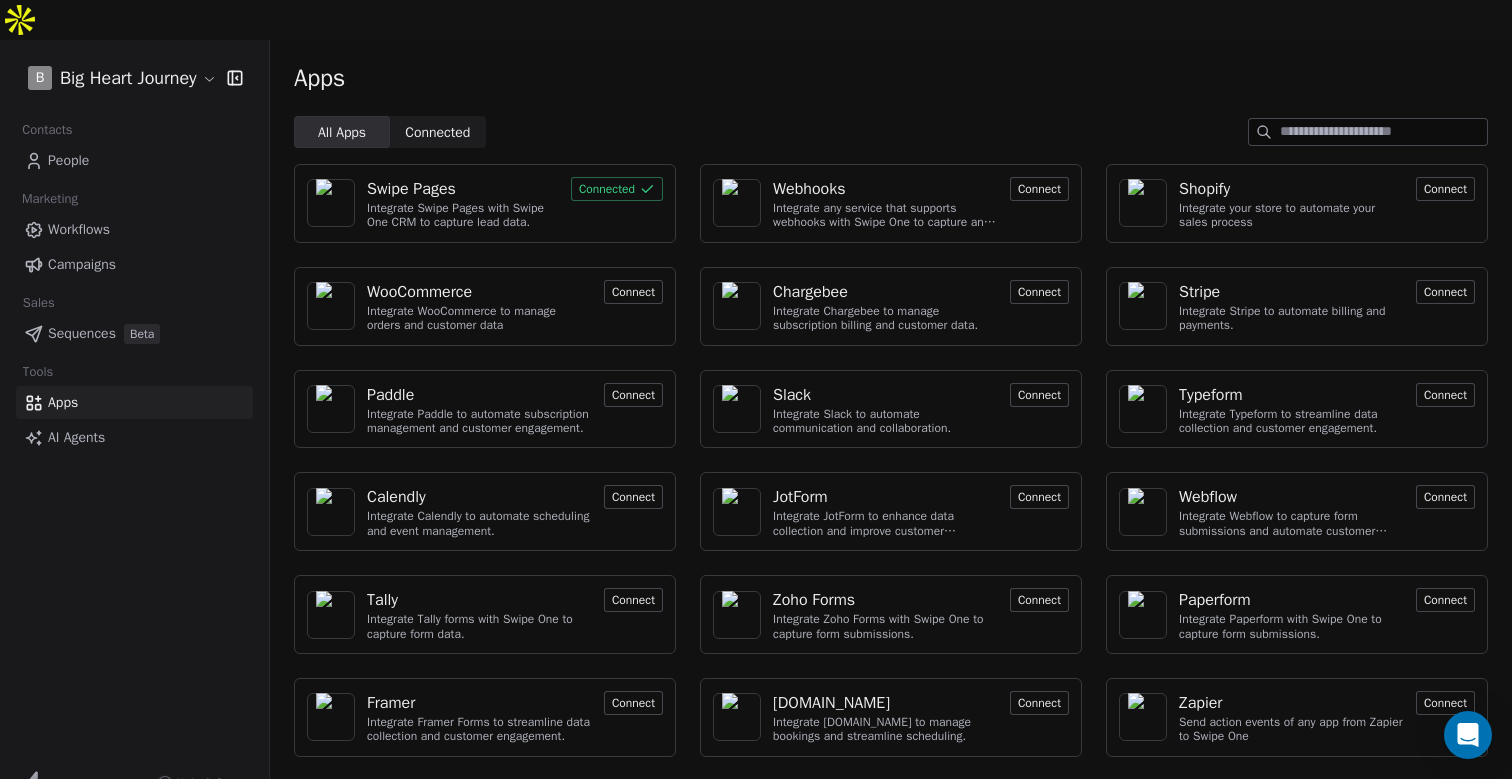 click on "Swipe Pages" at bounding box center (411, 189) 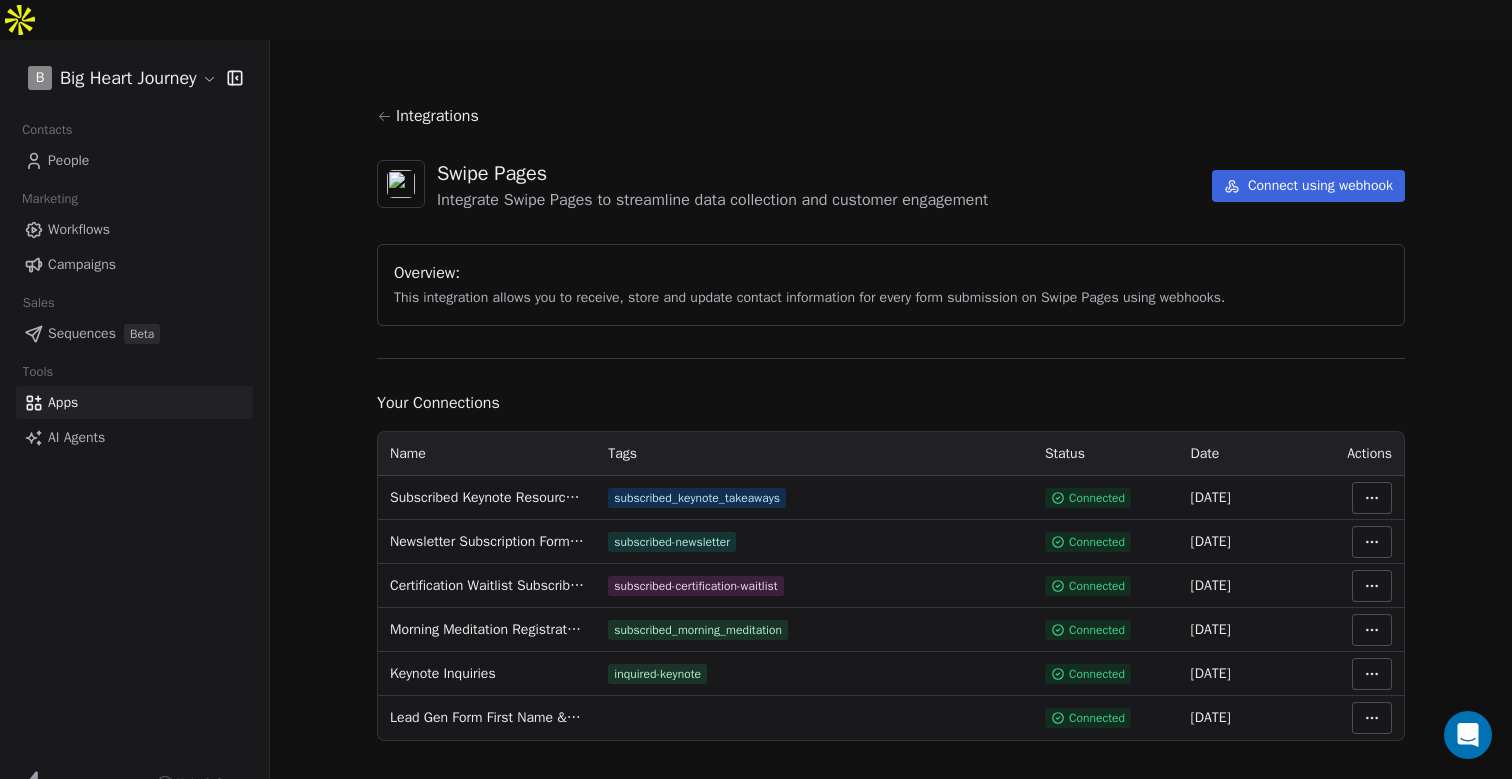 click on "Connect using webhook" at bounding box center [1308, 186] 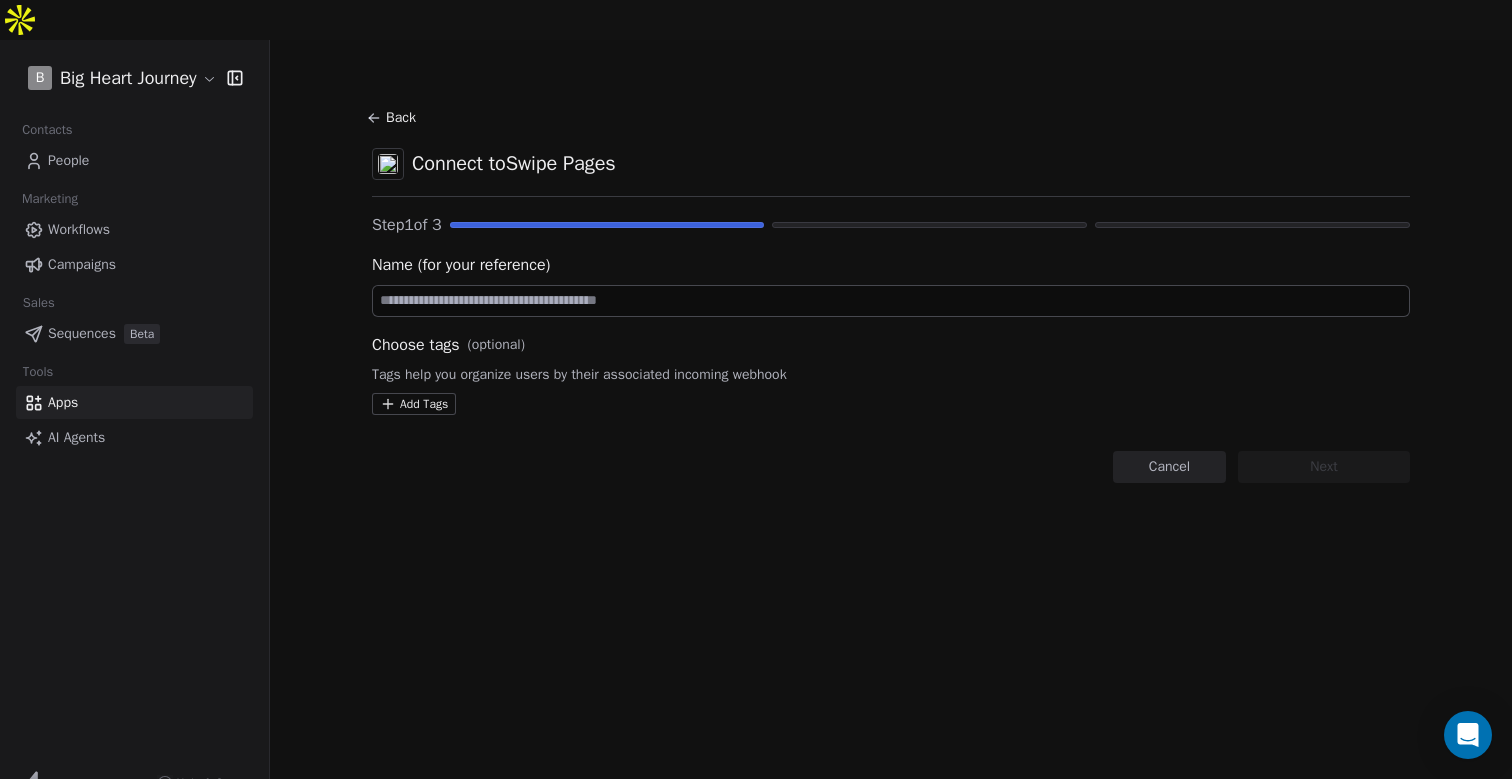 click at bounding box center (891, 301) 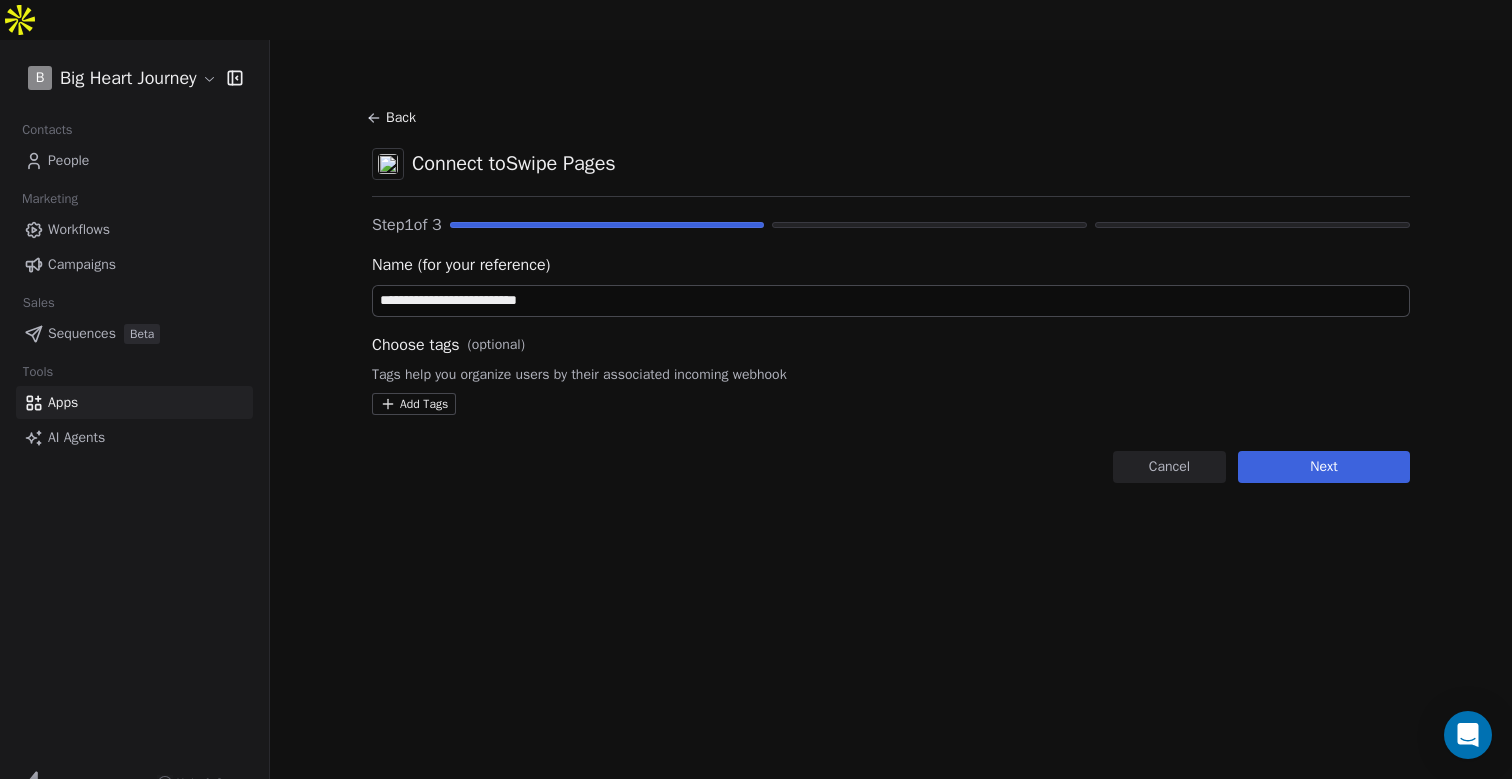 click on "**********" at bounding box center (891, 301) 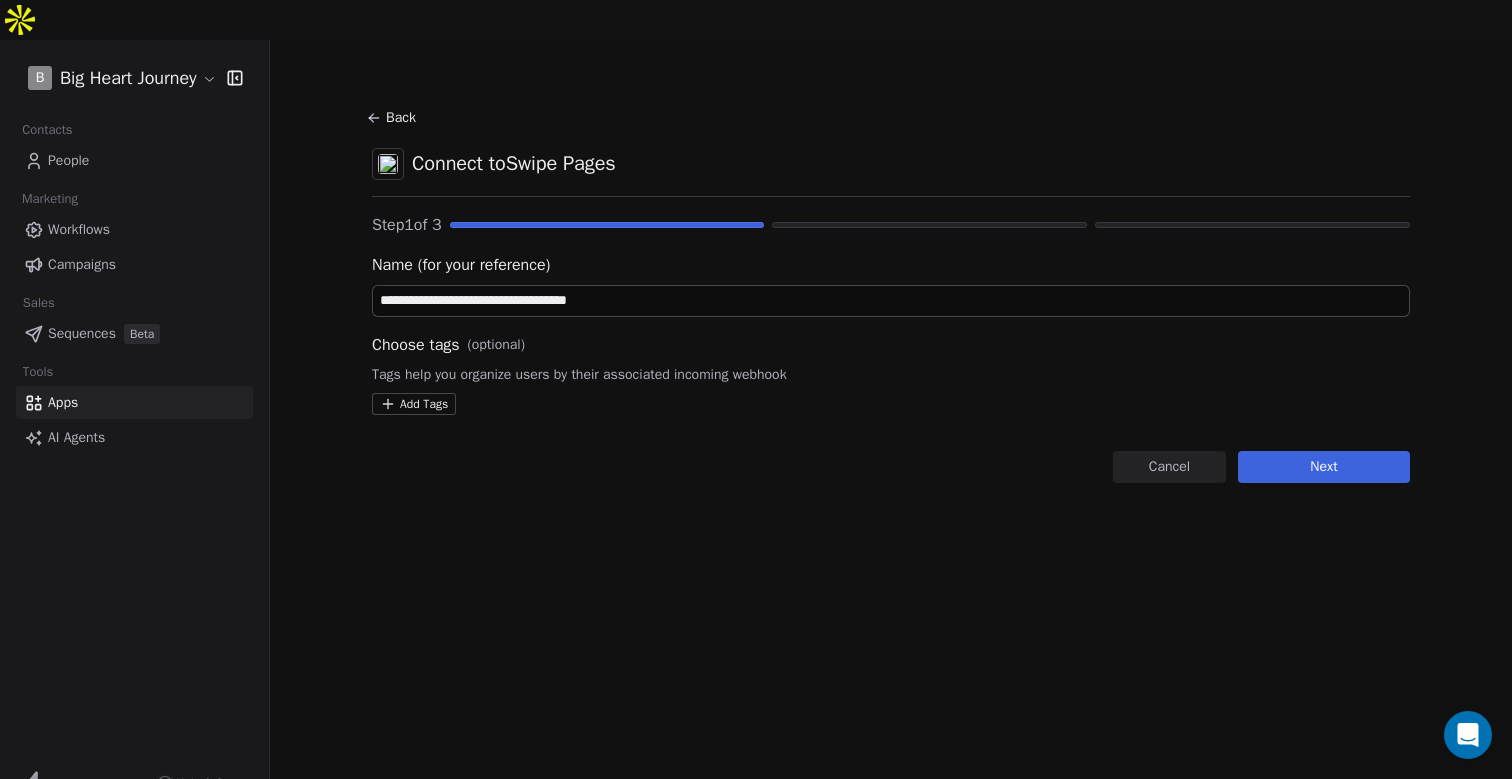 type on "**********" 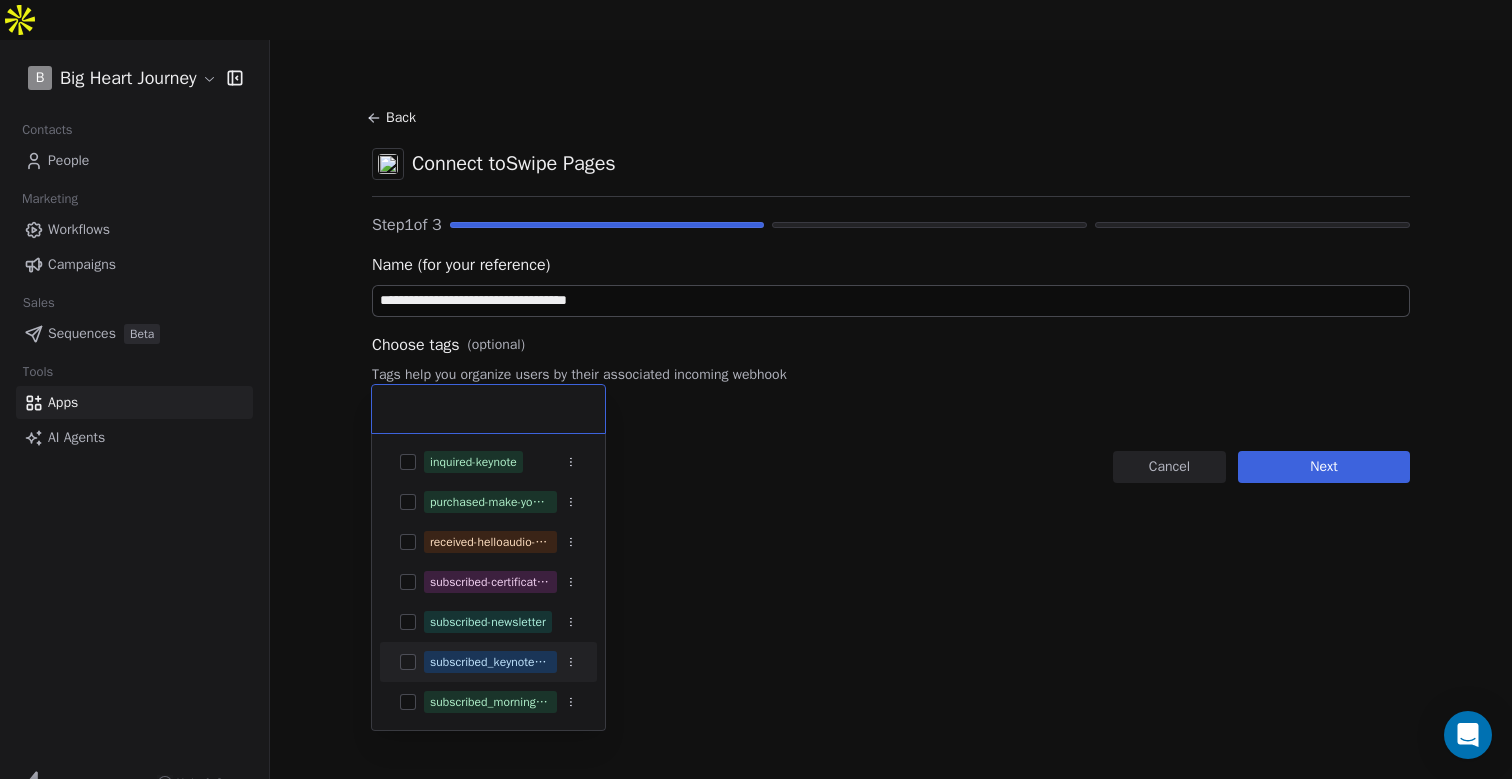 click at bounding box center [408, 662] 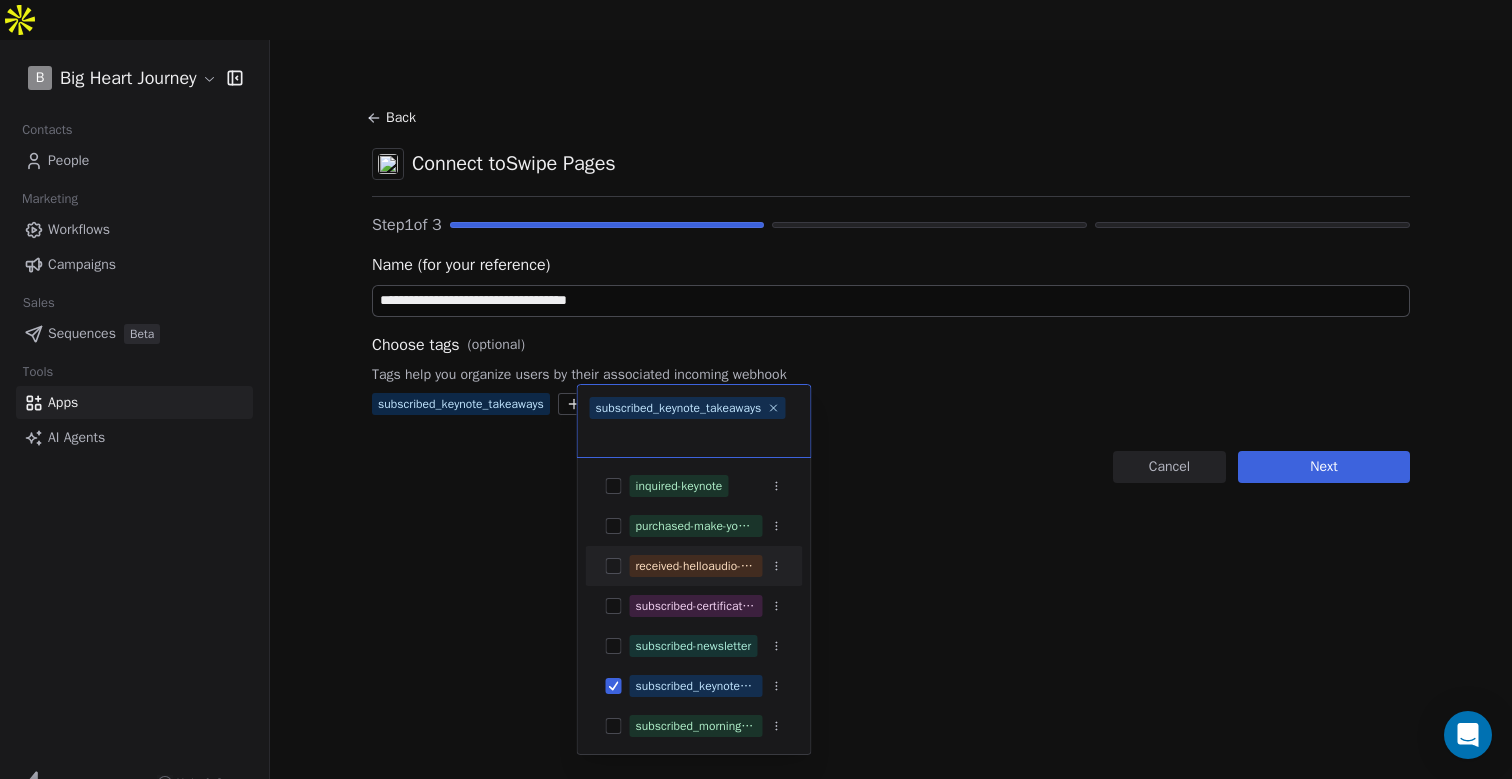 click on "**********" at bounding box center [756, 409] 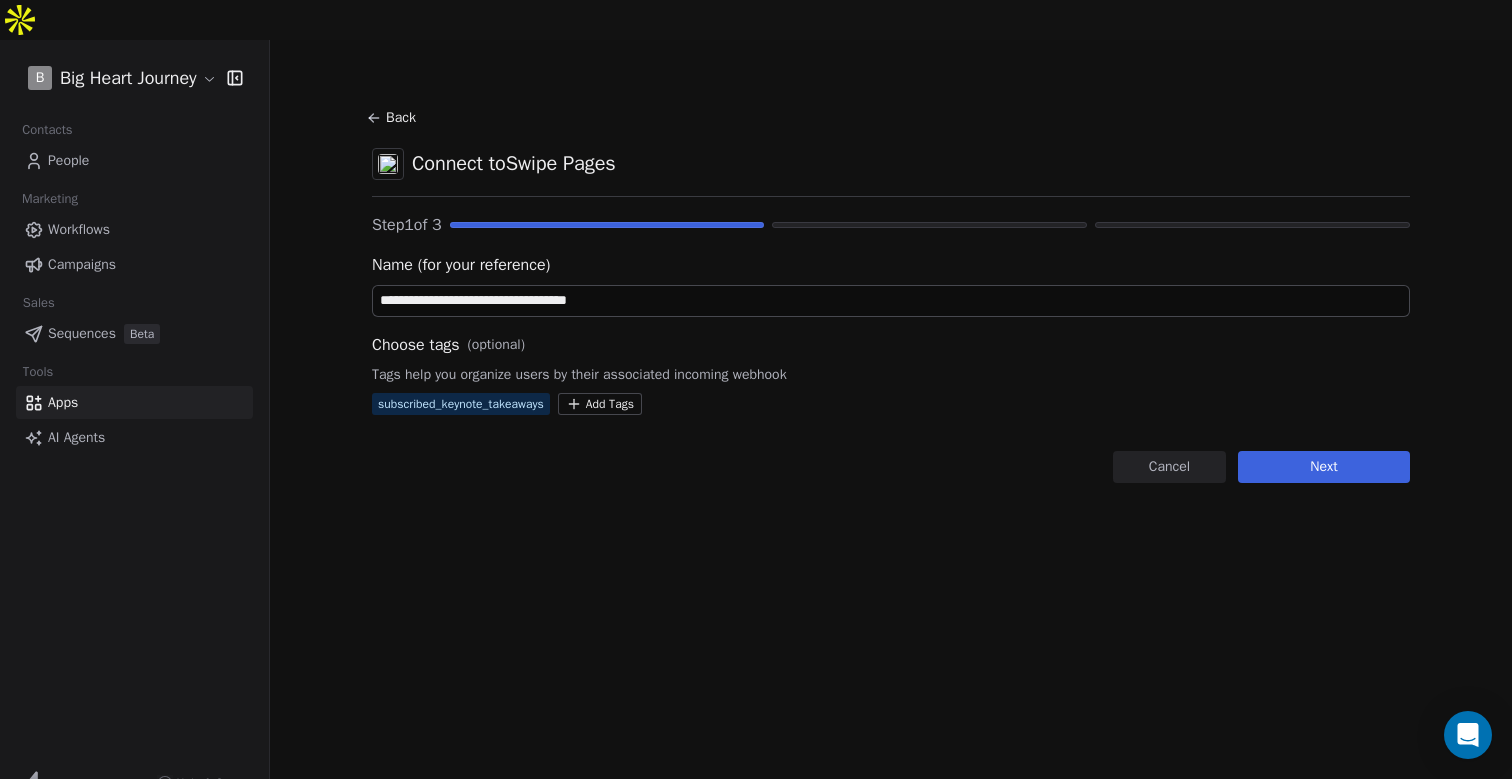 click on "Next" at bounding box center [1324, 467] 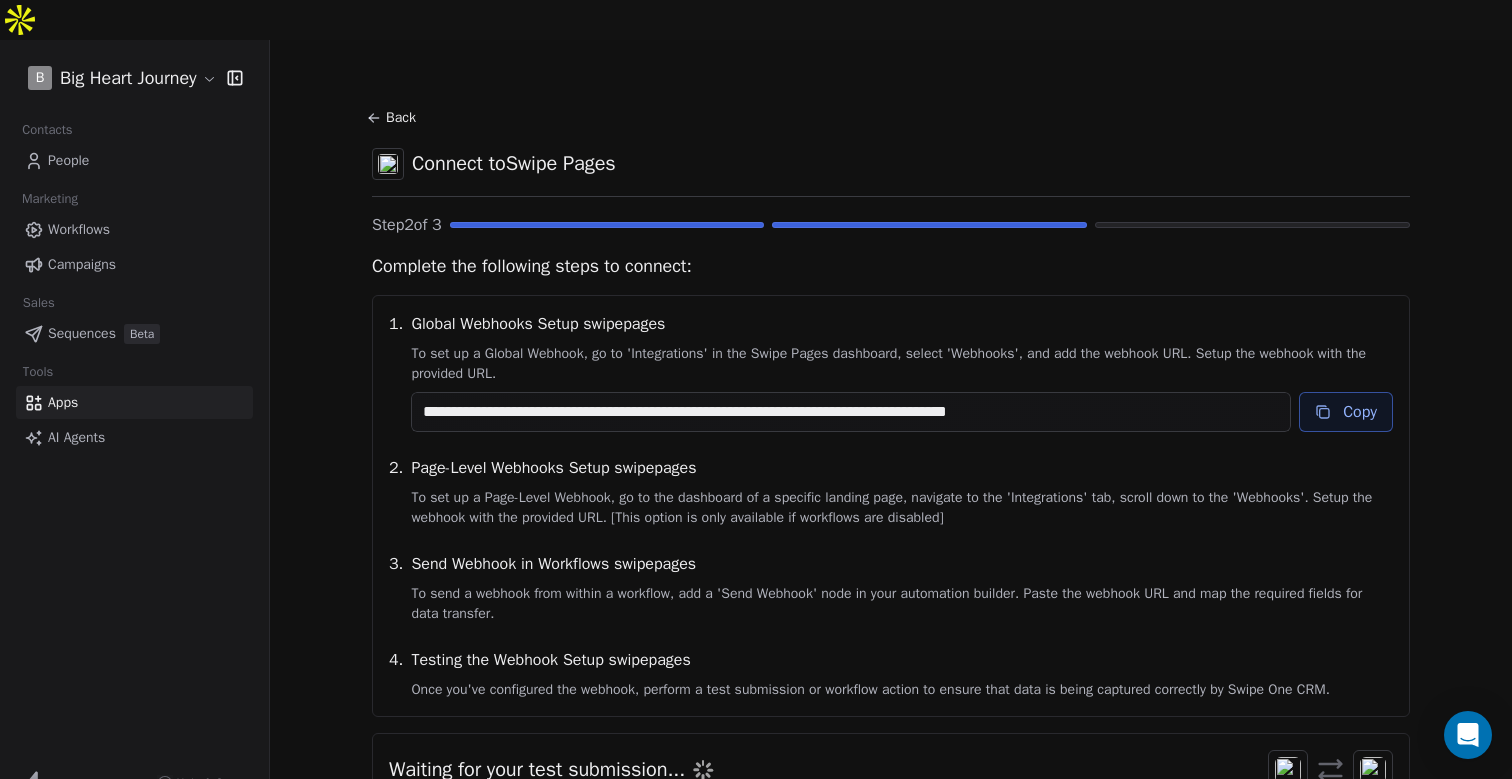 click on "Copy" at bounding box center [1346, 412] 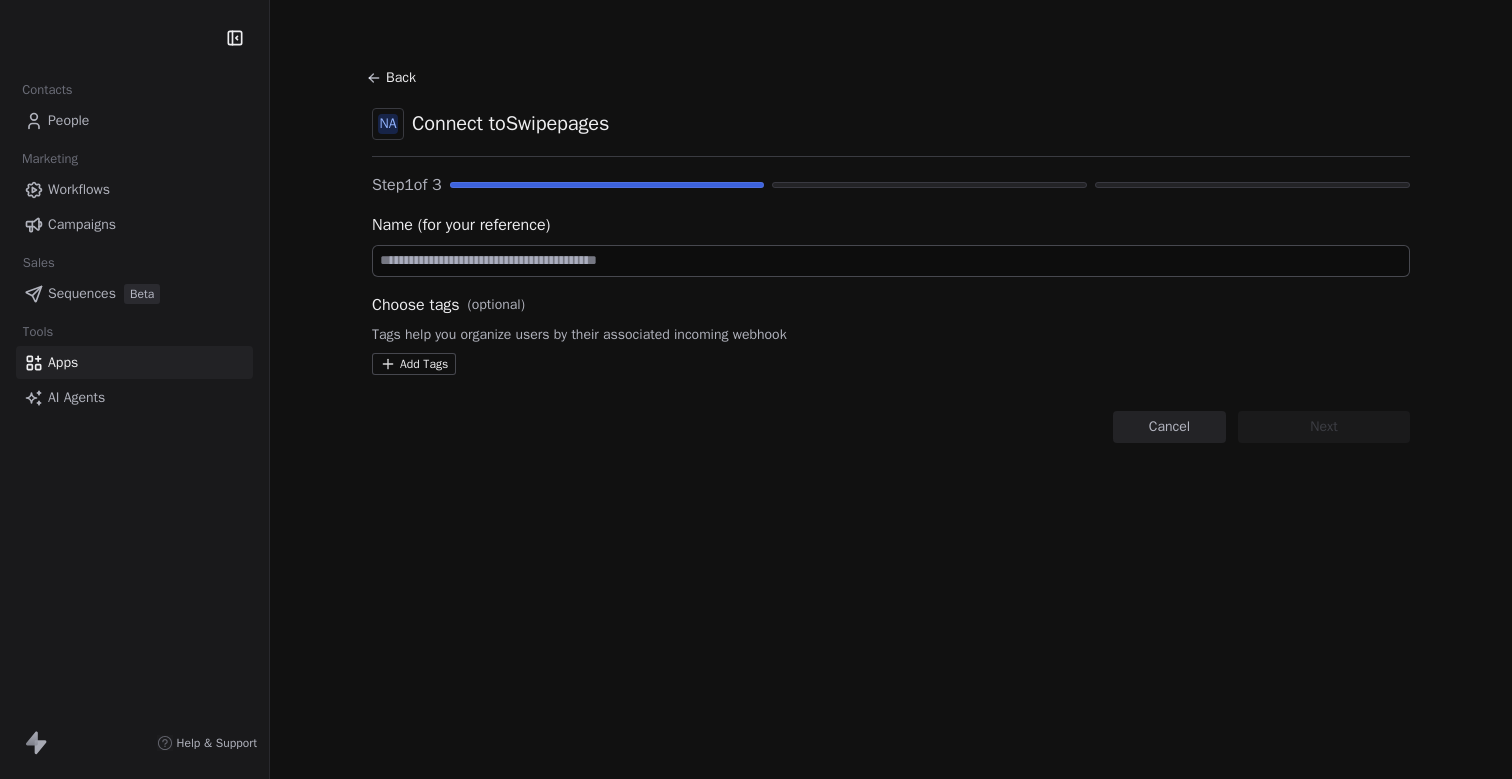scroll, scrollTop: 0, scrollLeft: 0, axis: both 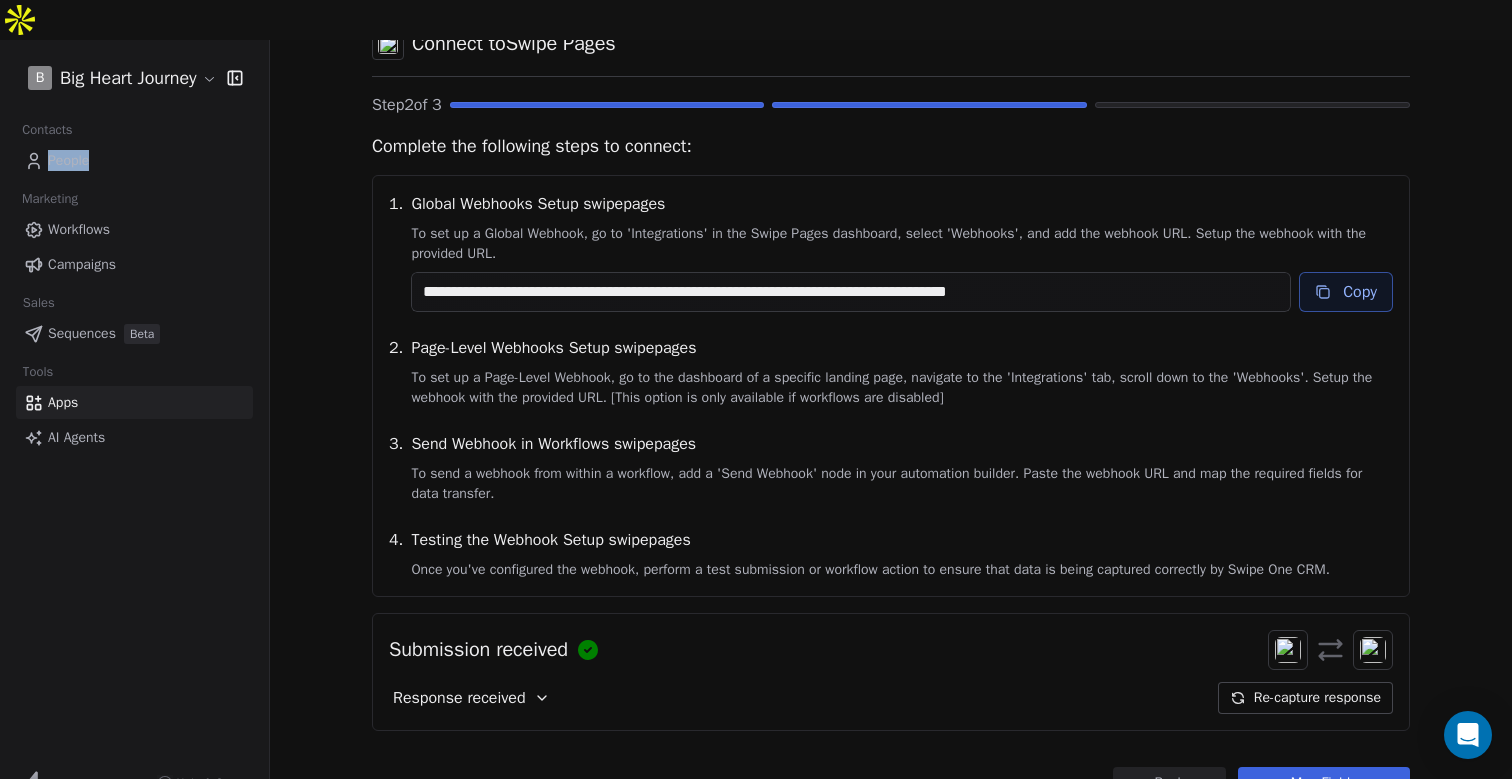 click on "Map Fields" at bounding box center [1324, 783] 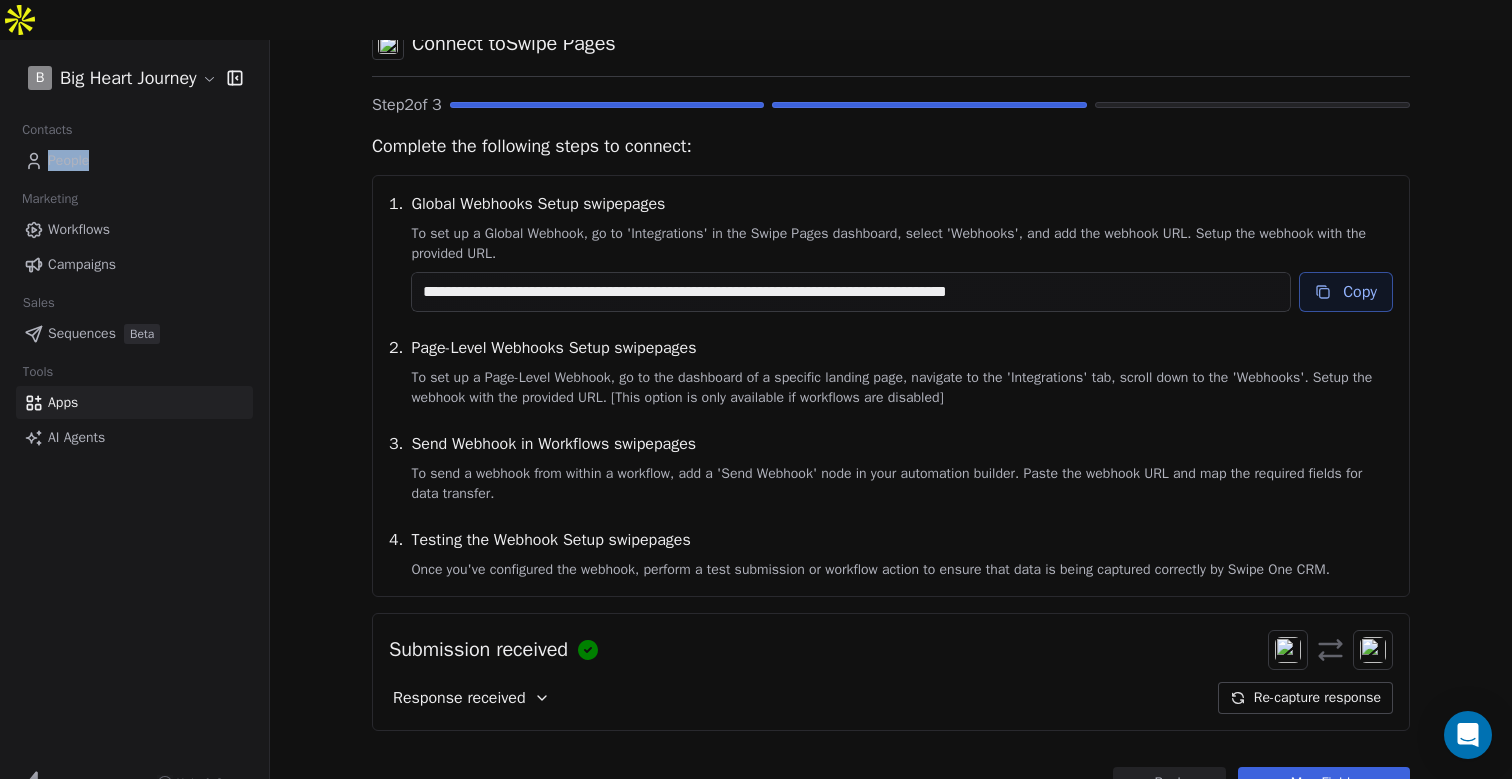scroll, scrollTop: 0, scrollLeft: 0, axis: both 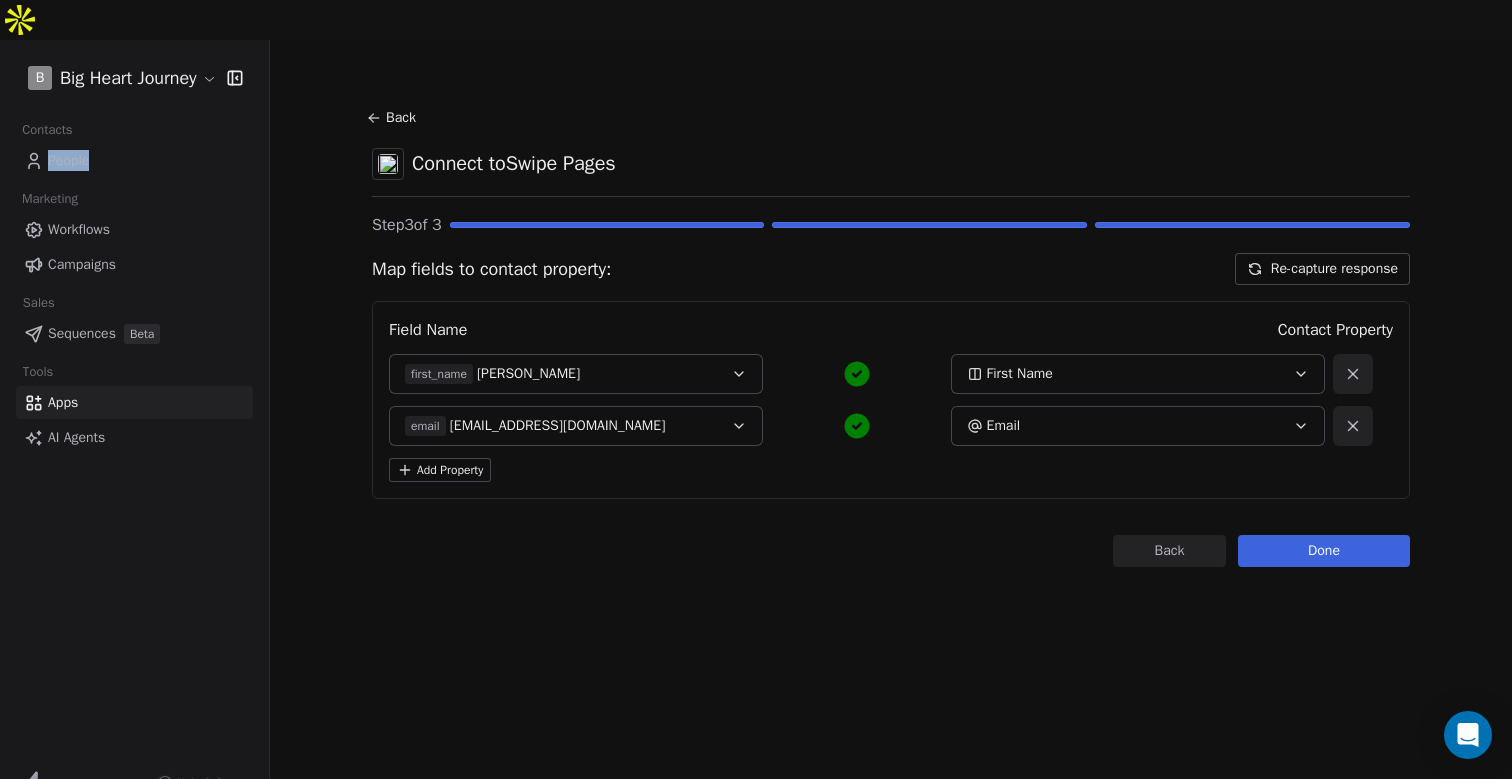 click on "Done" at bounding box center [1324, 551] 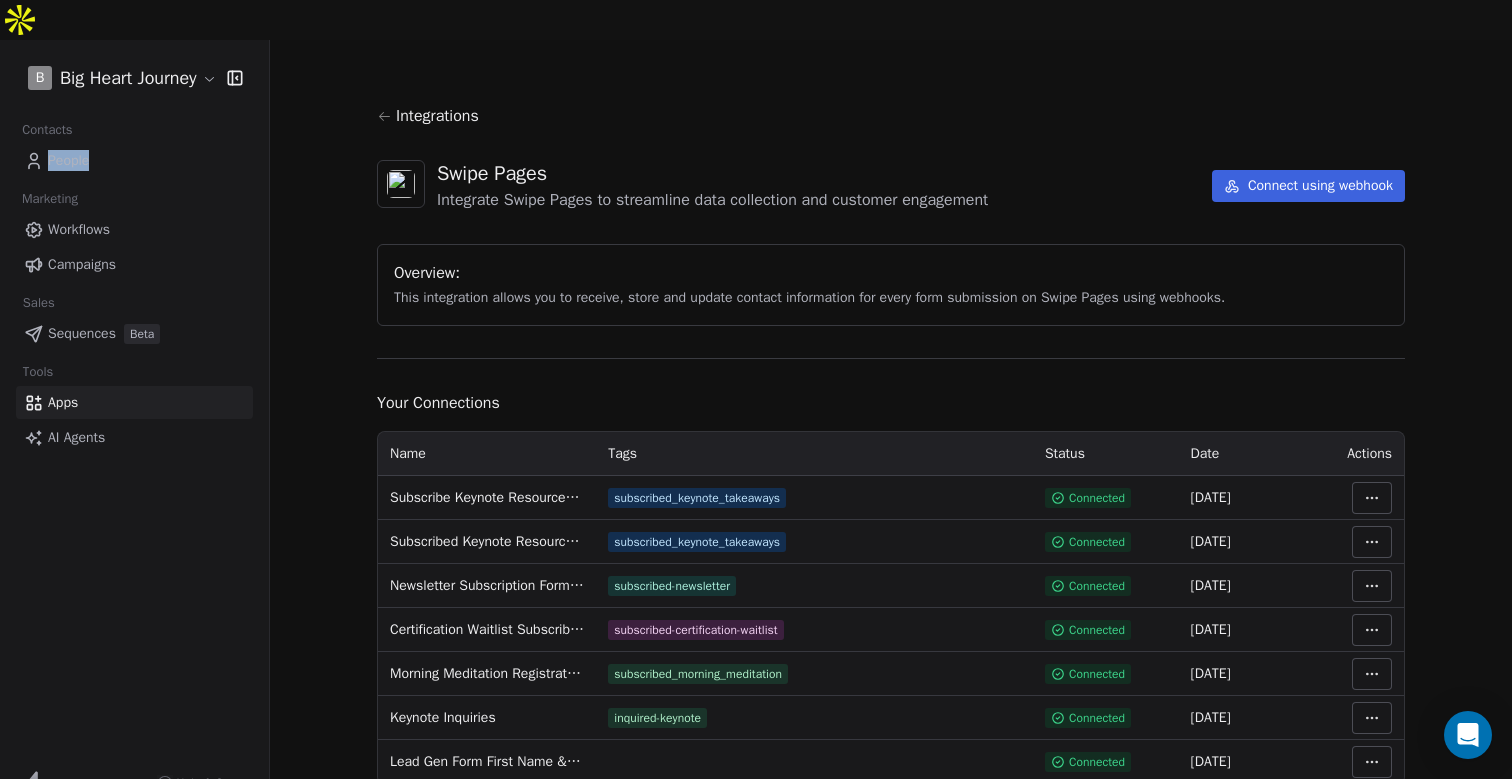 click on "B Big Heart Journey Contacts People Marketing Workflows Campaigns Sales Sequences Beta Tools Apps AI Agents Help & Support Integrations Swipe Pages Integrate Swipe Pages to streamline data collection and customer engagement Connect using webhook Overview: This integration allows you to receive, store and update contact information for every form submission on Swipe Pages using webhooks. Your Connections Name Tags Status Date Actions Subscribe Keynote Resources Takeaways subscribed_keynote_takeaways Connected [DATE] Subscribed Keynote Resources Takeaways subscribed_keynote_takeaways Connected [DATE] Newsletter Subscription Form Submissions subscribed-newsletter Connected [DATE] Certification Waitlist Subscribers subscribed-certification-waitlist Connected [DATE] Morning Meditation Registrations subscribed_morning_meditation Connected [DATE] Keynote Inquiries inquired-keynote Connected [DATE] Lead Gen Form First Name & Email Capture Connected [DATE]" at bounding box center (756, 409) 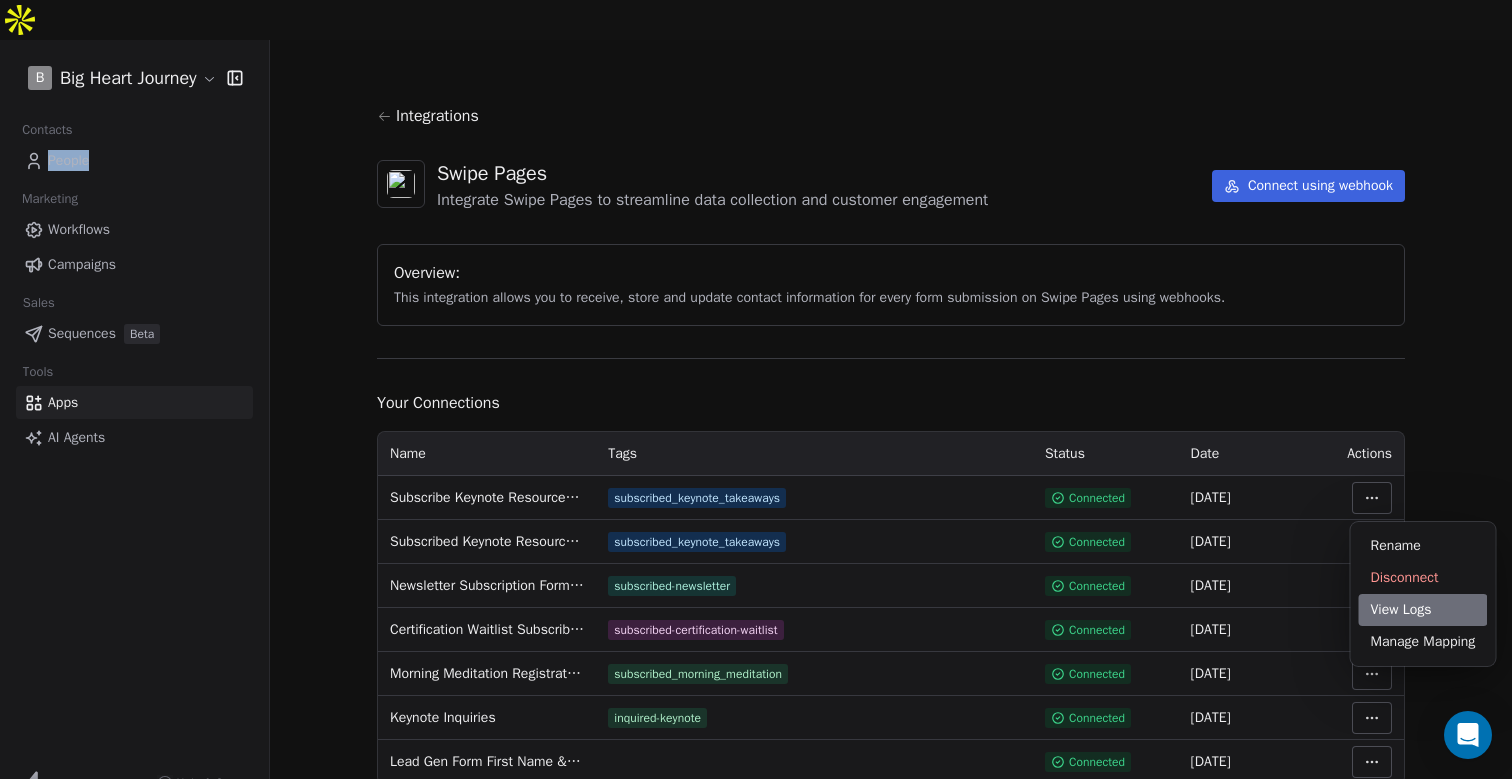 click on "View Logs" at bounding box center [1423, 610] 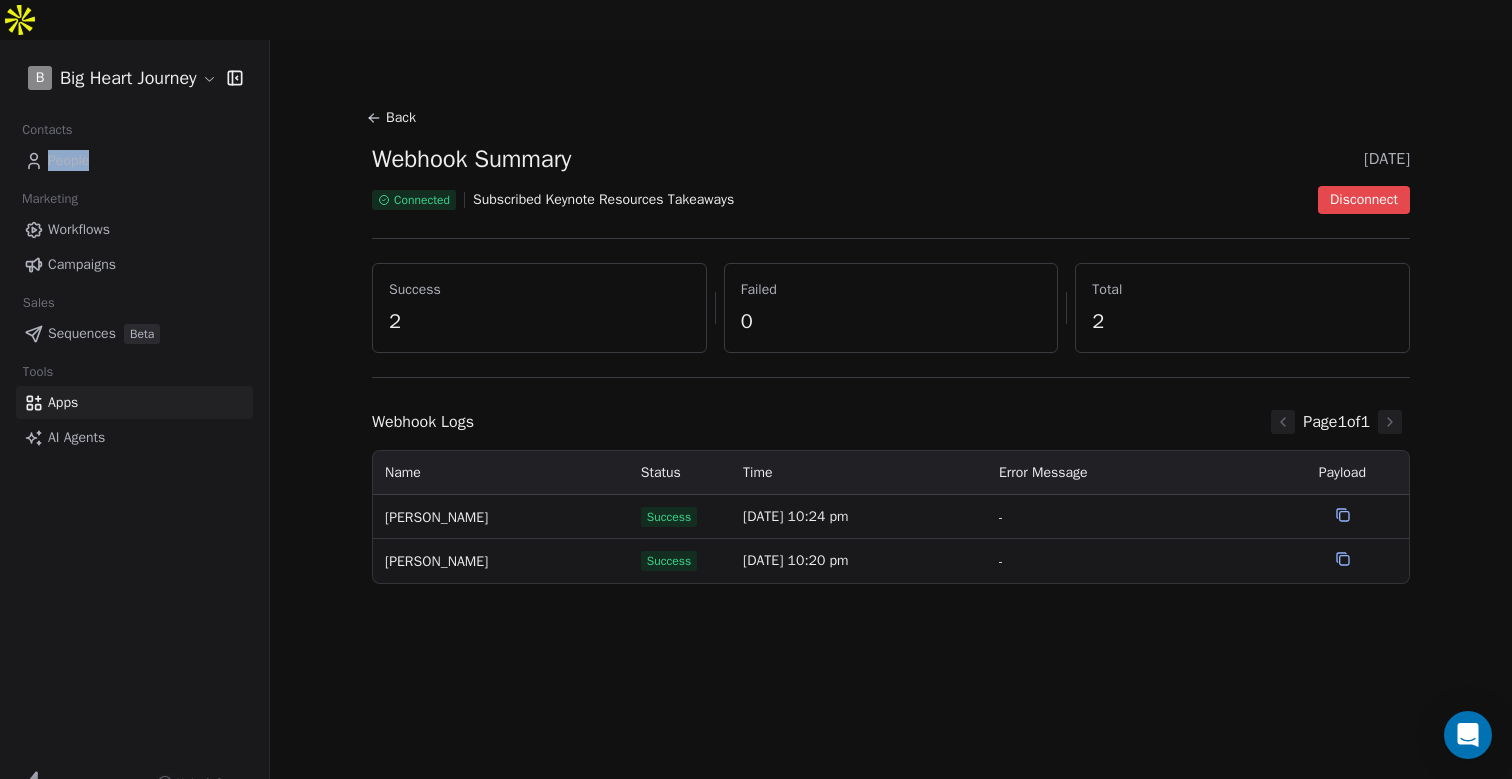 click on "Back" at bounding box center (394, 118) 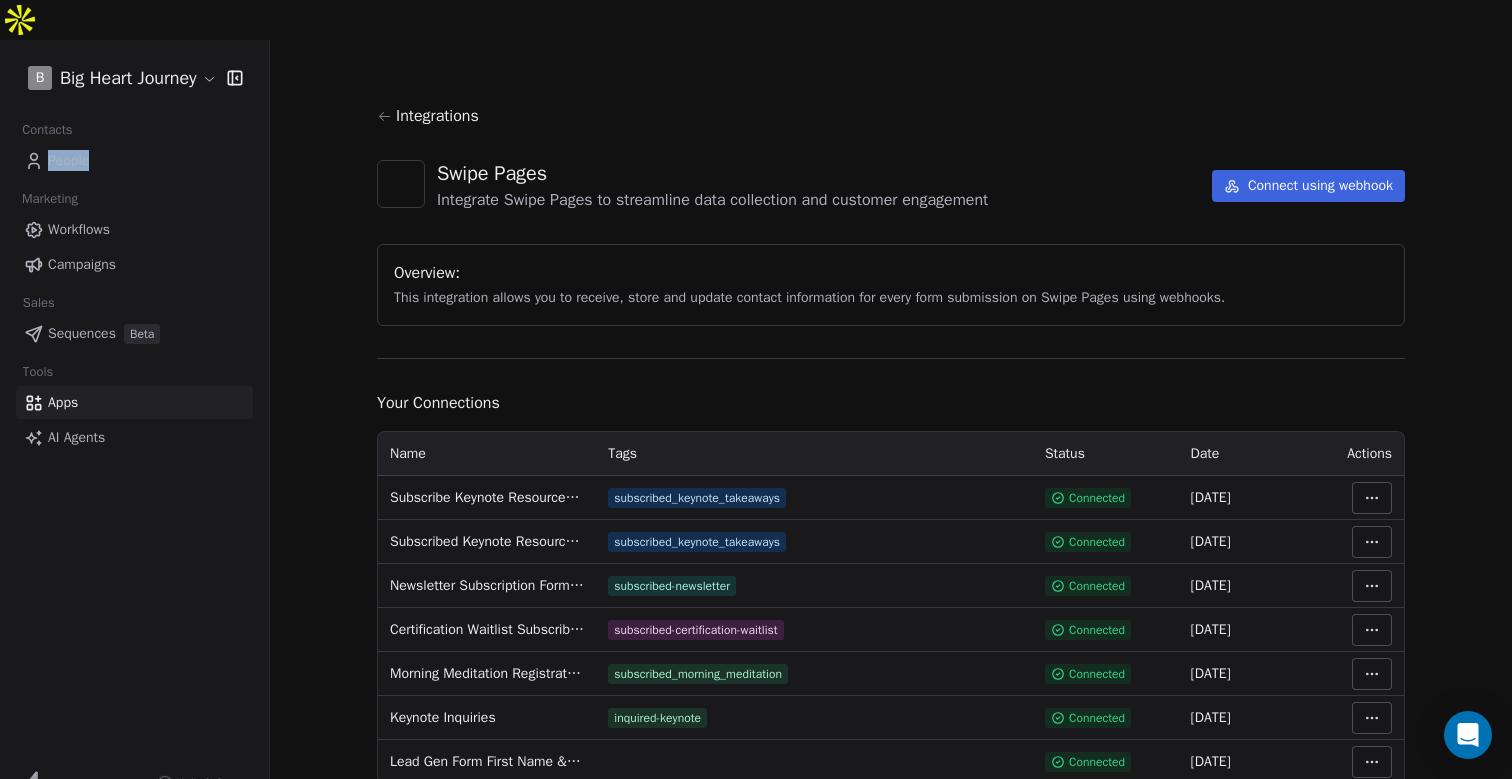 click on "B Big Heart Journey Contacts People Marketing Workflows Campaigns Sales Sequences Beta Tools Apps AI Agents Help & Support Integrations Swipe Pages Integrate Swipe Pages to streamline data collection and customer engagement Connect using webhook Overview: This integration allows you to receive, store and update contact information for every form submission on Swipe Pages using webhooks. Your Connections Name Tags Status Date Actions Subscribe Keynote Resources Takeaways subscribed_keynote_takeaways Connected 07 Jul 2025 Subscribed Keynote Resources Takeaways subscribed_keynote_takeaways Connected 07 Jul 2025 Newsletter Subscription Form Submissions subscribed-newsletter Connected 06 Jul 2025 Certification Waitlist Subscribers subscribed-certification-waitlist Connected 06 Jul 2025 Morning Meditation Registrations subscribed_morning_meditation Connected 06 Jul 2025 Keynote Inquiries inquired-keynote Connected 06 Jul 2025 Lead Gen Form First Name & Email Capture Connected 10 May 2025" at bounding box center [756, 409] 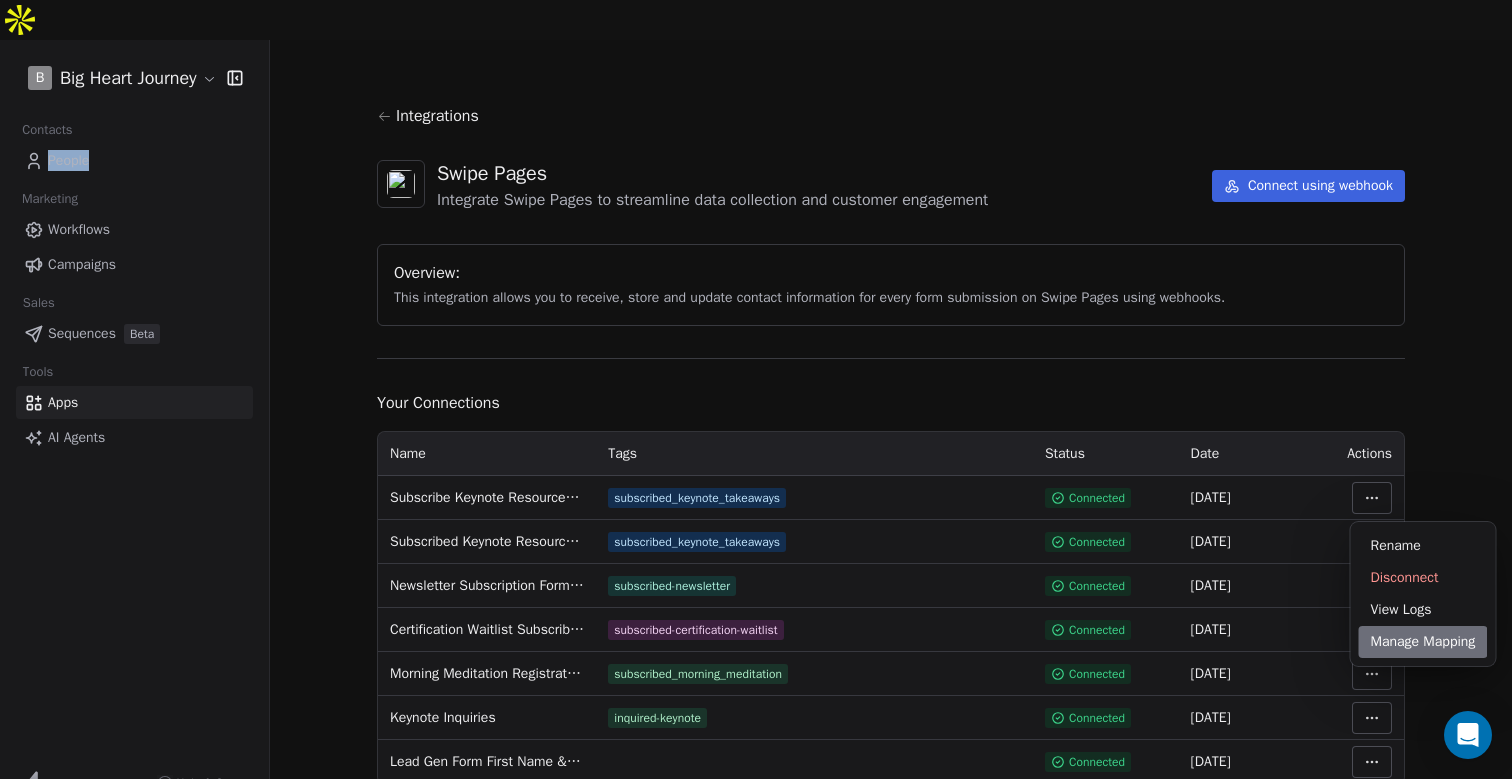 click on "Manage Mapping" at bounding box center (1423, 642) 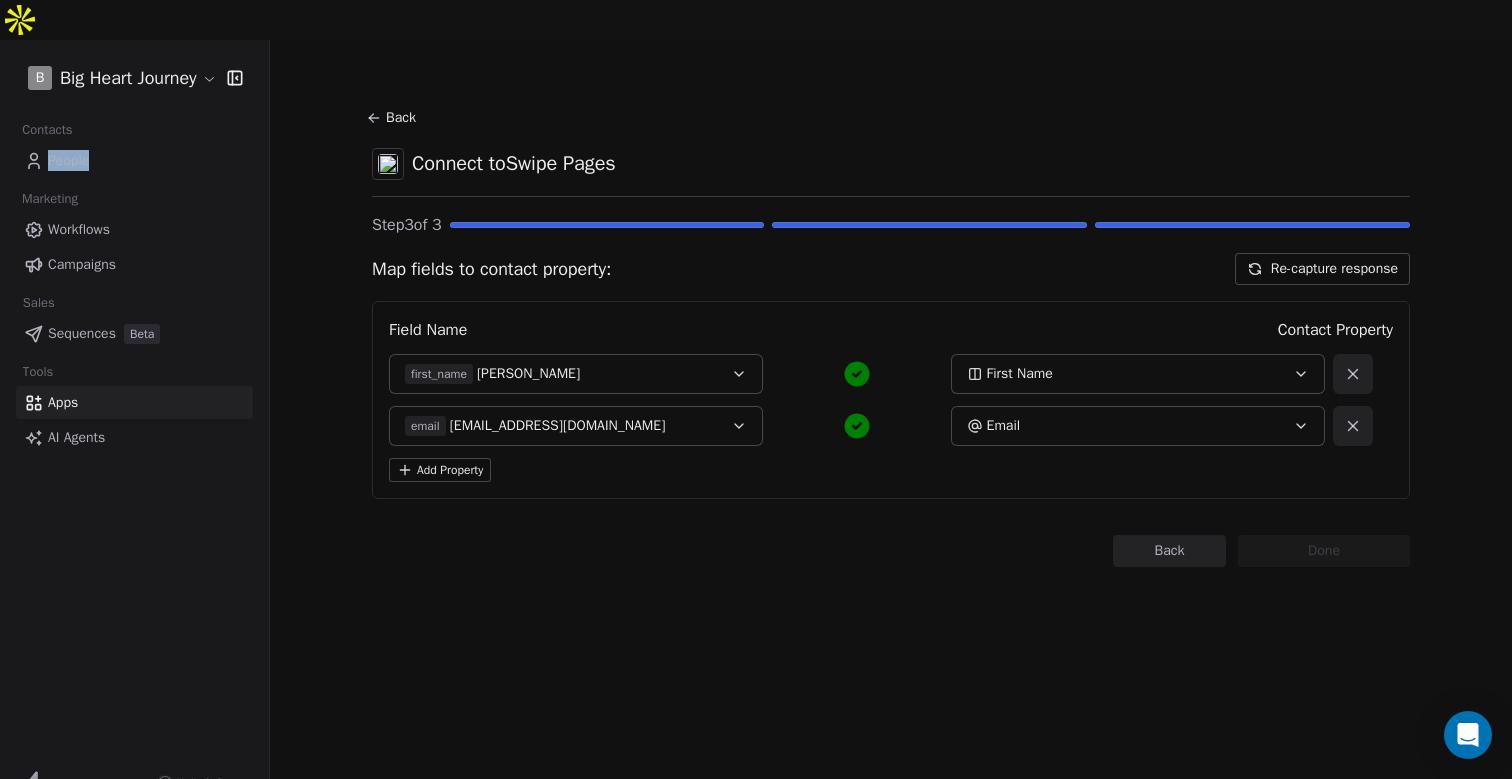 click on "Back" at bounding box center (394, 118) 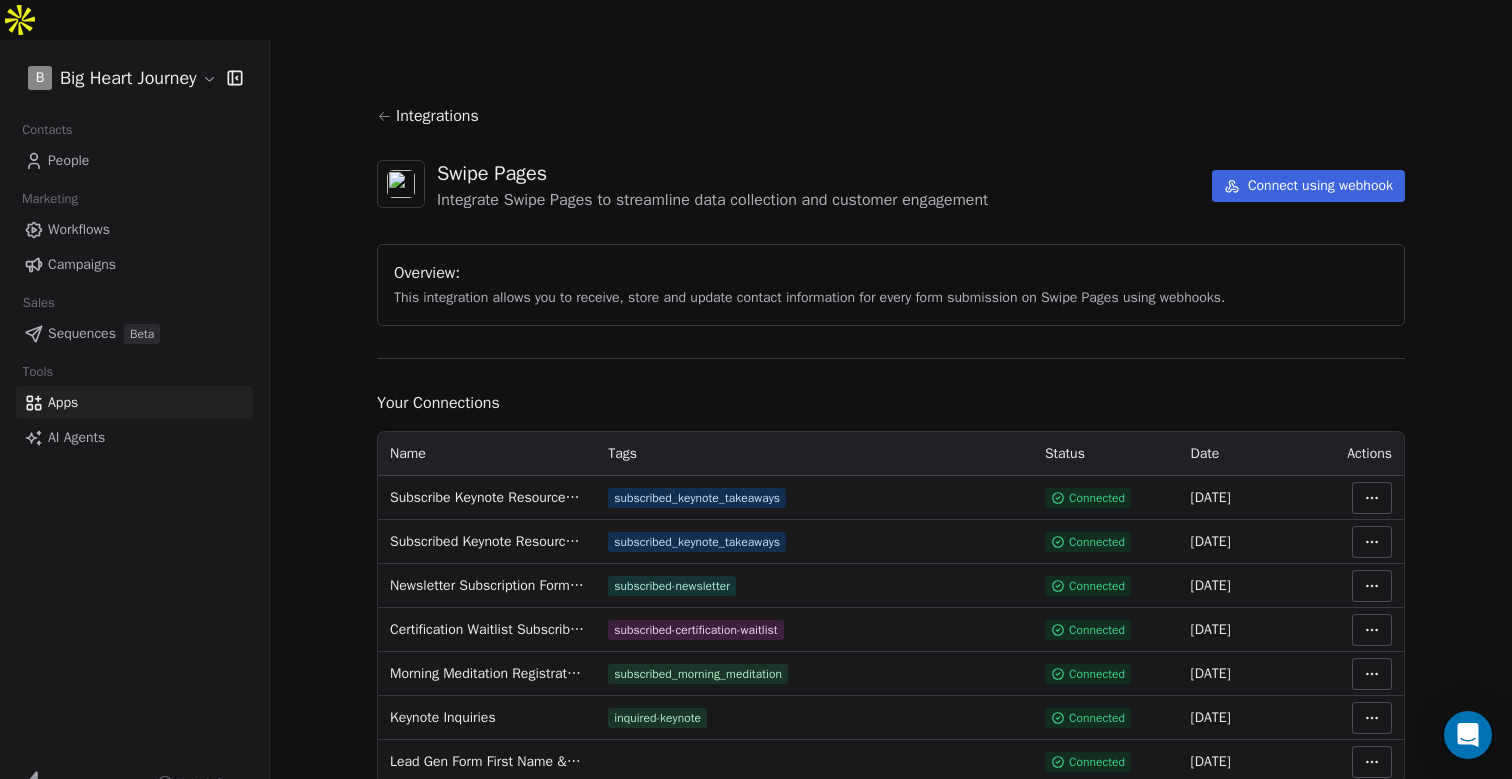 click at bounding box center [1364, 542] 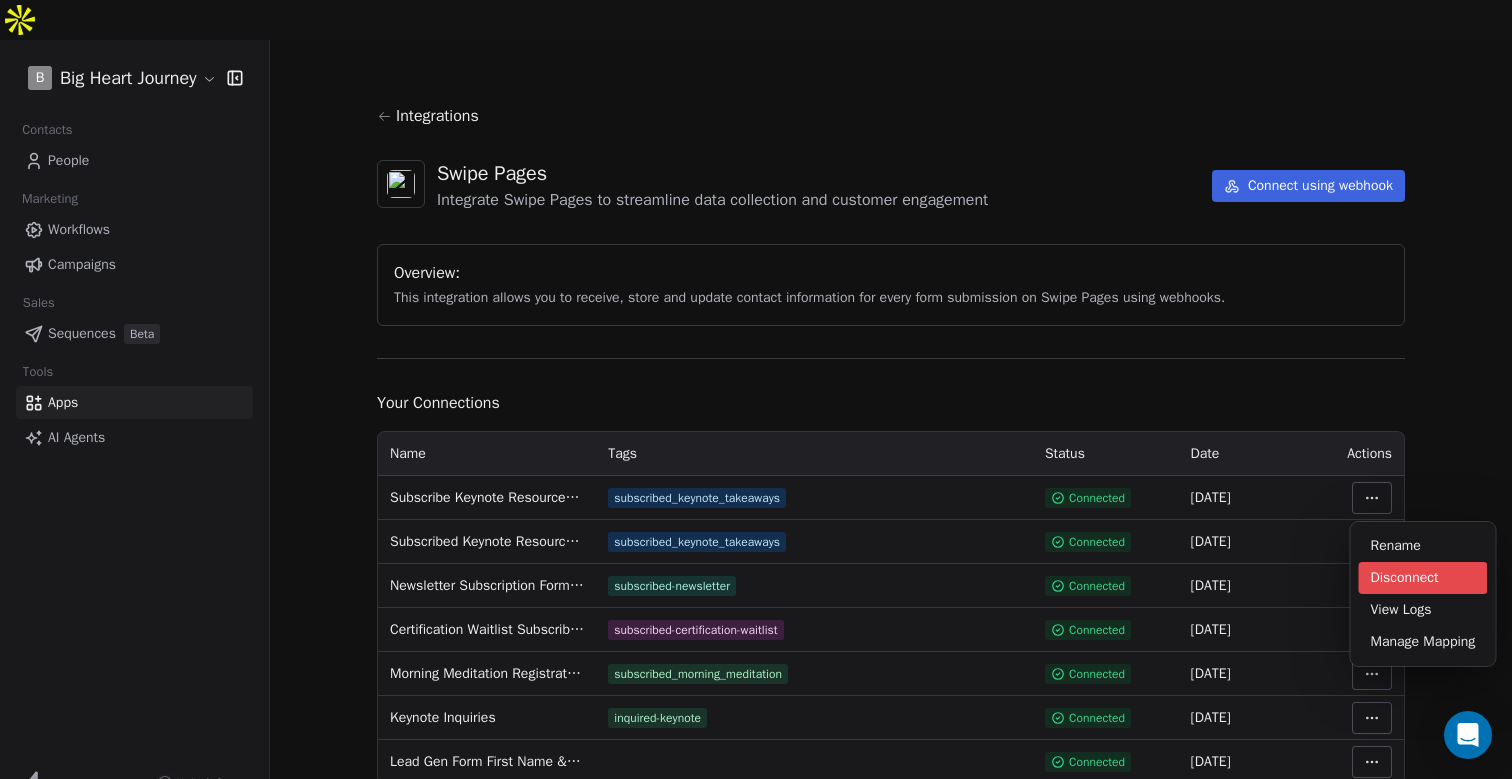 click on "Disconnect" at bounding box center [1423, 578] 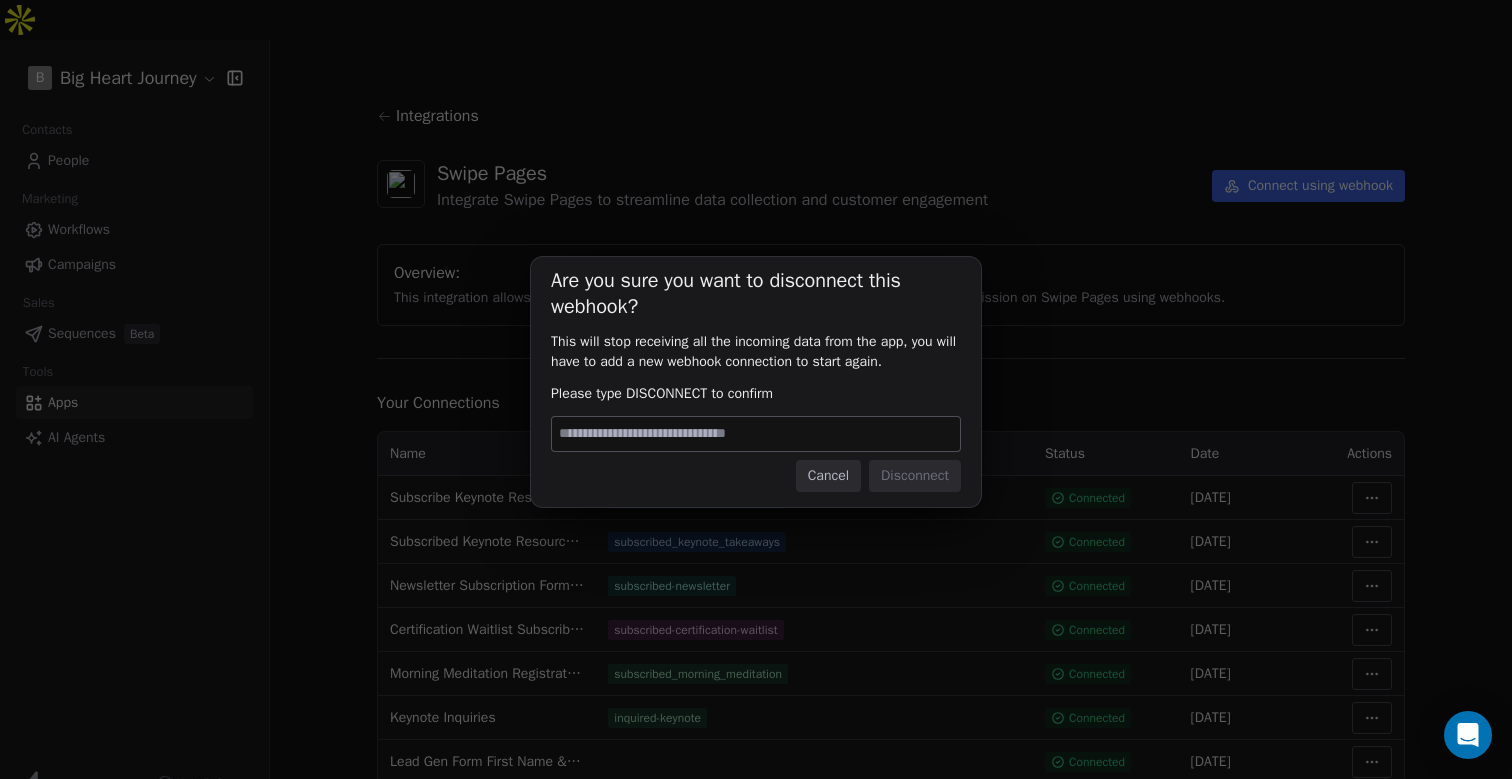 click at bounding box center [756, 434] 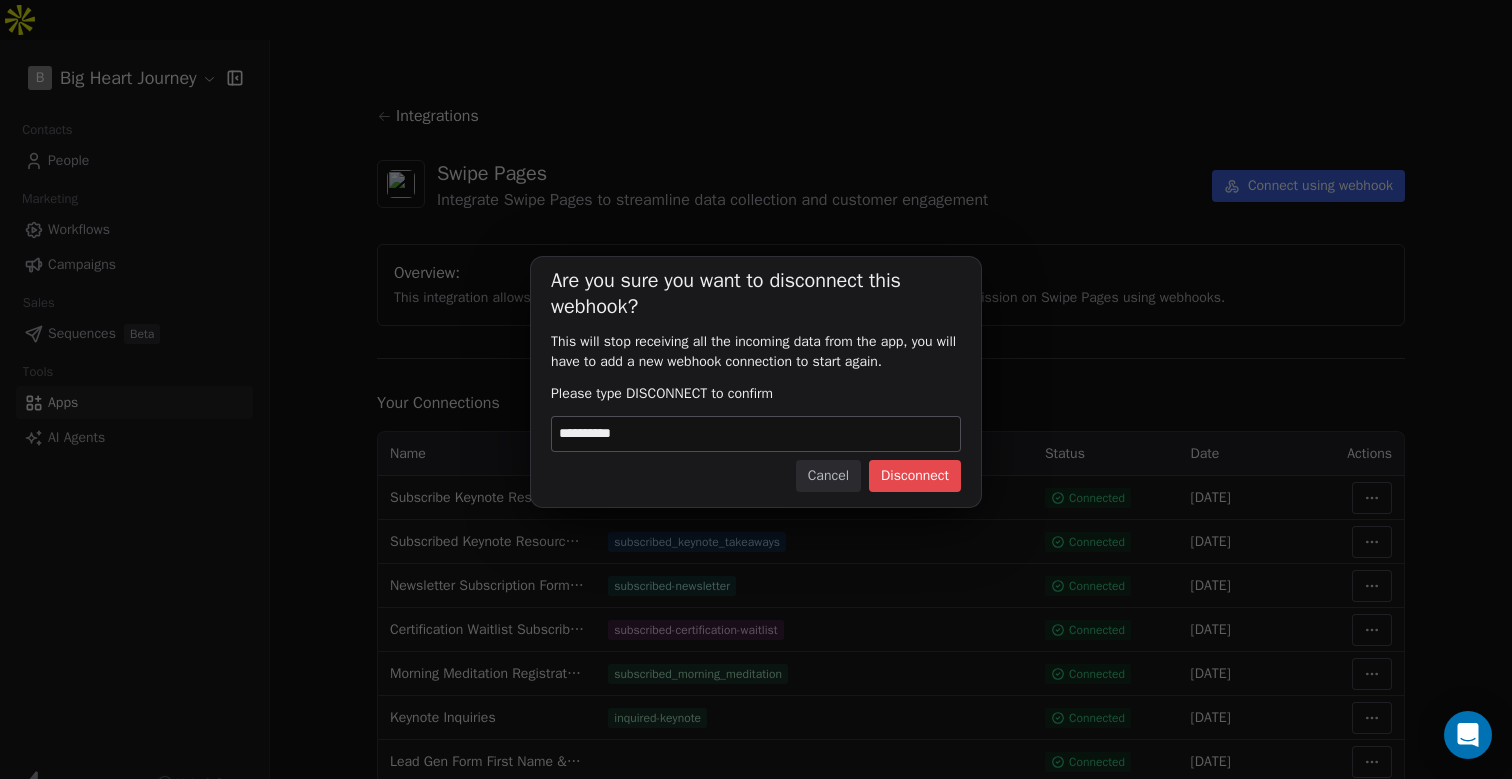 type on "**********" 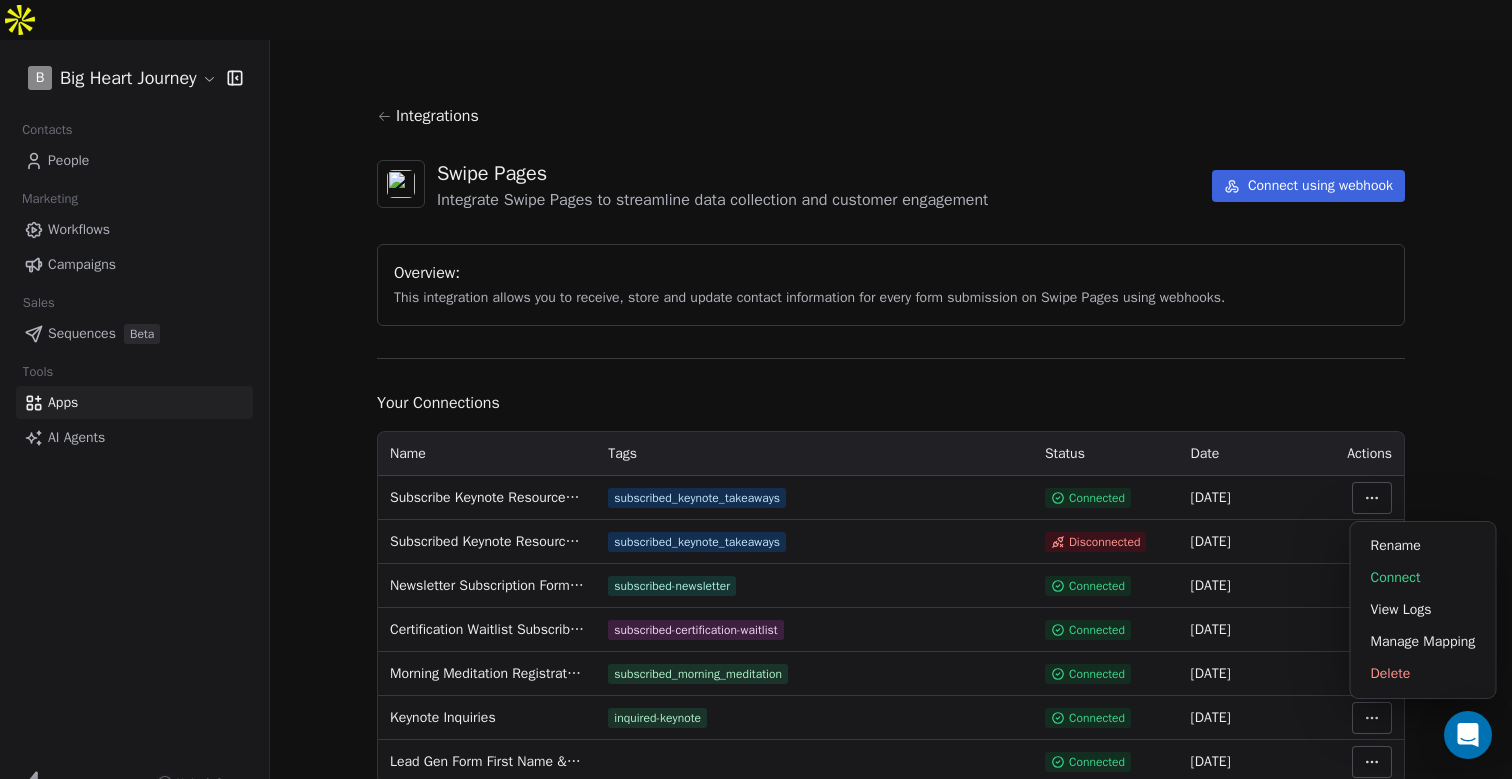 click on "B Big Heart Journey Contacts People Marketing Workflows Campaigns Sales Sequences Beta Tools Apps AI Agents Help & Support Integrations Swipe Pages Integrate Swipe Pages to streamline data collection and customer engagement Connect using webhook Overview: This integration allows you to receive, store and update contact information for every form submission on Swipe Pages using webhooks. Your Connections Name Tags Status Date Actions Subscribe Keynote Resources Takeaways subscribed_keynote_takeaways Connected 07 Jul 2025 Subscribed Keynote Resources Takeaways subscribed_keynote_takeaways Disconnected 07 Jul 2025 Newsletter Subscription Form Submissions subscribed-newsletter Connected 06 Jul 2025 Certification Waitlist Subscribers subscribed-certification-waitlist Connected 06 Jul 2025 Morning Meditation Registrations subscribed_morning_meditation Connected 06 Jul 2025 Keynote Inquiries inquired-keynote Connected 06 Jul 2025 Lead Gen Form First Name & Email Capture Connected 10 May 2025
Rename" at bounding box center (756, 409) 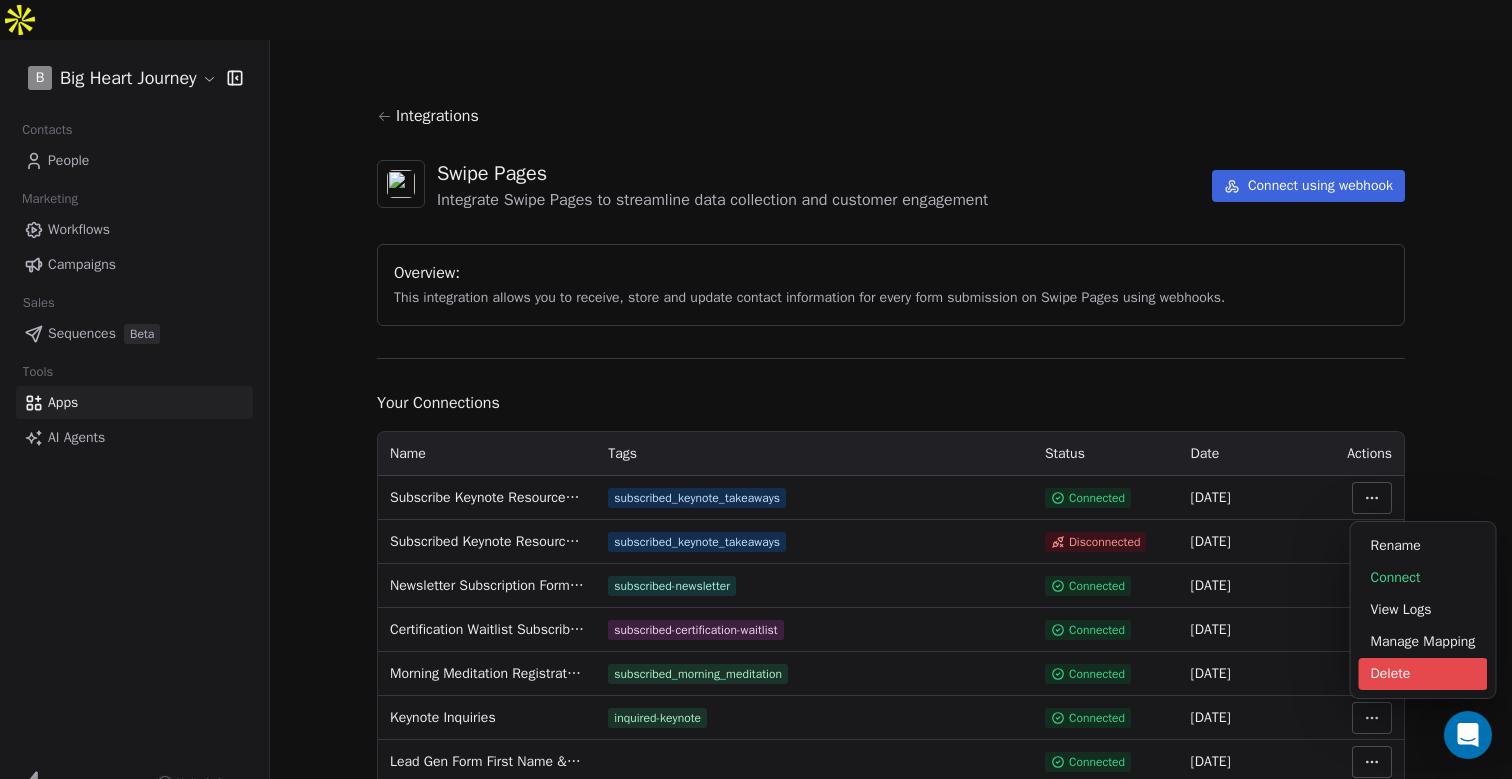 click on "Delete" at bounding box center (1423, 674) 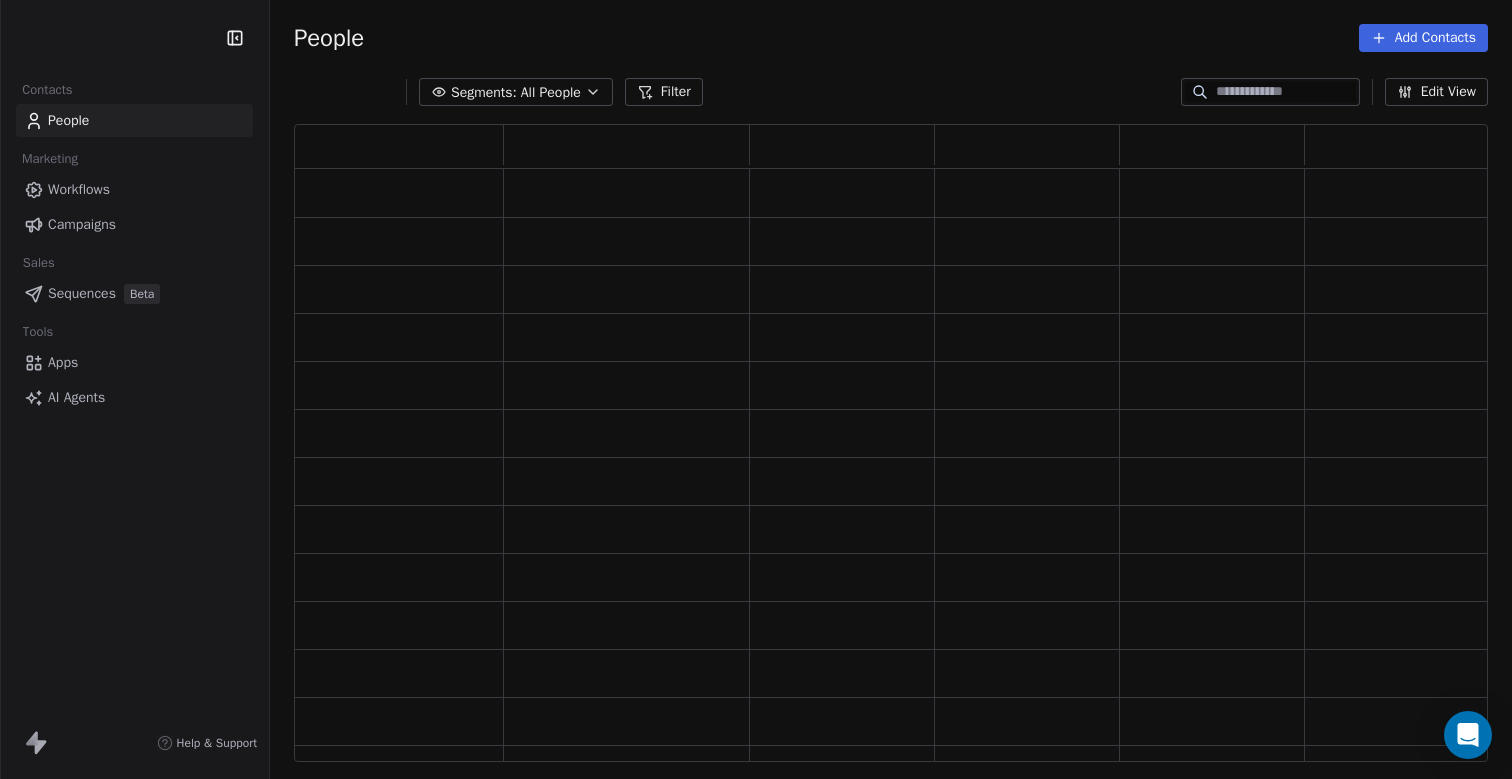 scroll, scrollTop: 0, scrollLeft: 0, axis: both 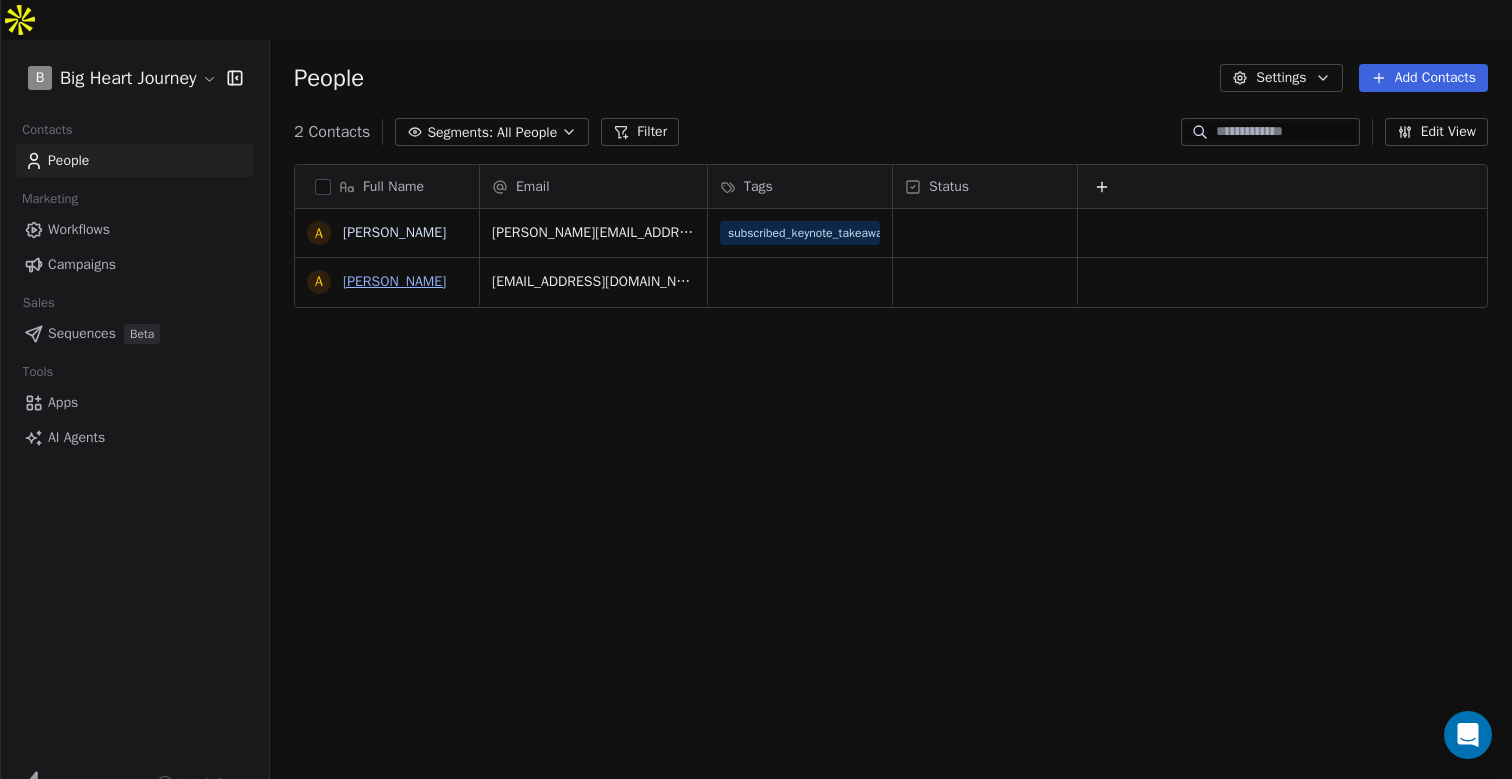 click on "[PERSON_NAME]" at bounding box center [394, 281] 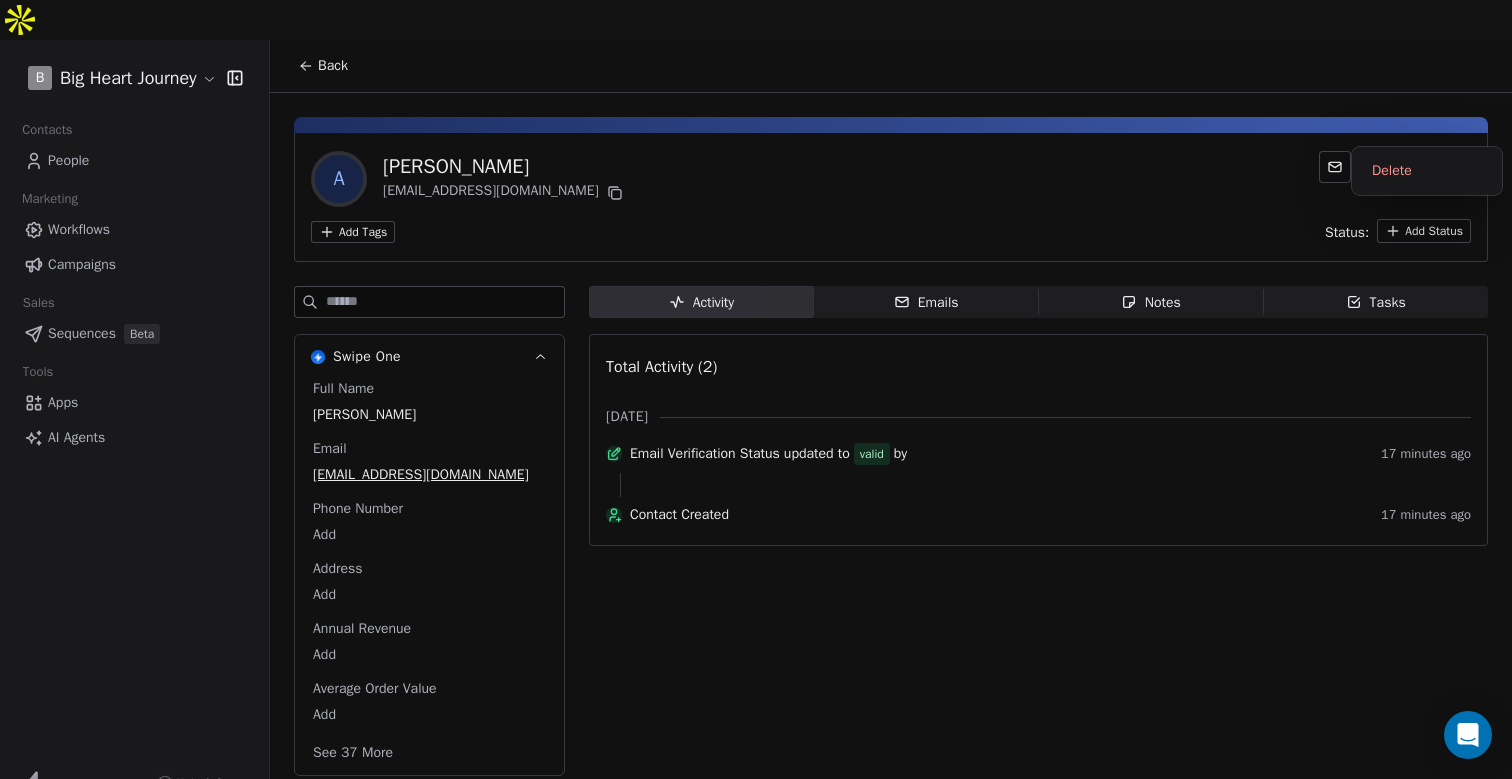 click at bounding box center [1455, 167] 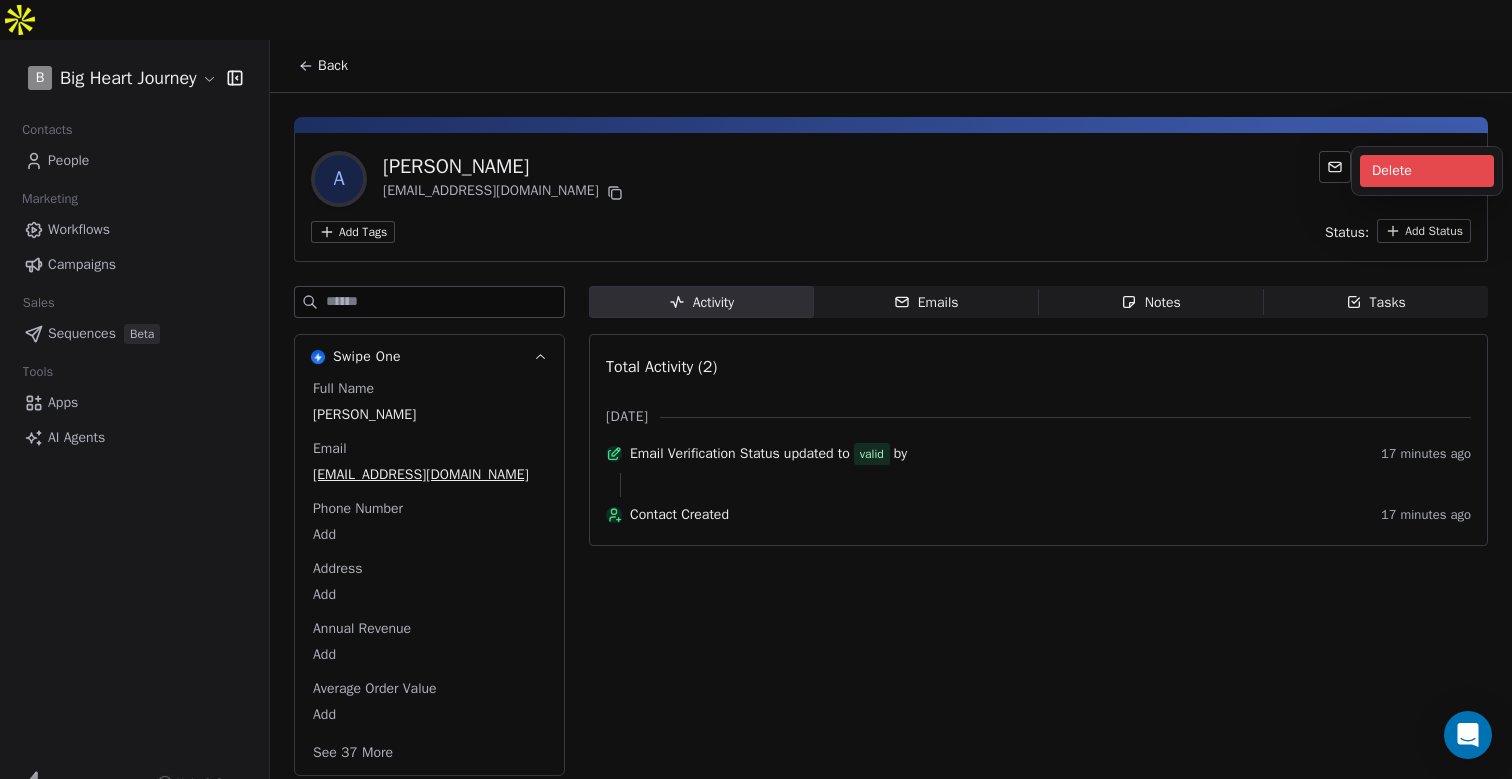 click on "Delete" at bounding box center (1427, 171) 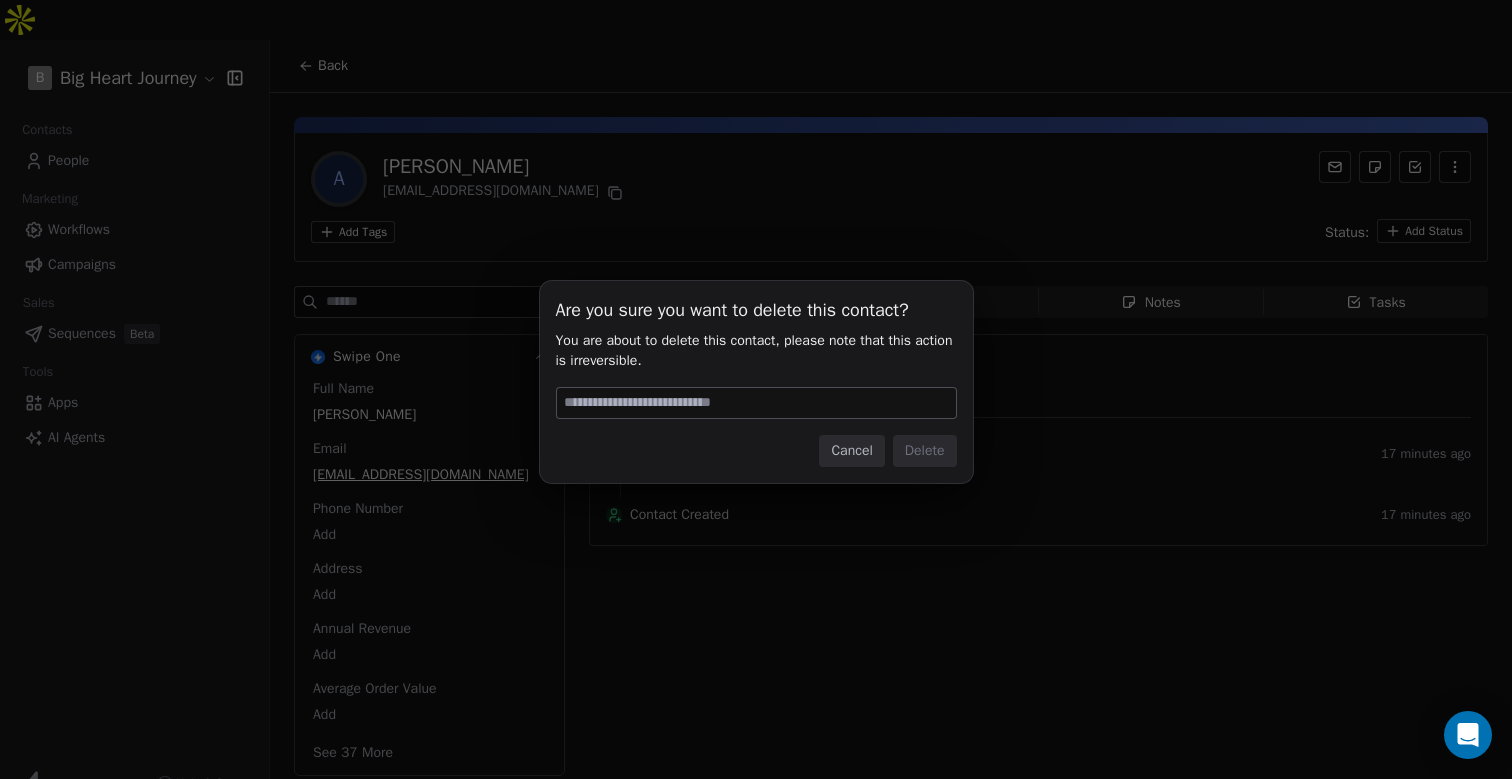 click at bounding box center [756, 403] 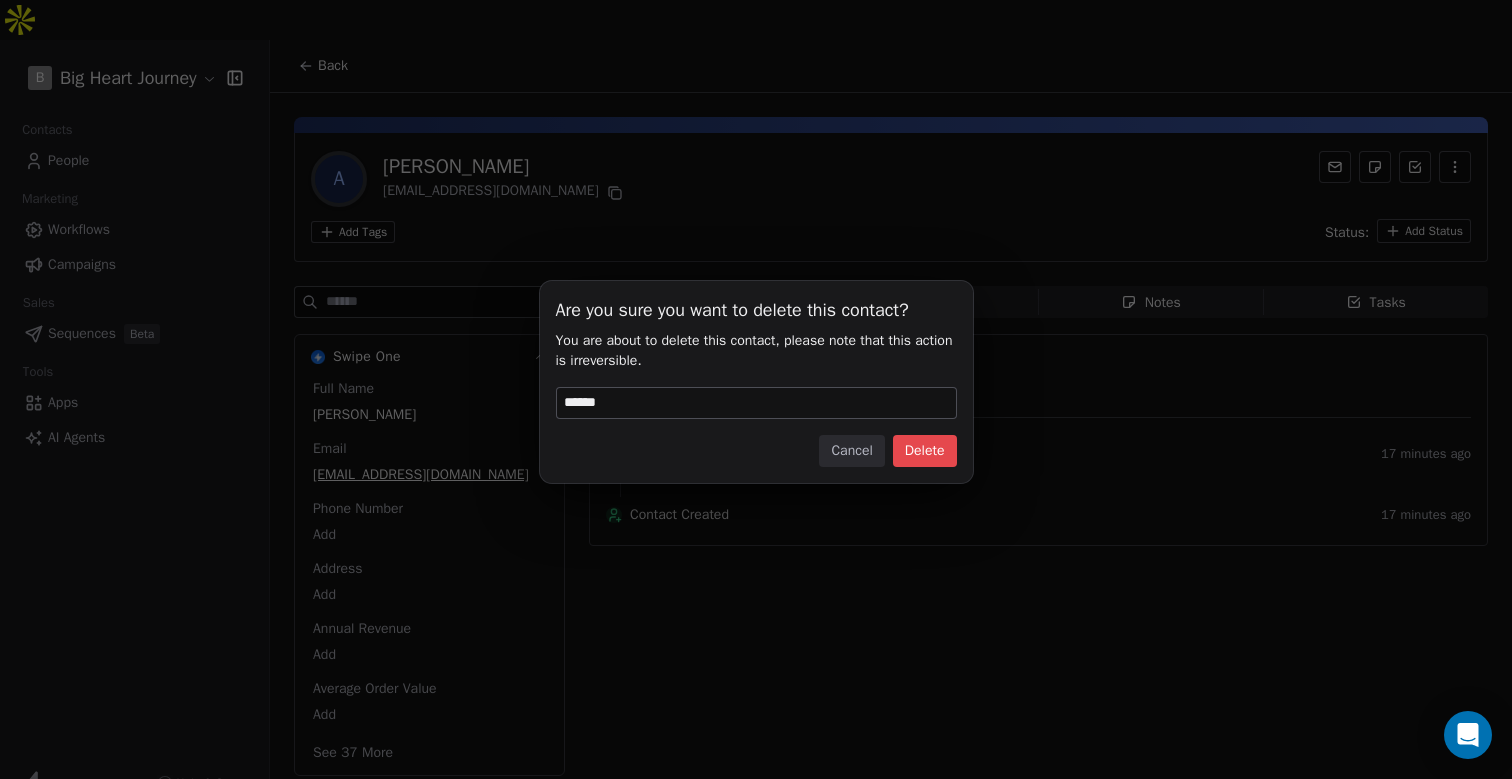 click on "Delete" at bounding box center [925, 451] 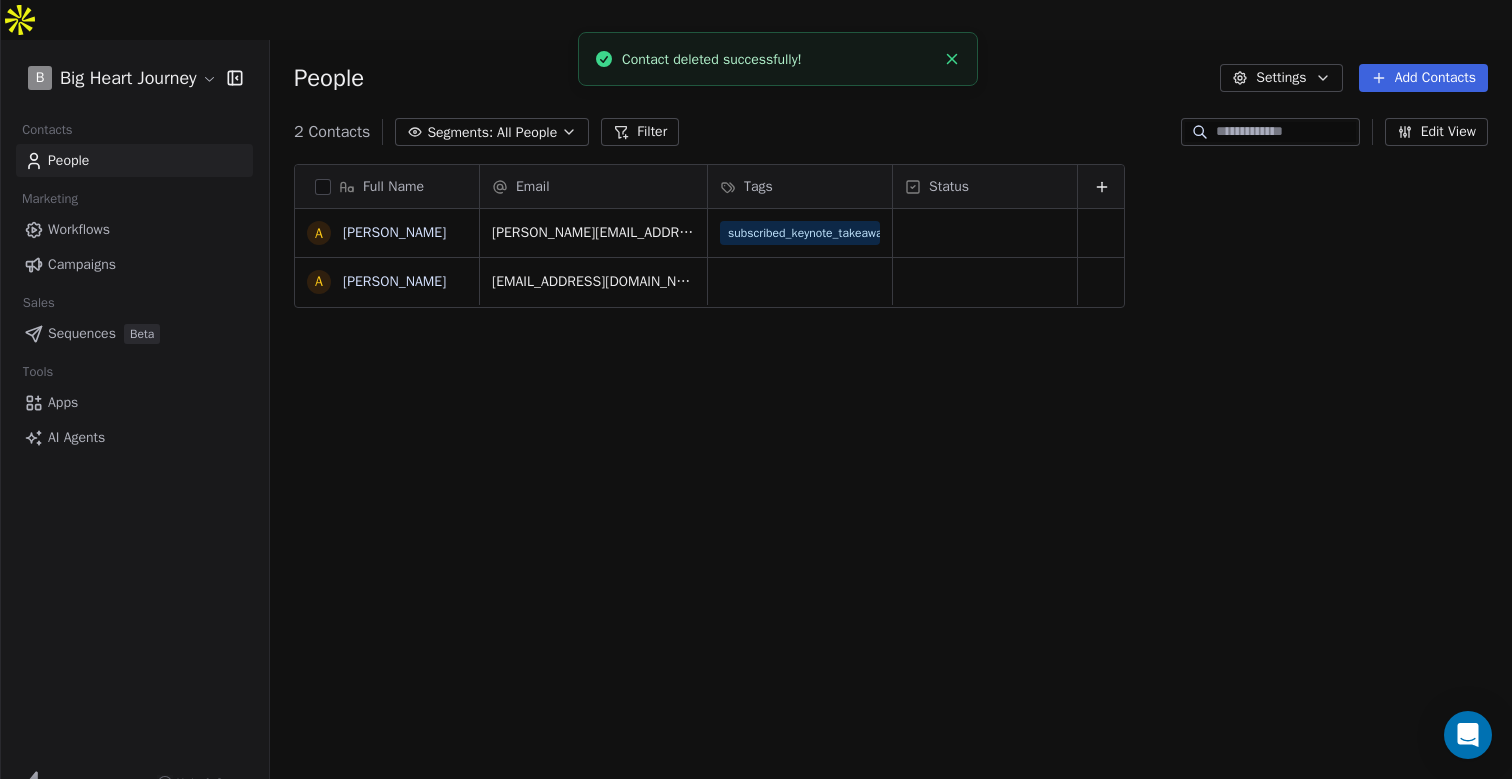 scroll, scrollTop: 1, scrollLeft: 1, axis: both 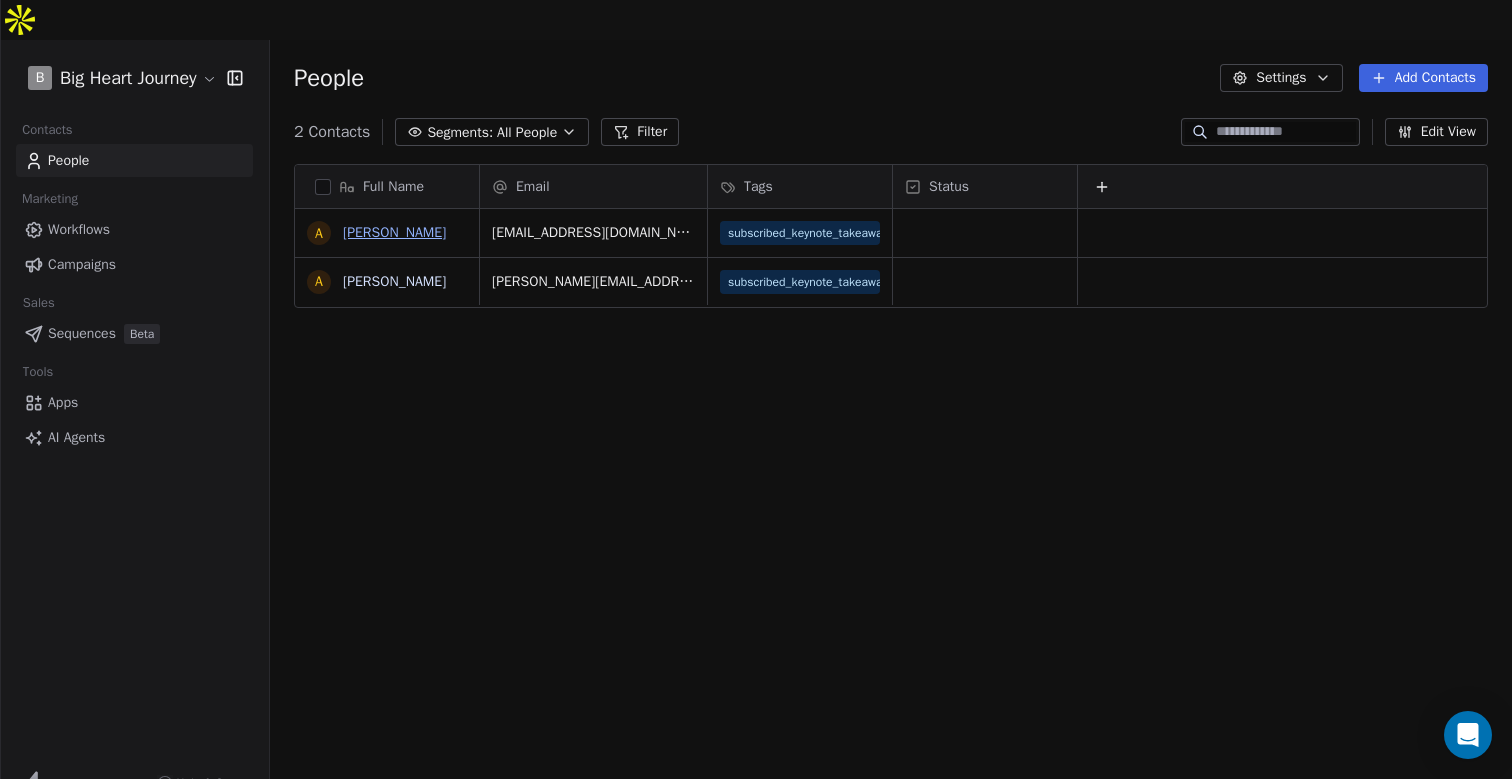 click on "[PERSON_NAME]" at bounding box center (394, 232) 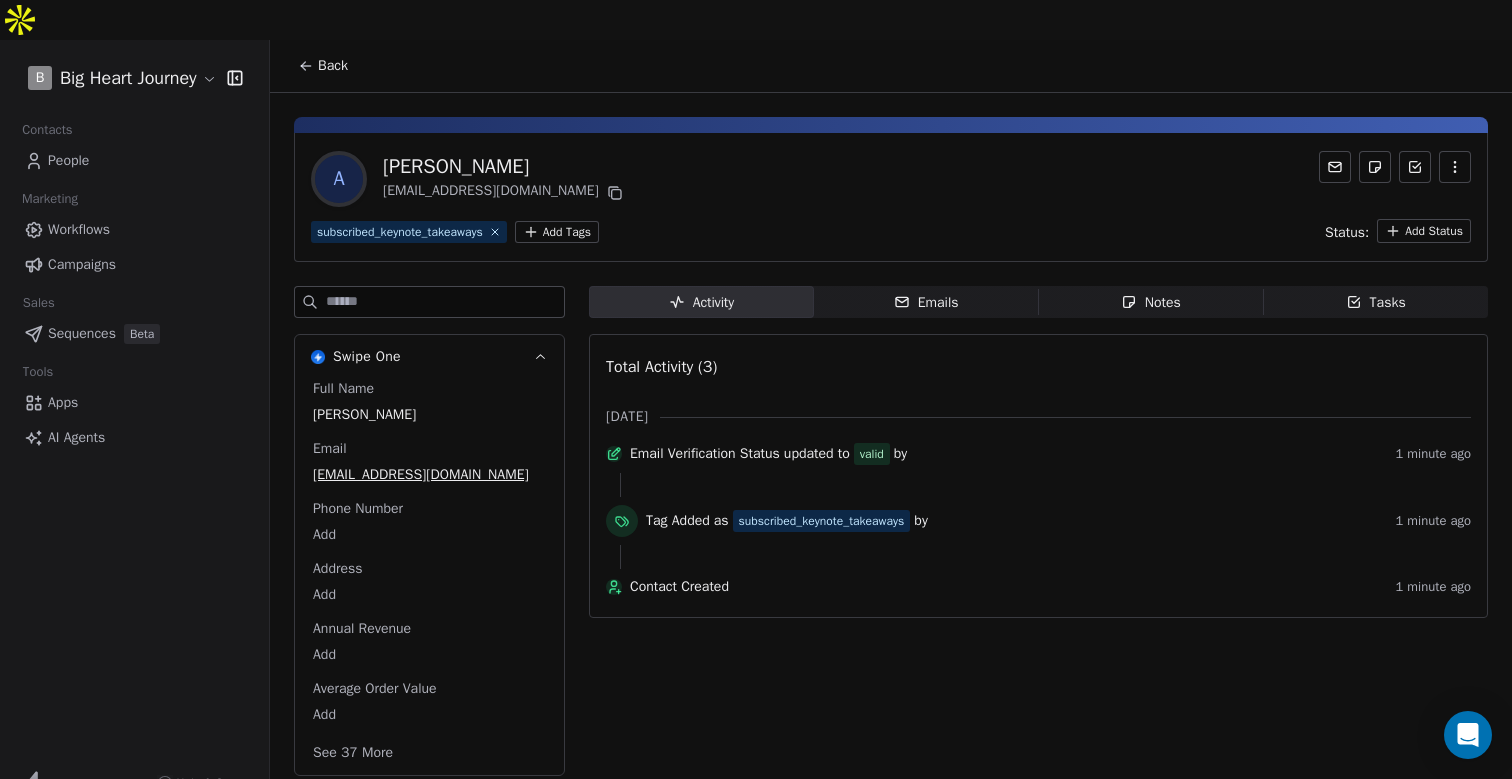 click on "Workflows" at bounding box center [79, 229] 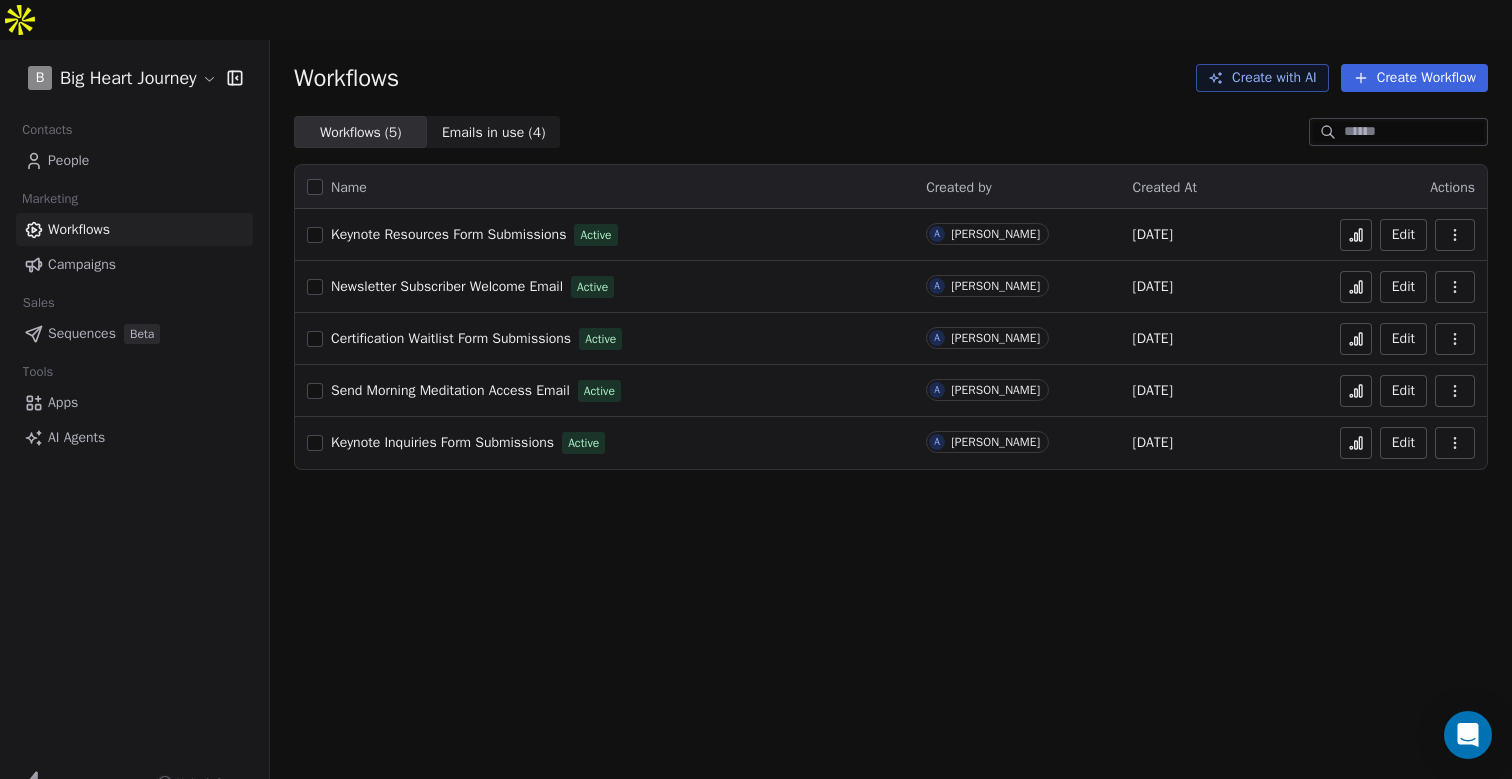click on "Keynote Resources Form Submissions" at bounding box center [448, 234] 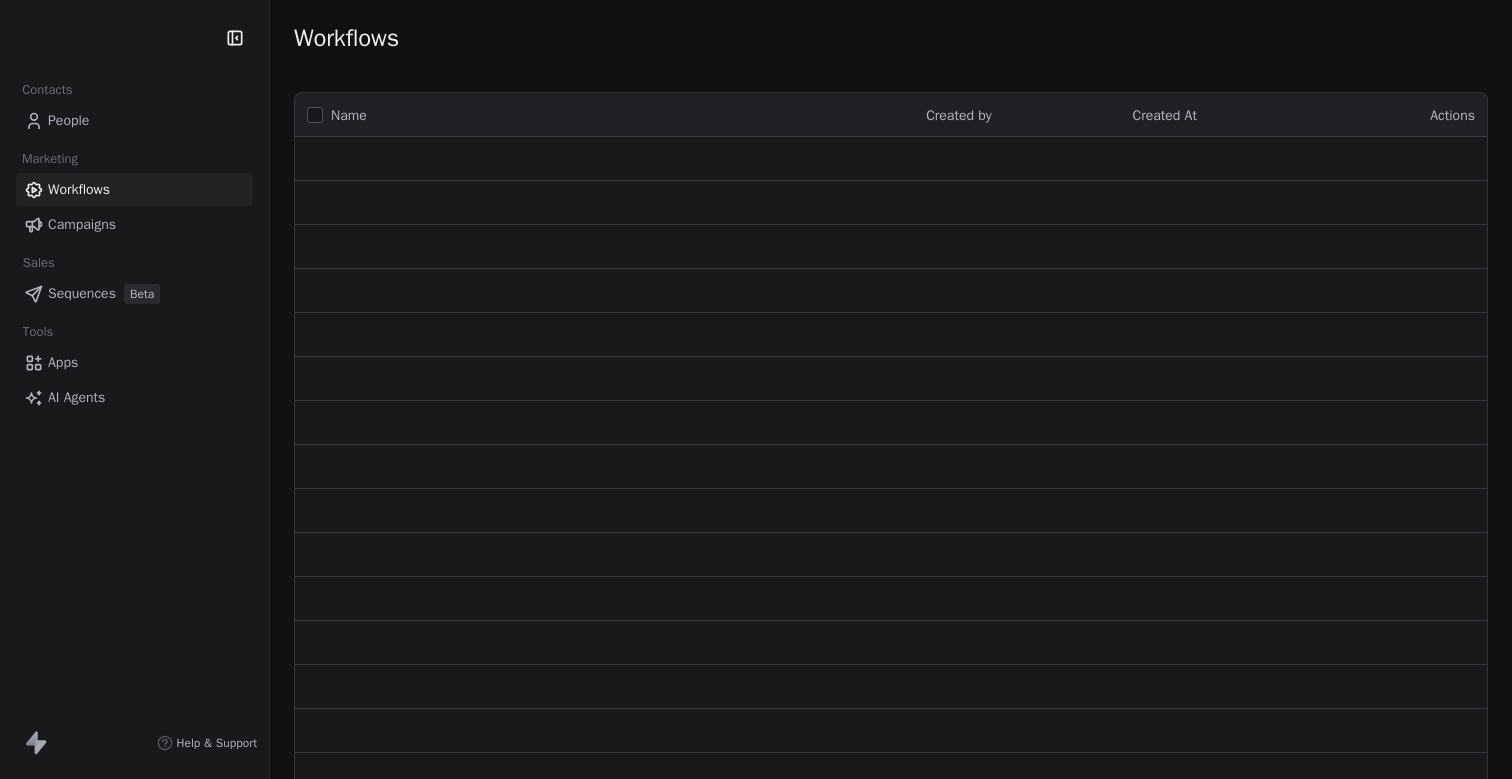 scroll, scrollTop: 0, scrollLeft: 0, axis: both 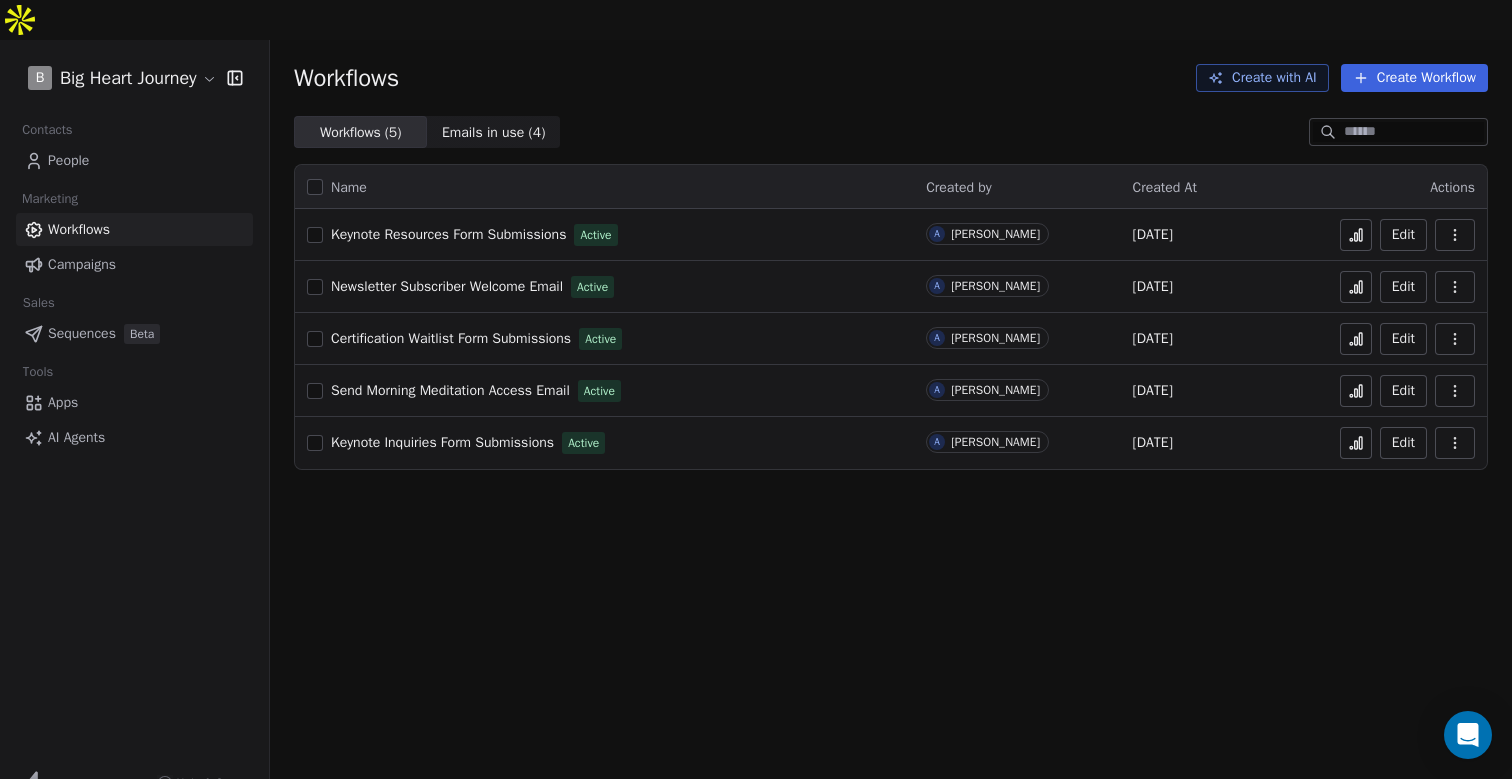 click on "People" at bounding box center [68, 160] 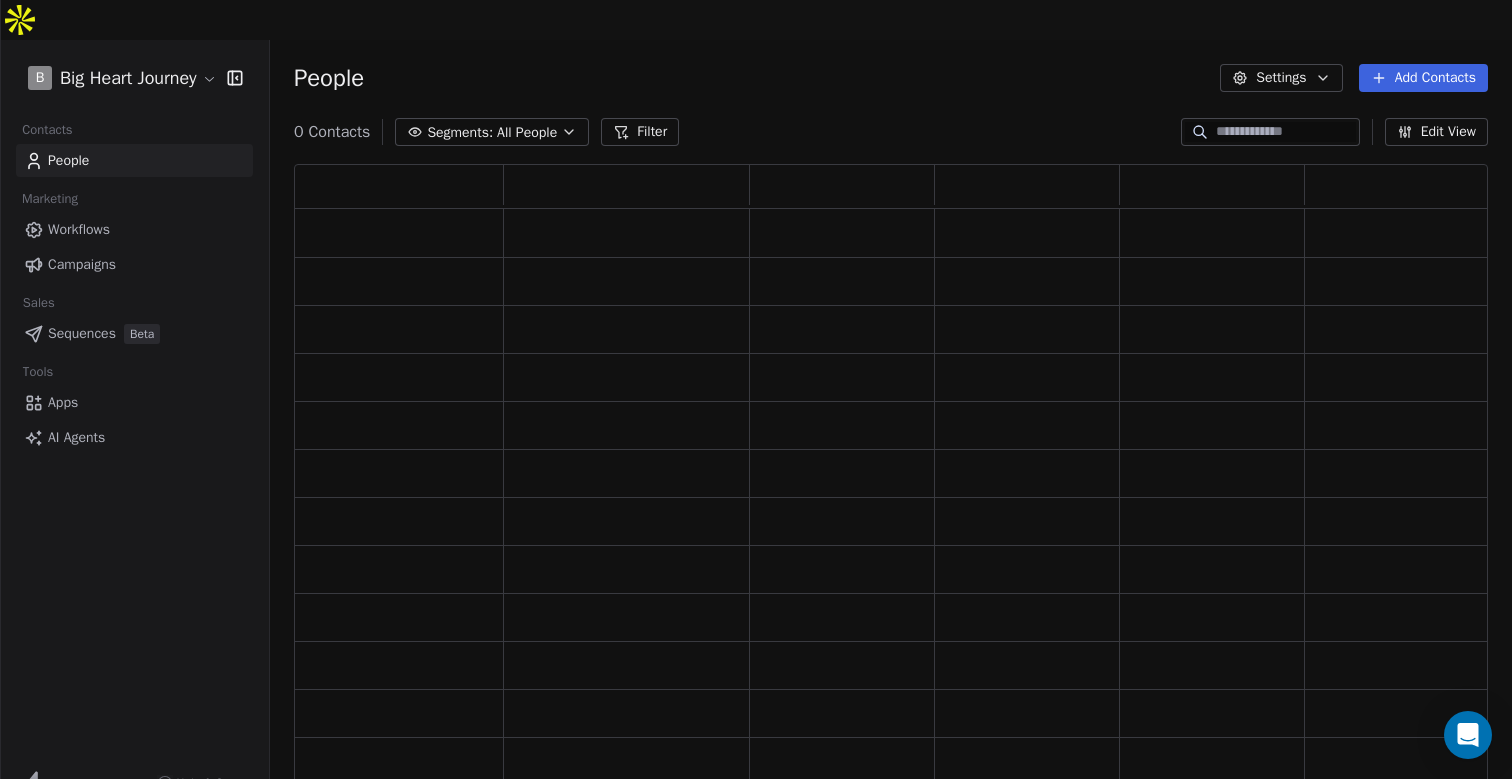scroll, scrollTop: 1, scrollLeft: 1, axis: both 